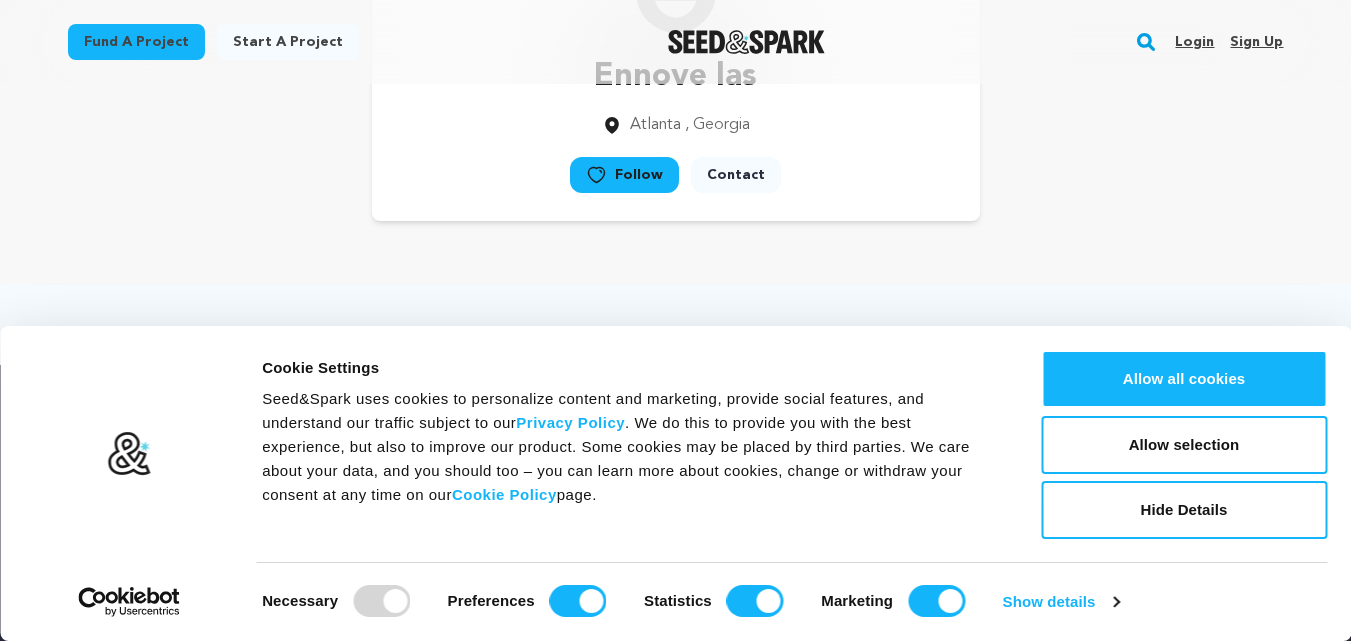 scroll, scrollTop: 420, scrollLeft: 0, axis: vertical 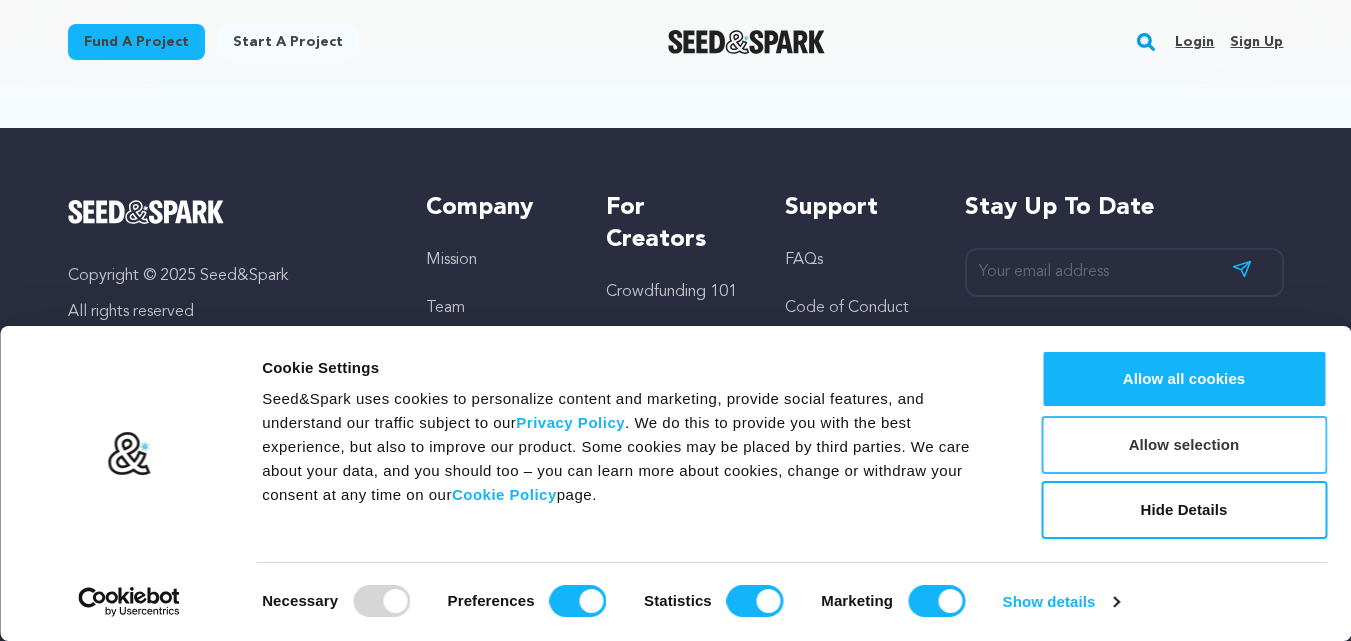 click on "Allow selection" at bounding box center (1184, 445) 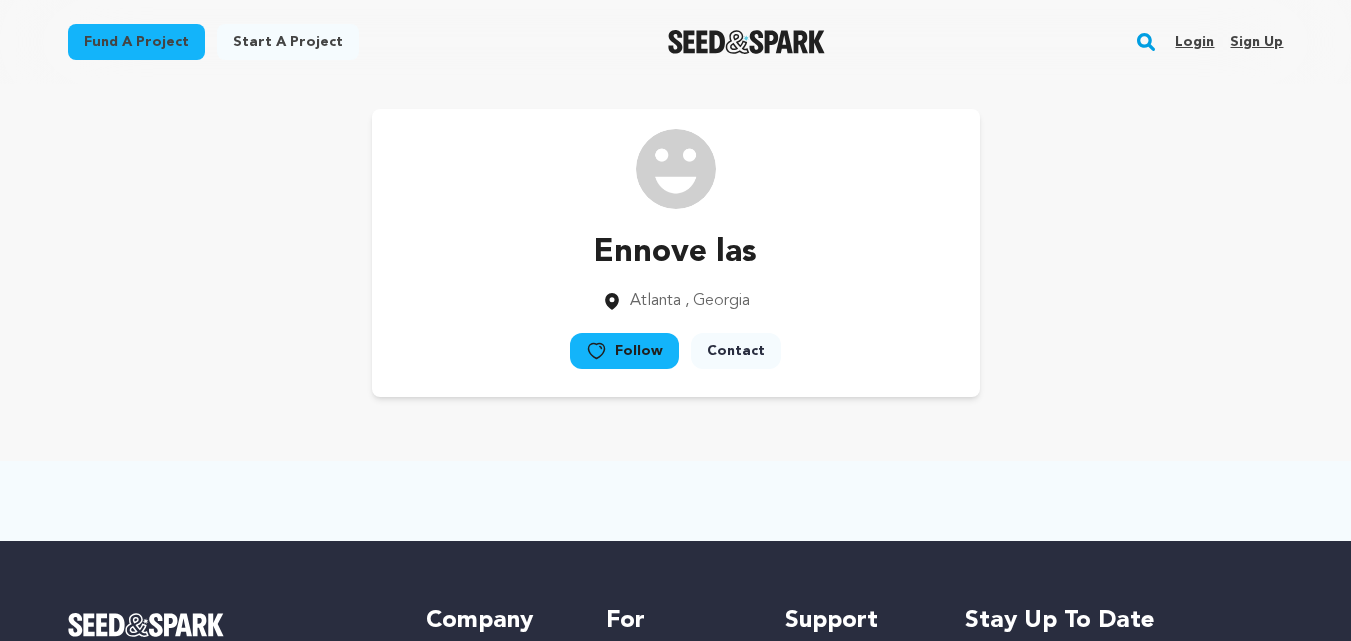 scroll, scrollTop: 0, scrollLeft: 0, axis: both 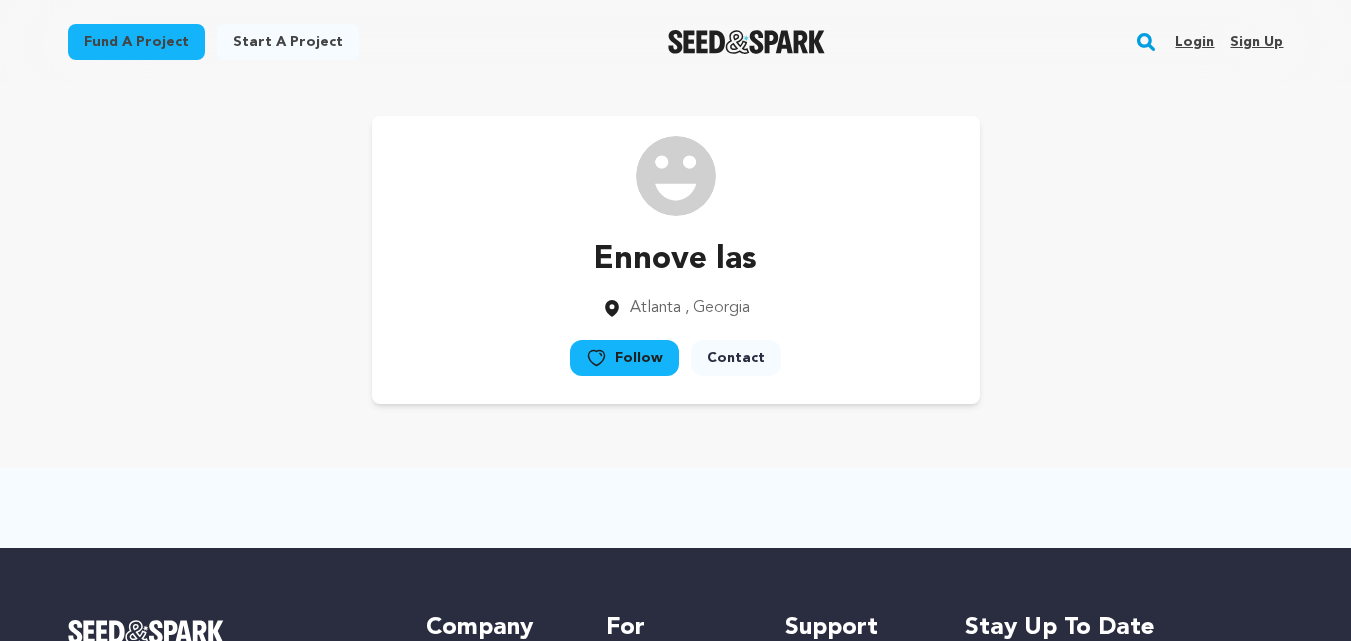 click on "Sign up" at bounding box center [1256, 42] 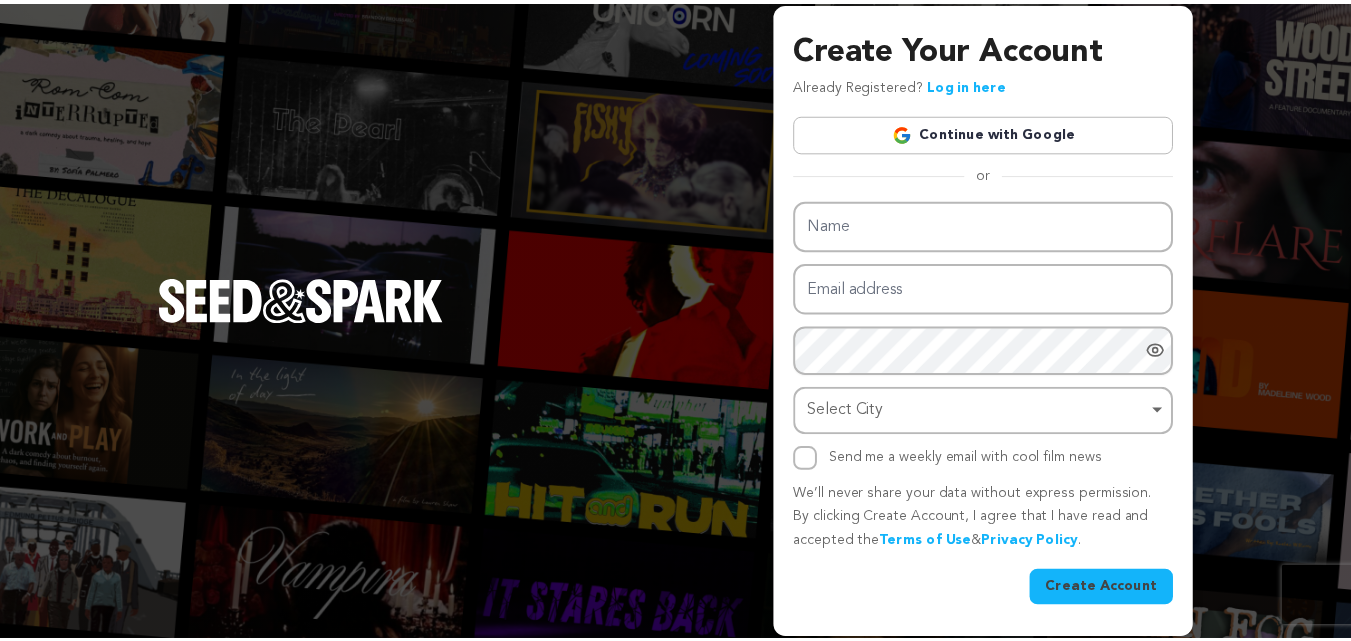 scroll, scrollTop: 0, scrollLeft: 0, axis: both 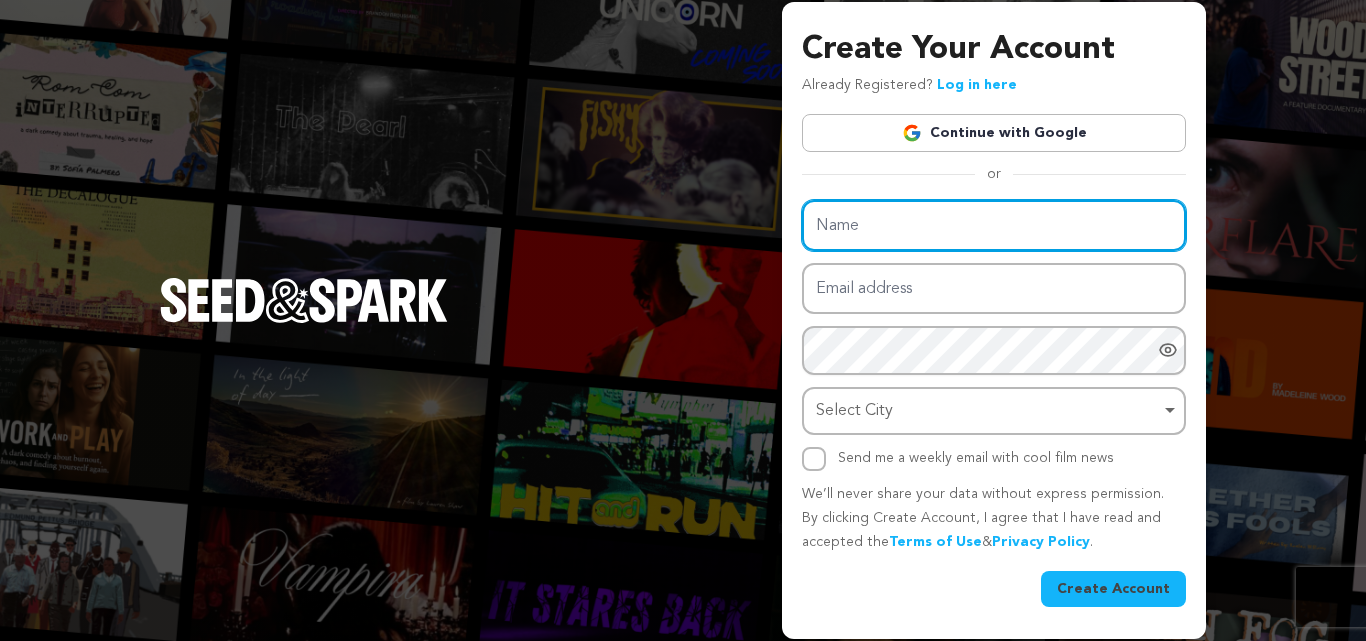 click on "Name" at bounding box center [994, 225] 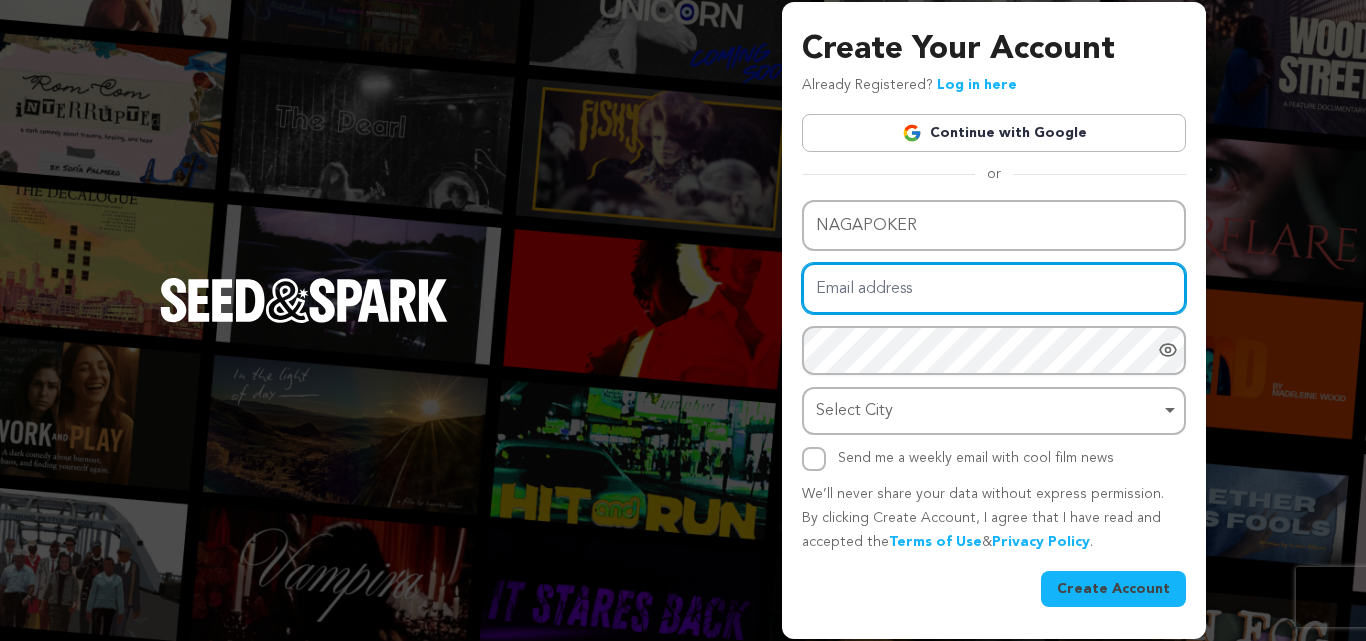 click on "Email address" at bounding box center [994, 288] 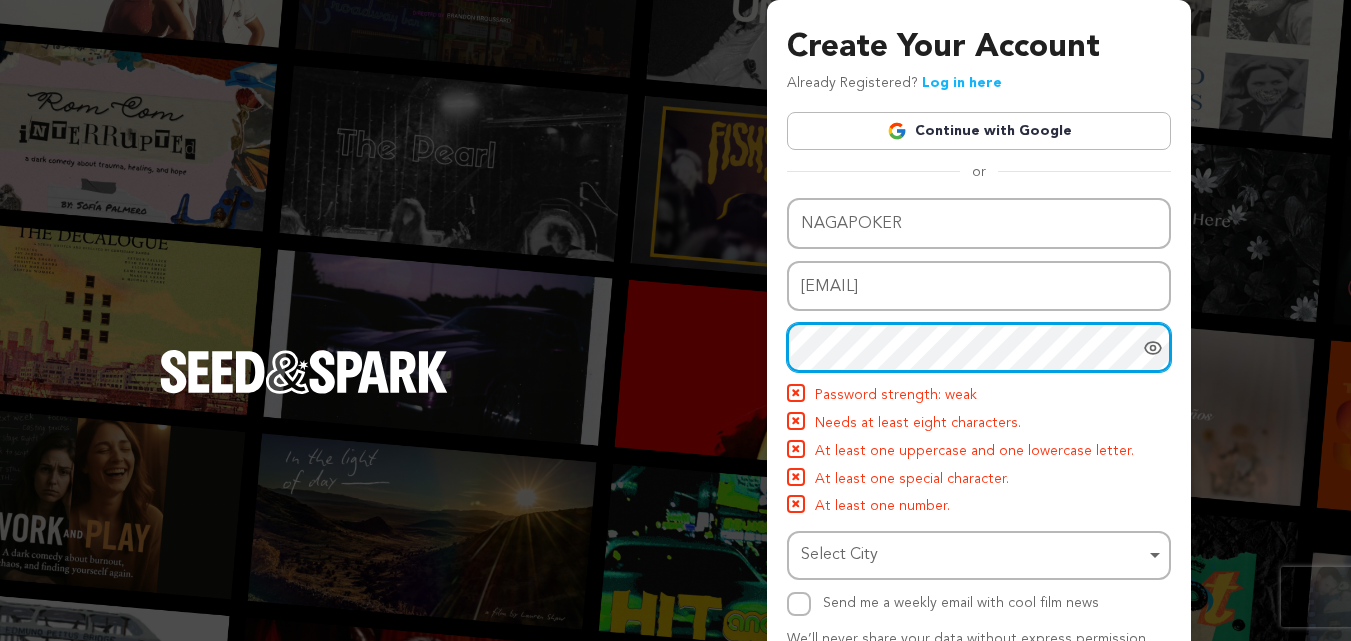 scroll, scrollTop: 0, scrollLeft: 728, axis: horizontal 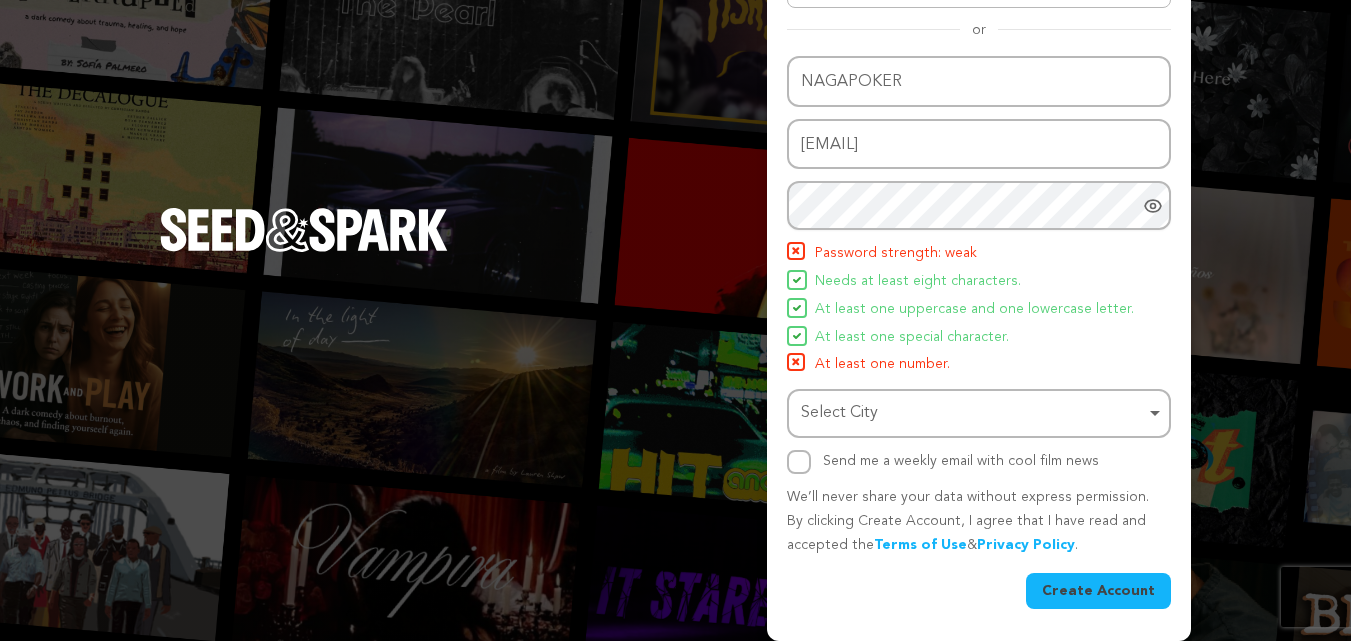 click 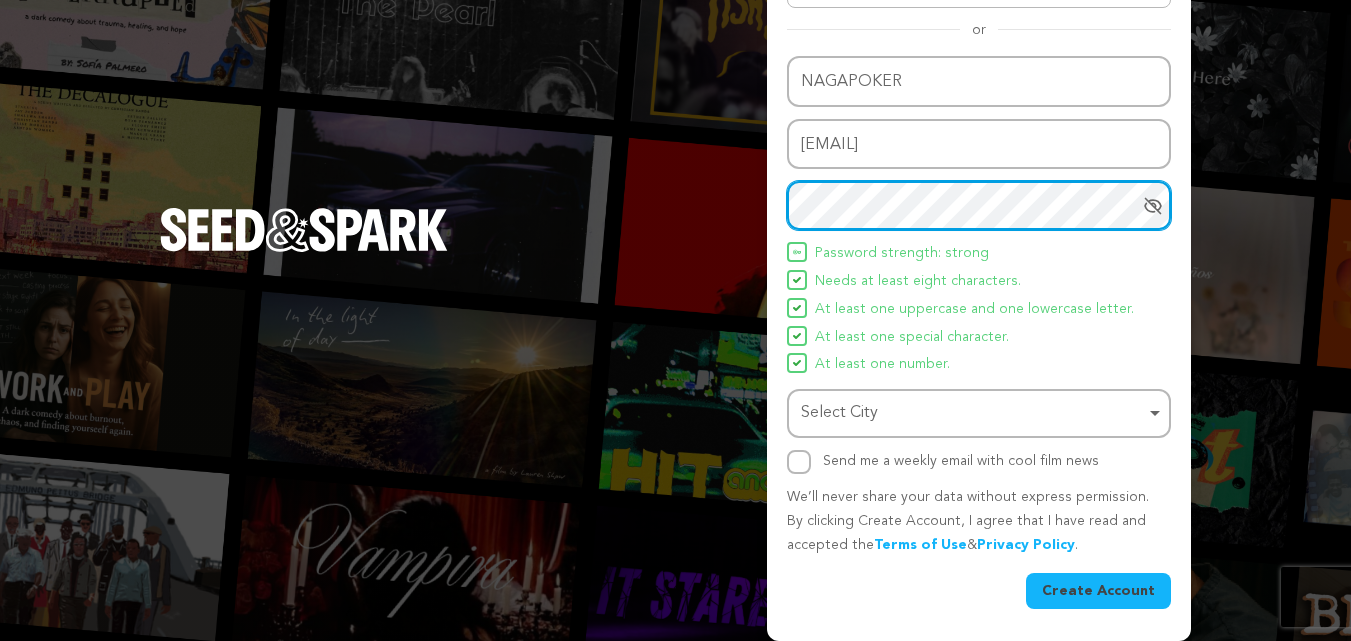 click on "Select City Remove item" at bounding box center (979, 413) 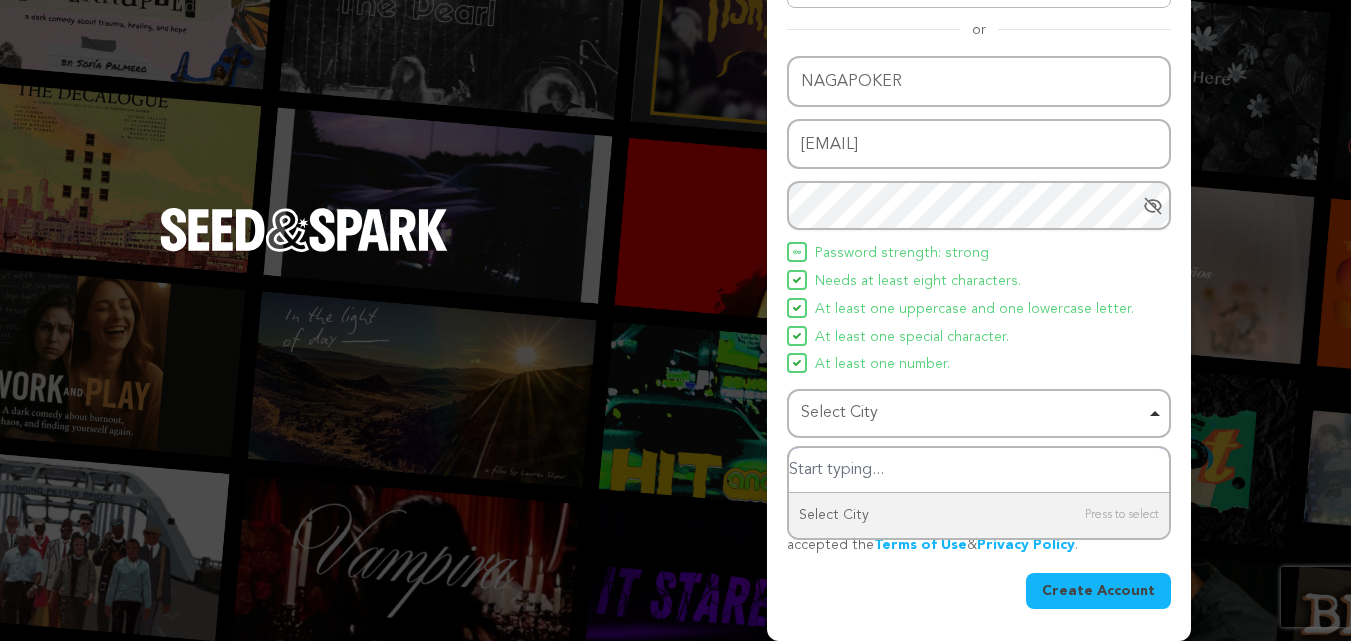 type on "s" 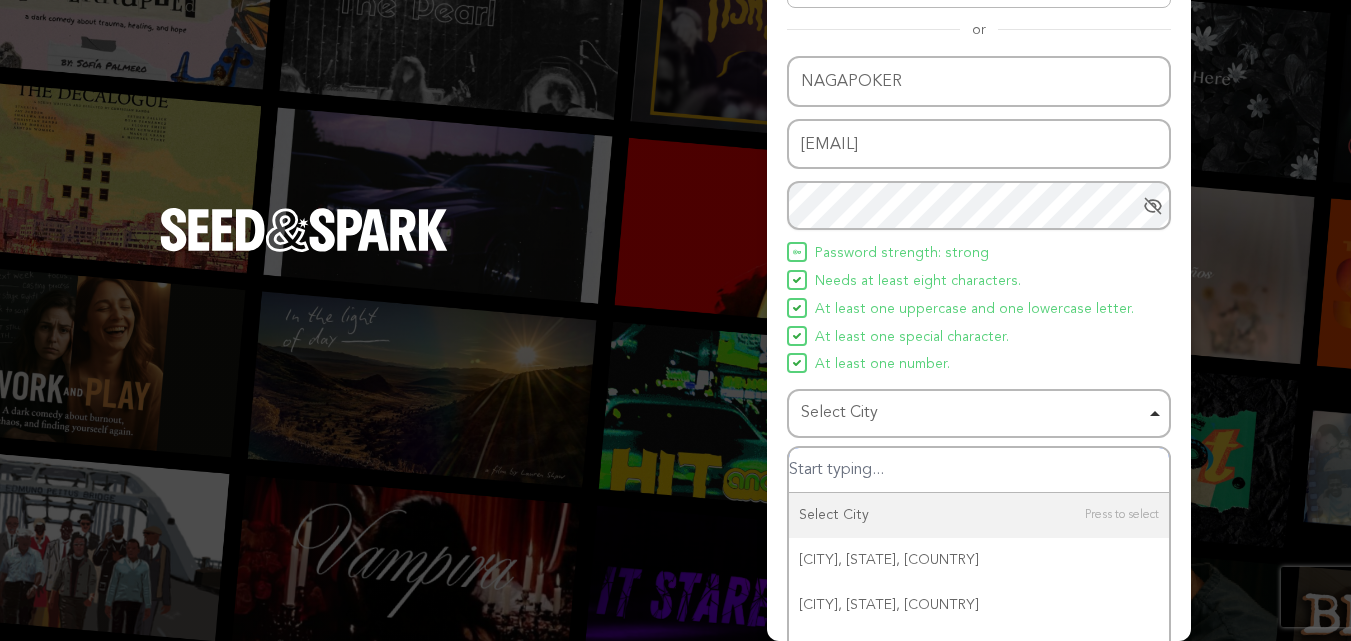 type on "h" 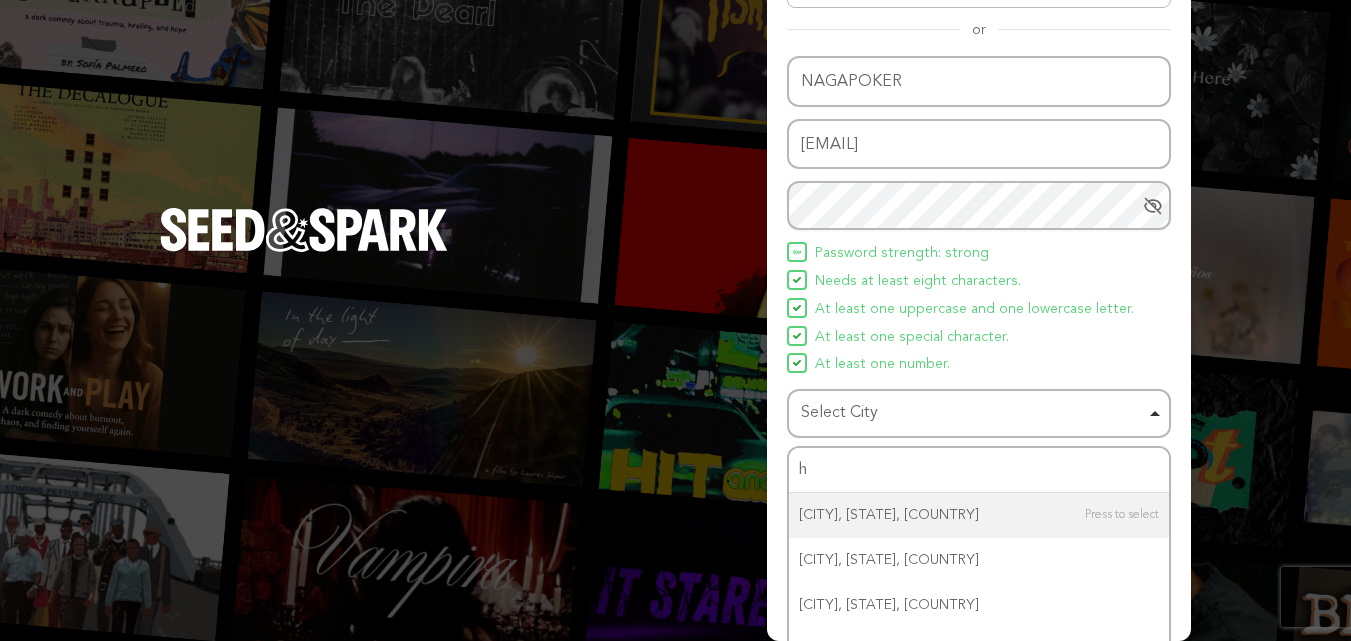 type 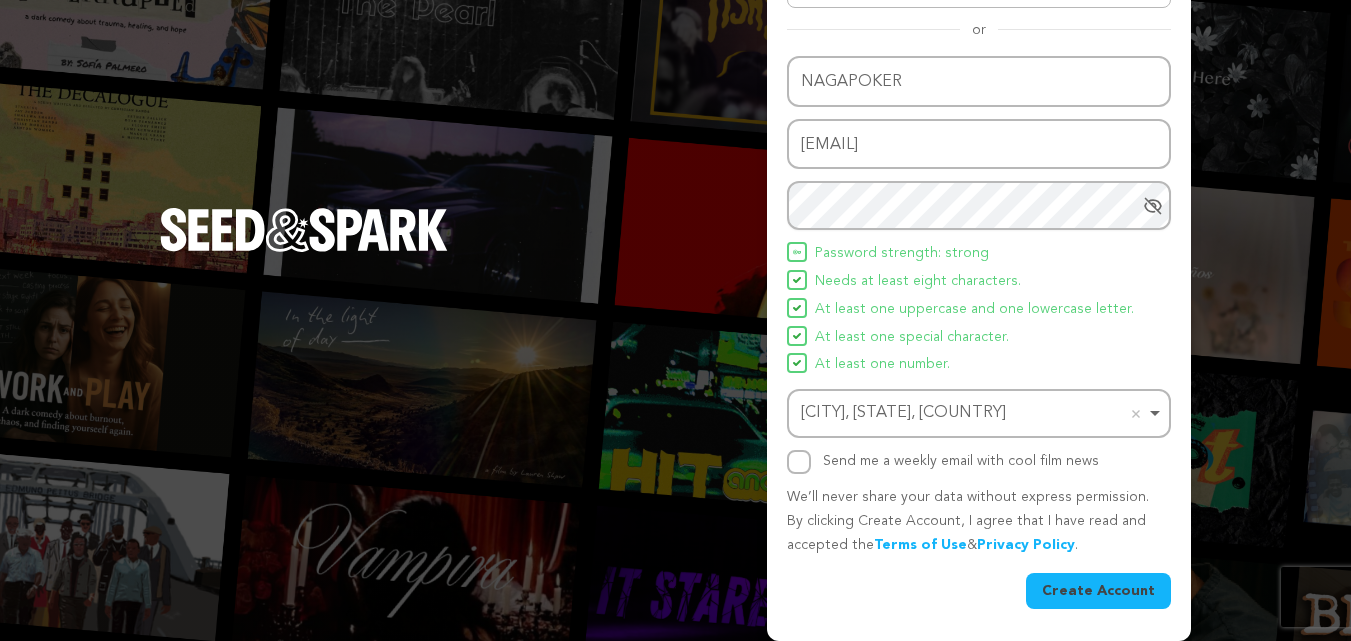 click on "Send me a weekly email with cool film news" at bounding box center [961, 461] 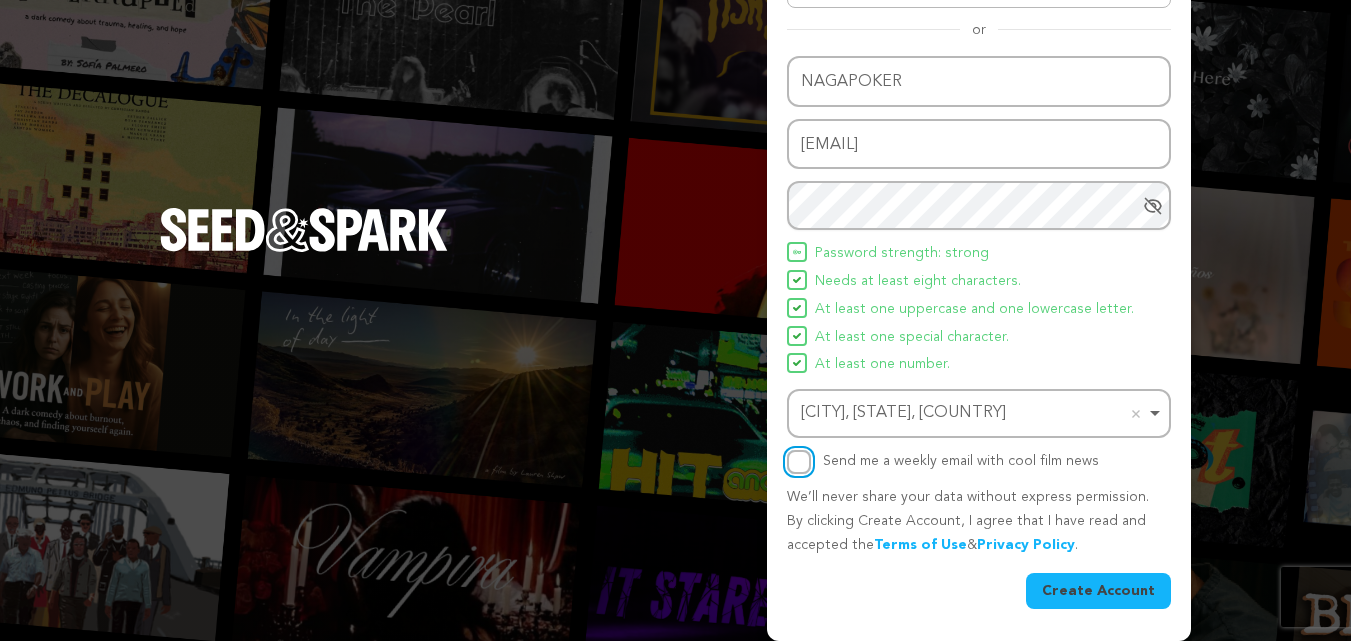 click on "Send me a weekly email with cool film news" at bounding box center (799, 462) 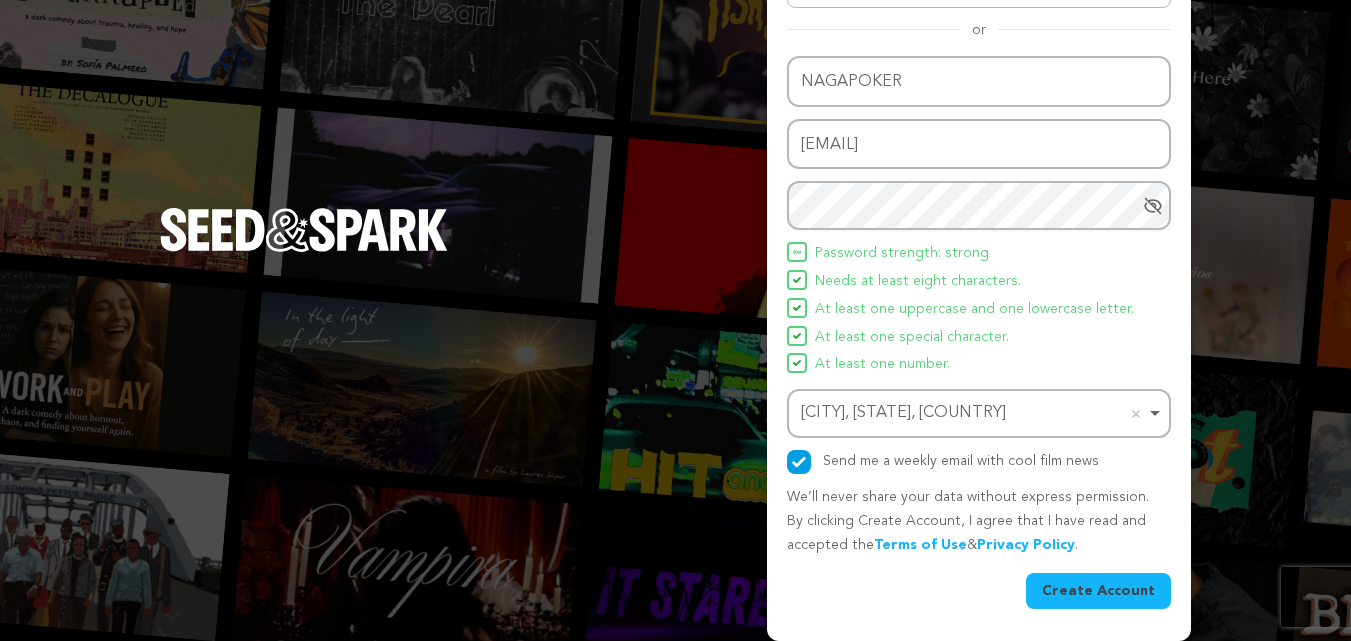 click on "Create Account" at bounding box center (1098, 591) 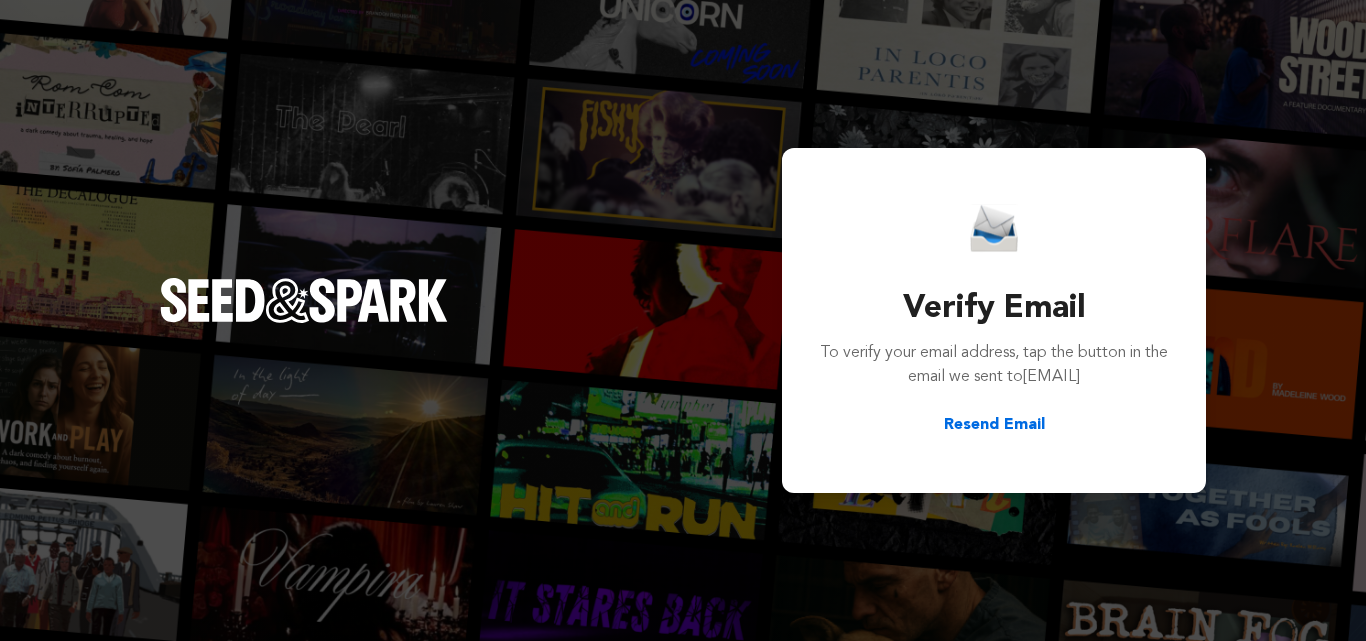 scroll, scrollTop: 0, scrollLeft: 0, axis: both 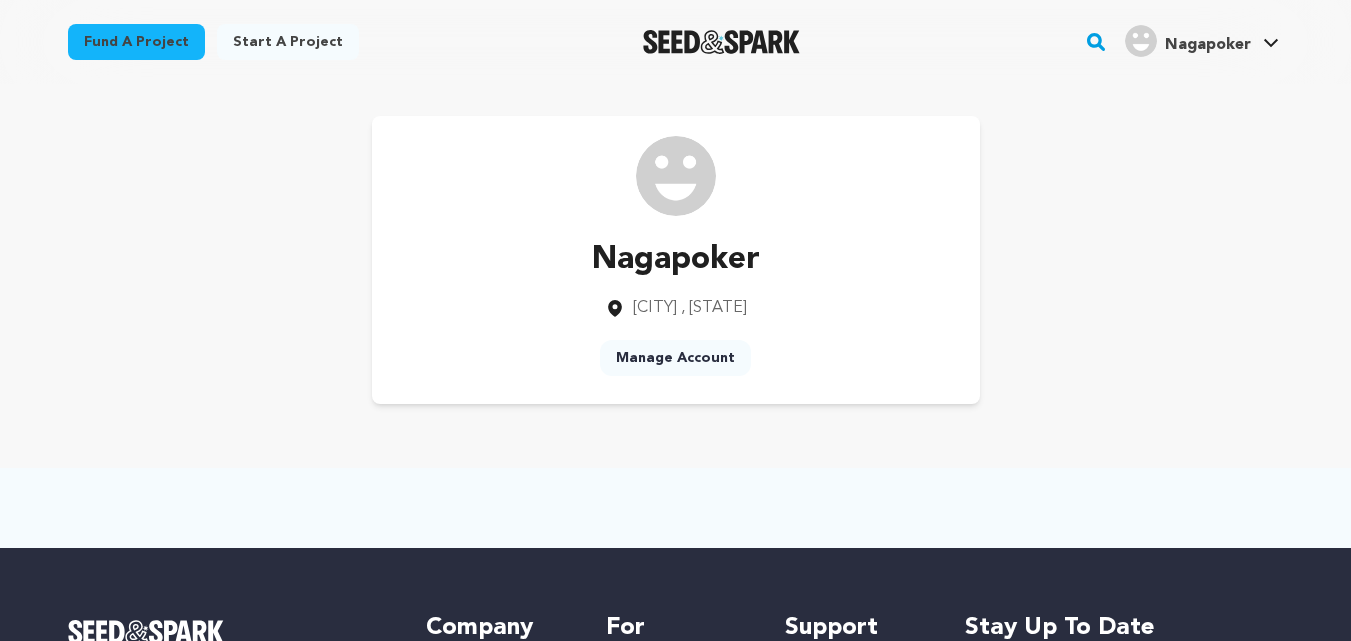 click on "Nagapoker
South Bloomfield
, Ohio
Manage Account" at bounding box center (676, 260) 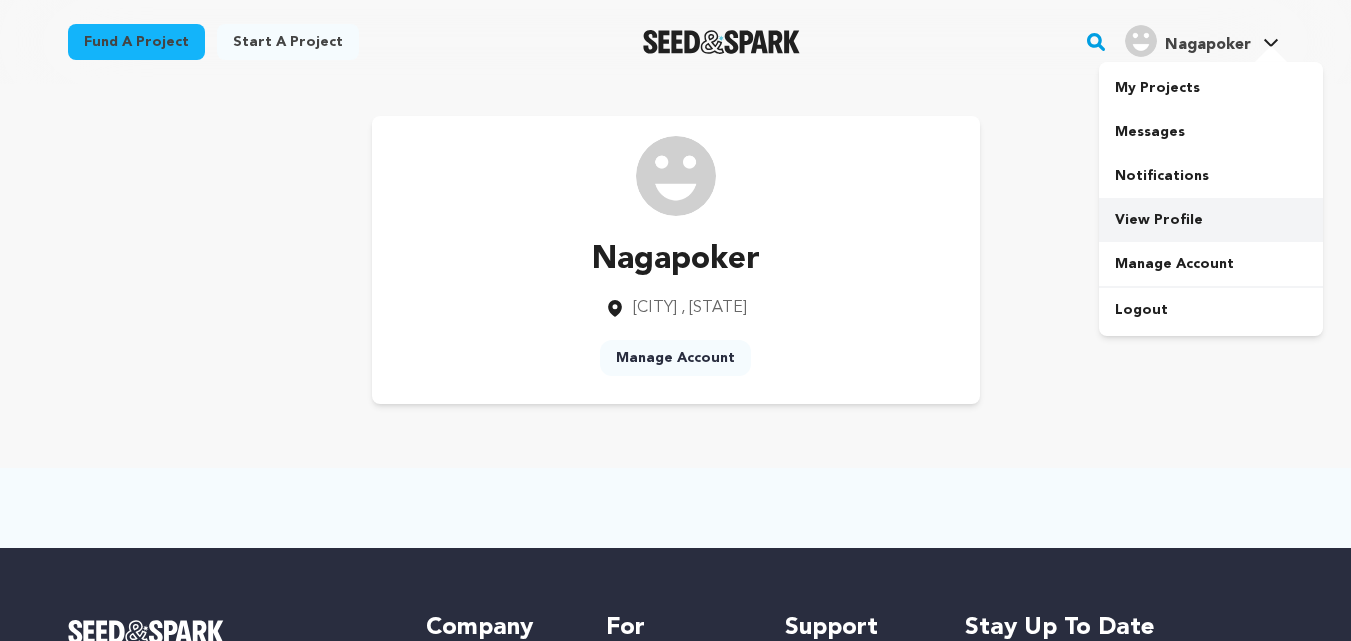 click on "View Profile" at bounding box center (1211, 220) 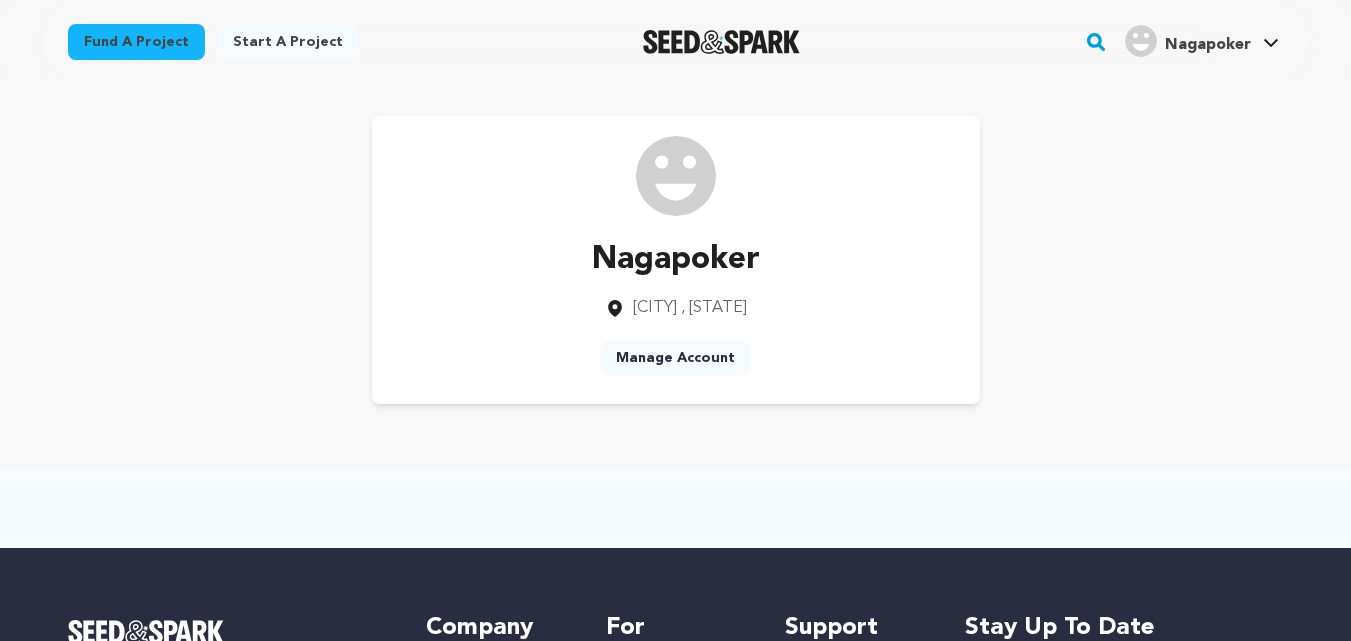 scroll, scrollTop: 0, scrollLeft: 0, axis: both 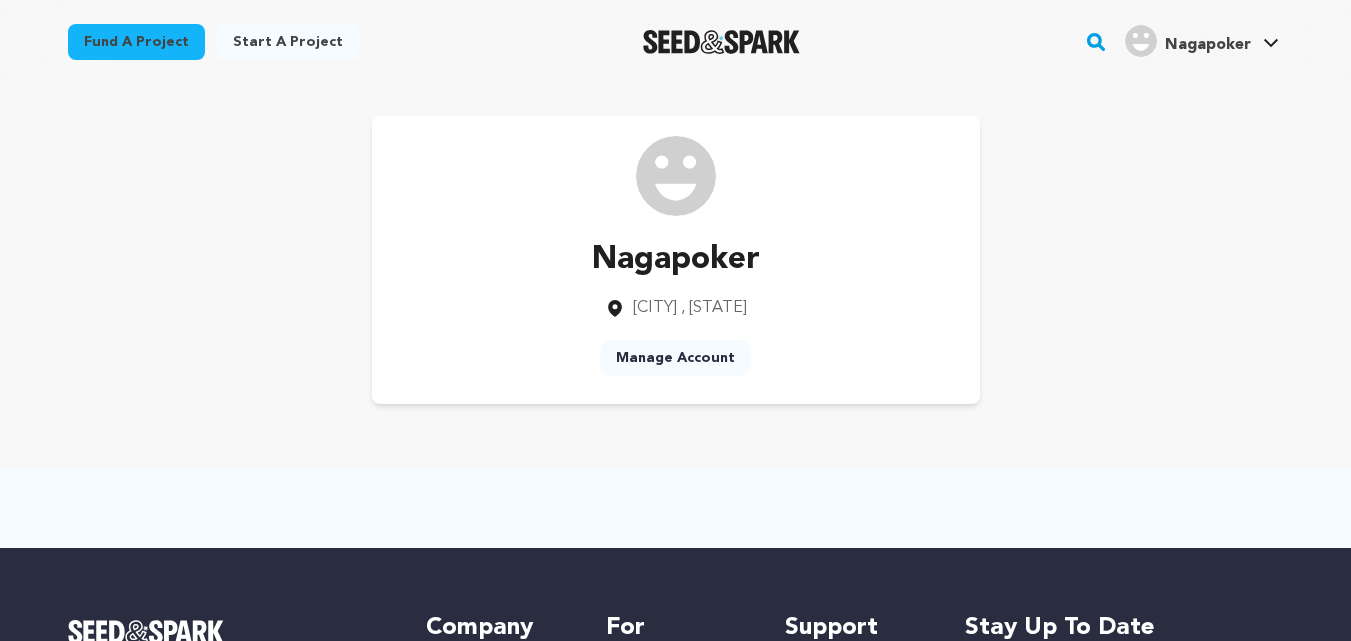 click on "Manage Account" at bounding box center [675, 358] 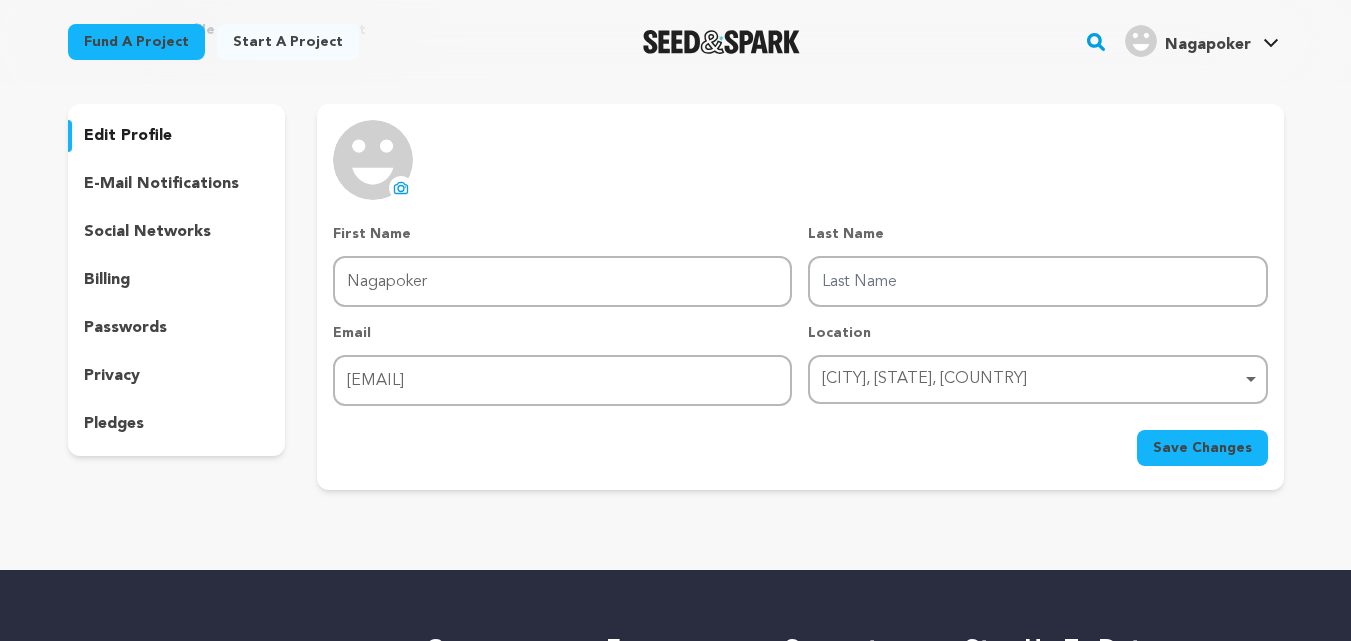scroll, scrollTop: 100, scrollLeft: 0, axis: vertical 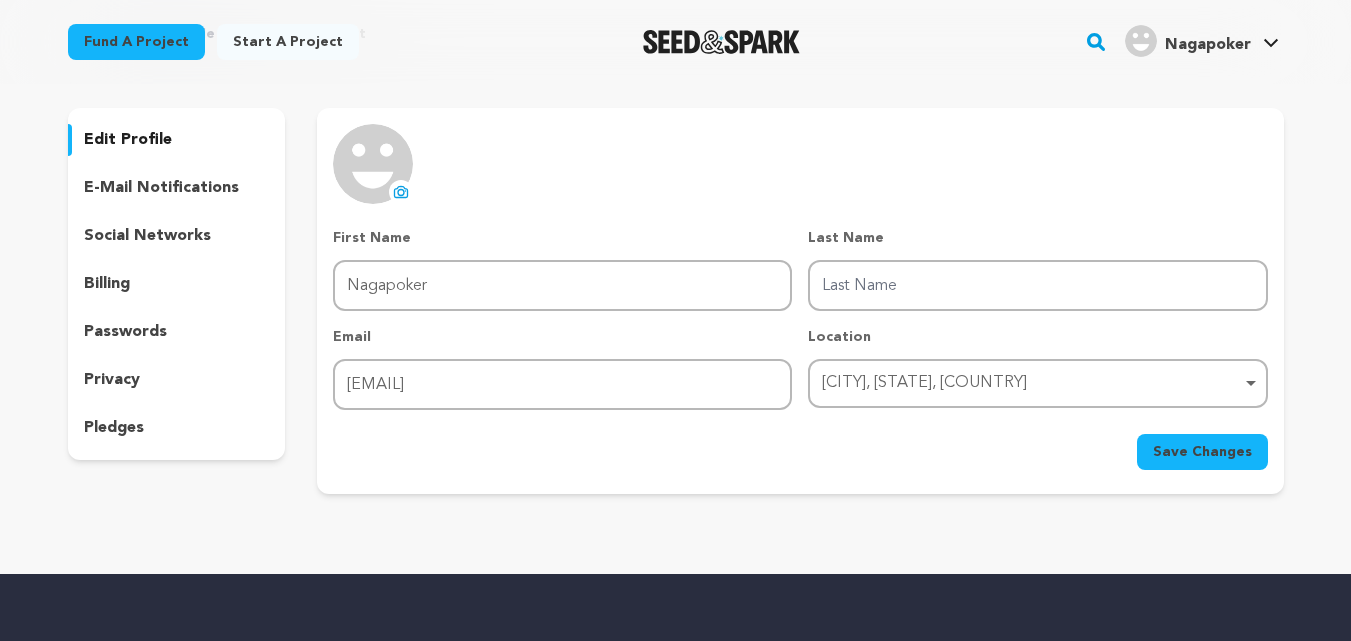 click on "privacy" at bounding box center (177, 380) 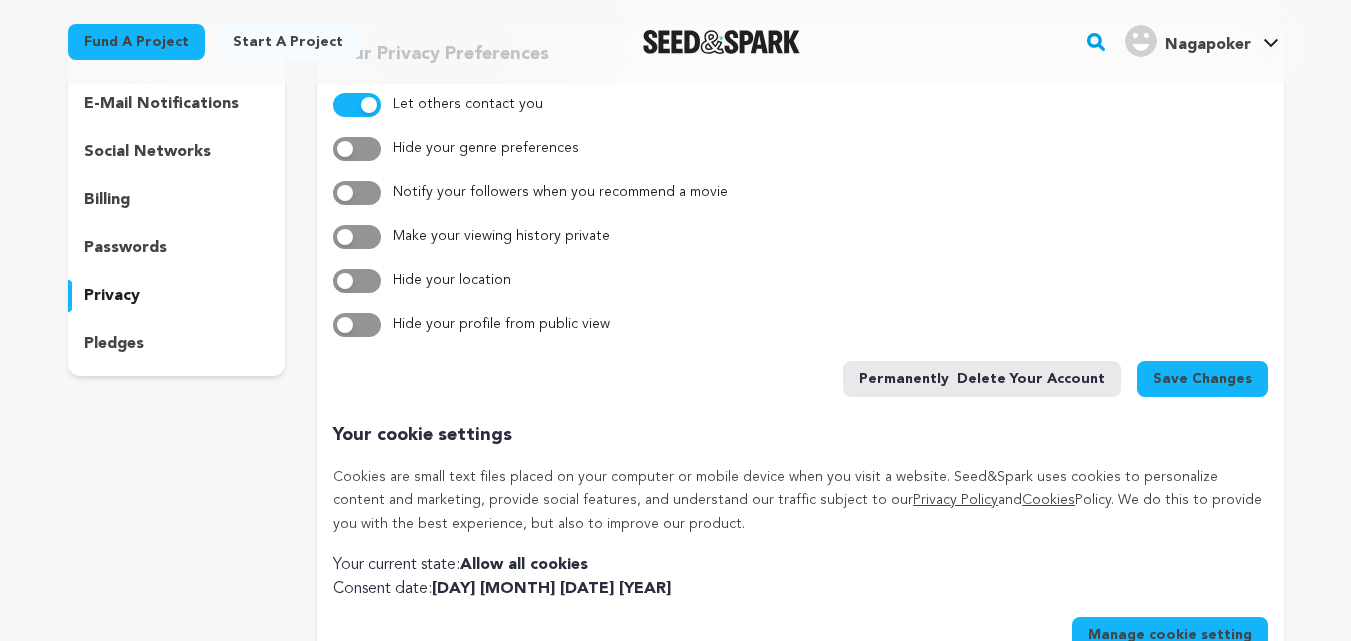 scroll, scrollTop: 0, scrollLeft: 0, axis: both 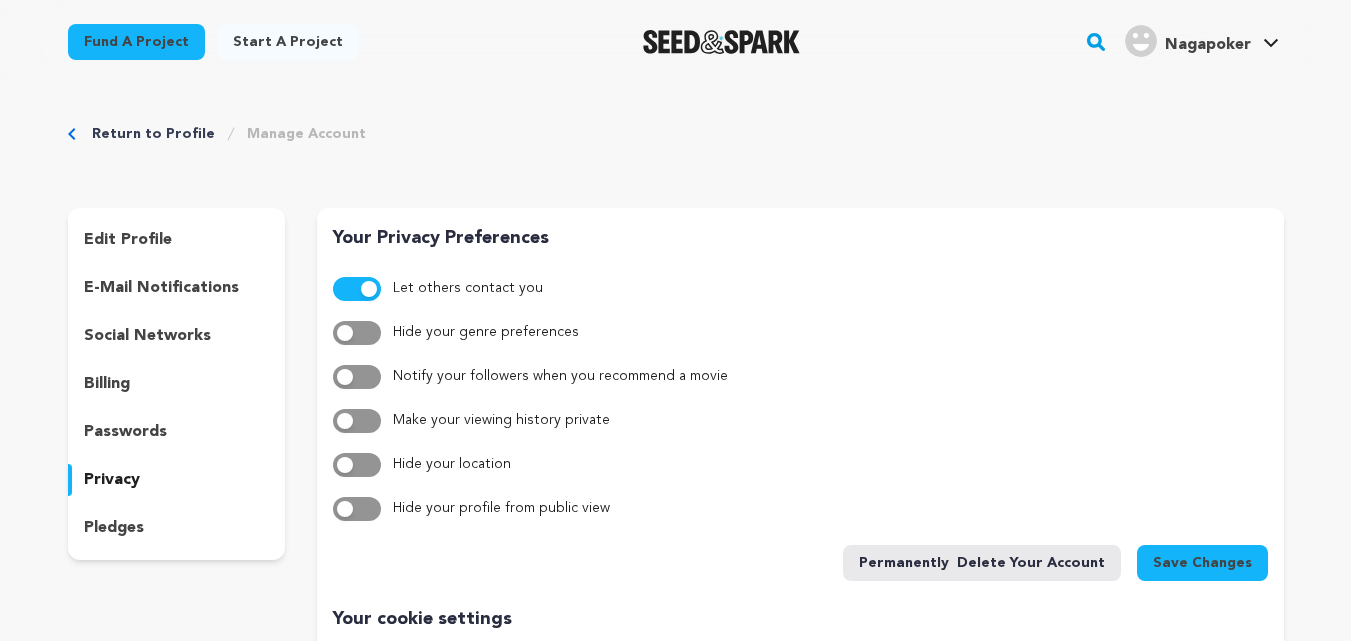 click on "edit profile" at bounding box center (177, 240) 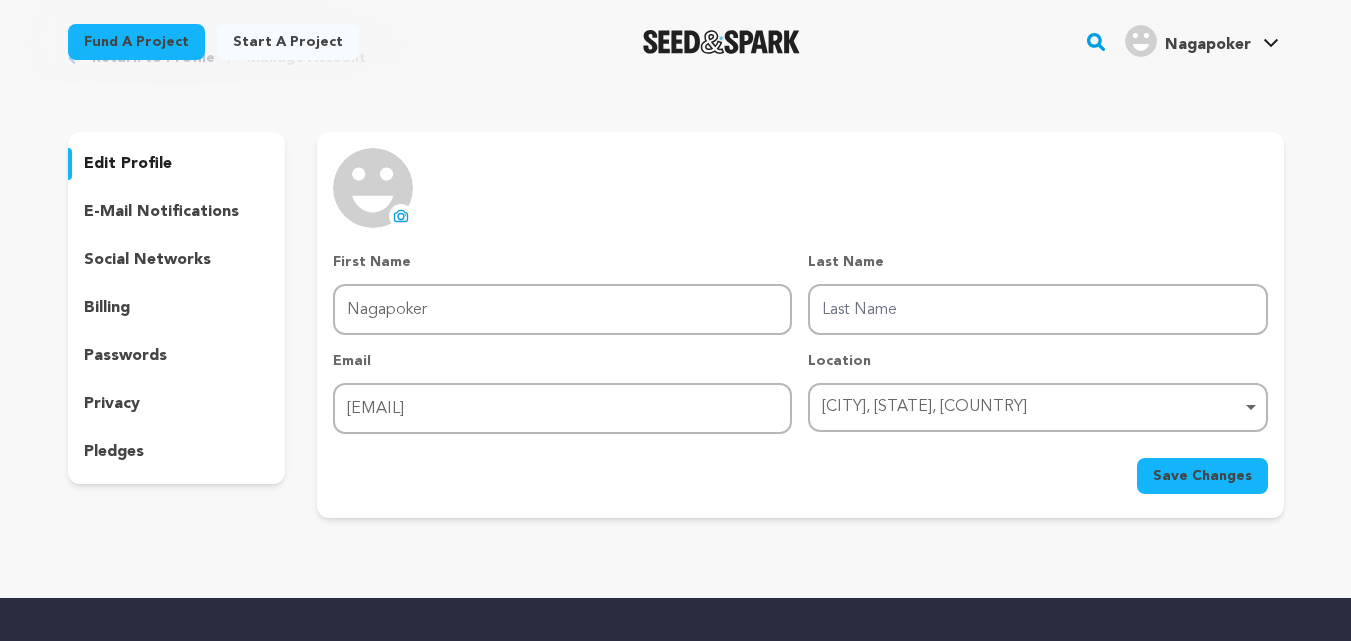 scroll, scrollTop: 0, scrollLeft: 0, axis: both 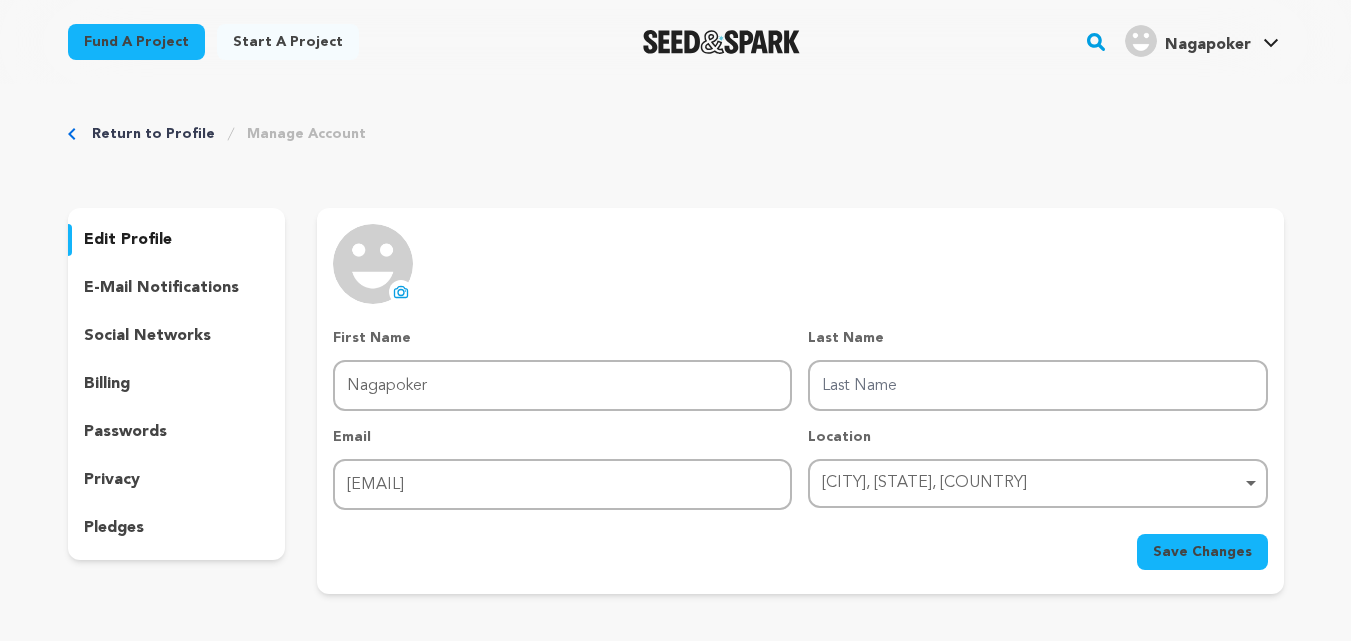 click on "social networks" at bounding box center [147, 336] 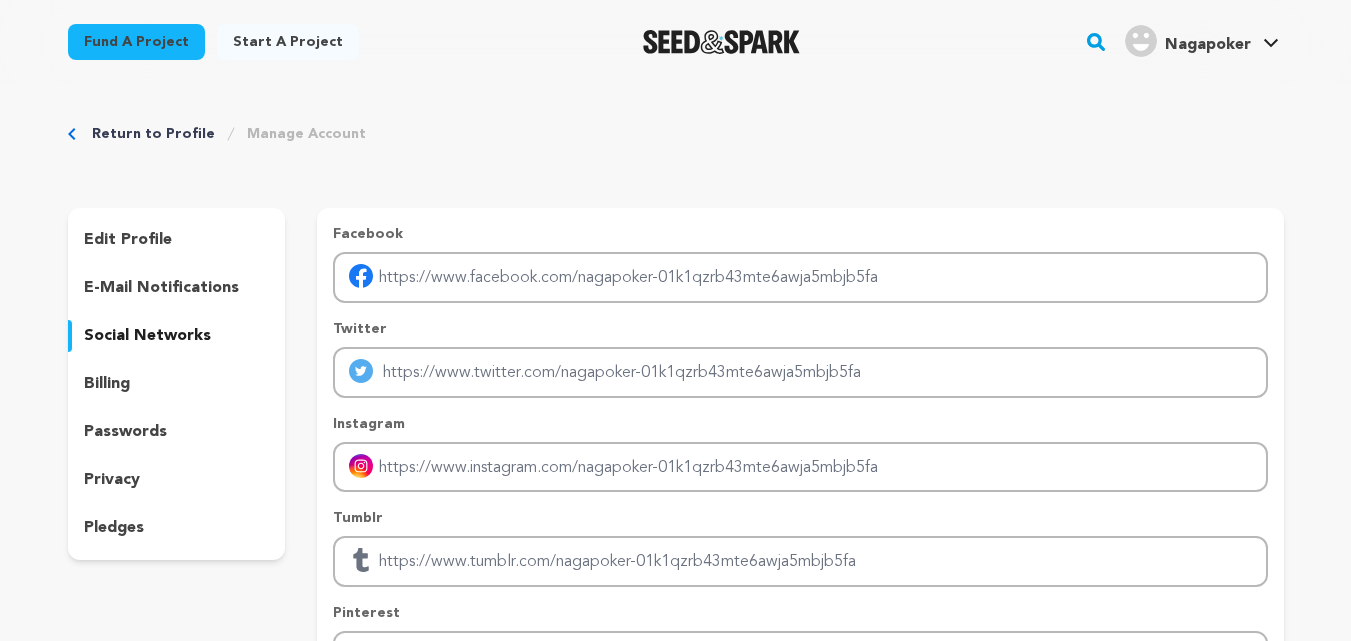 click on "e-mail notifications" at bounding box center [161, 288] 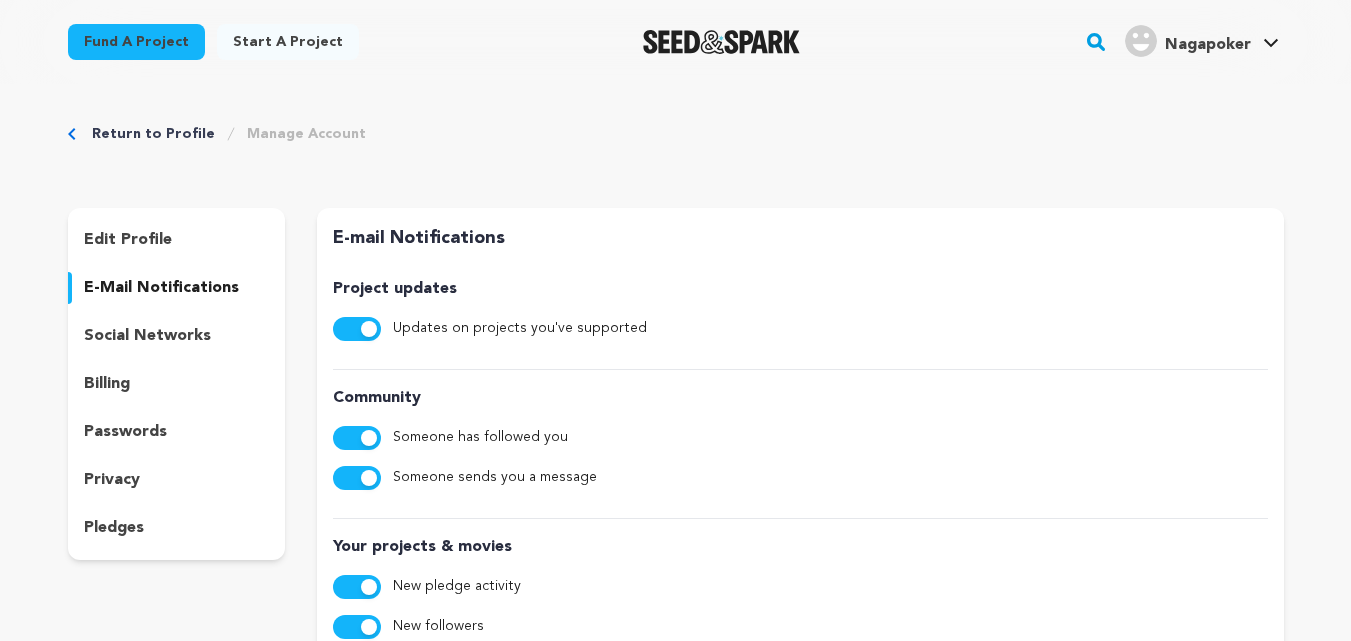 click on "Nagapoker
Nagapoker" at bounding box center [1202, 42] 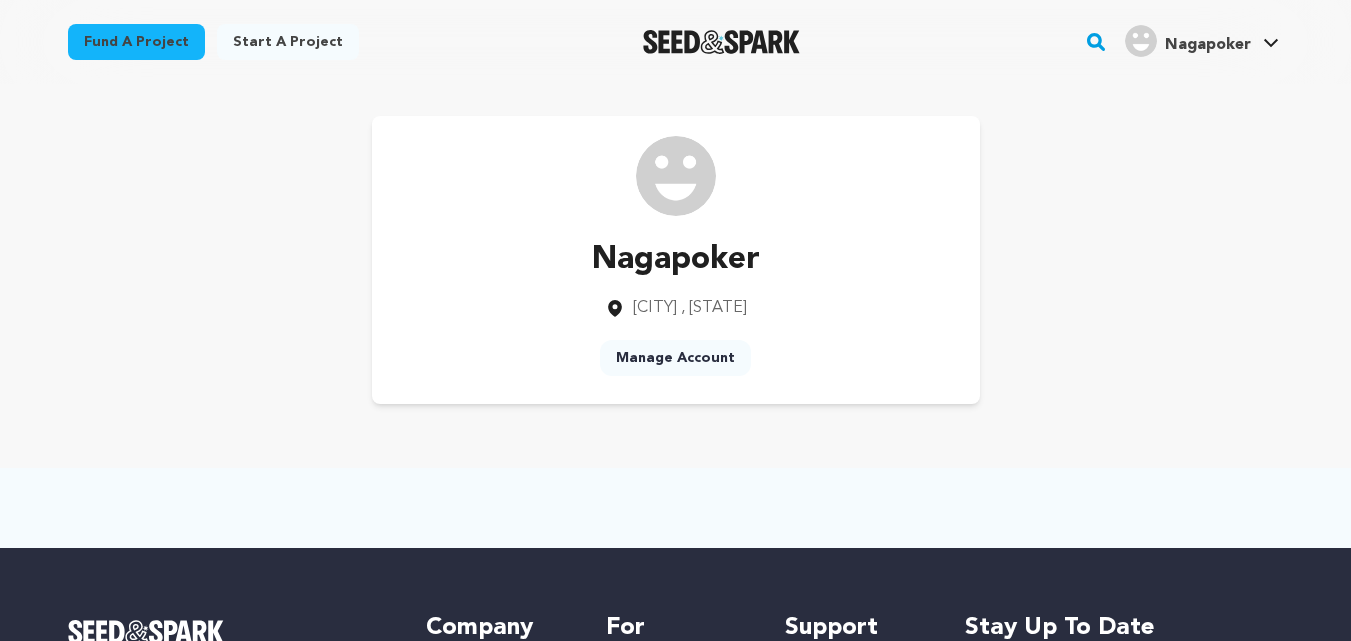 scroll, scrollTop: 0, scrollLeft: 0, axis: both 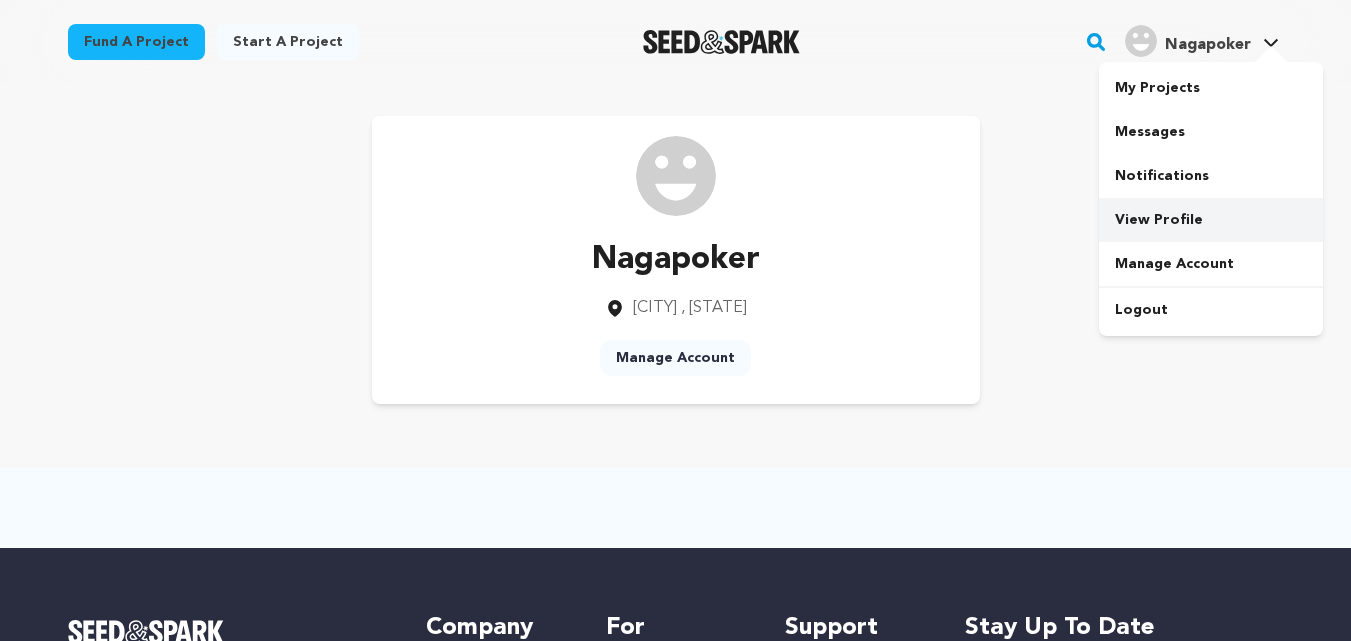 click on "View Profile" at bounding box center [1211, 220] 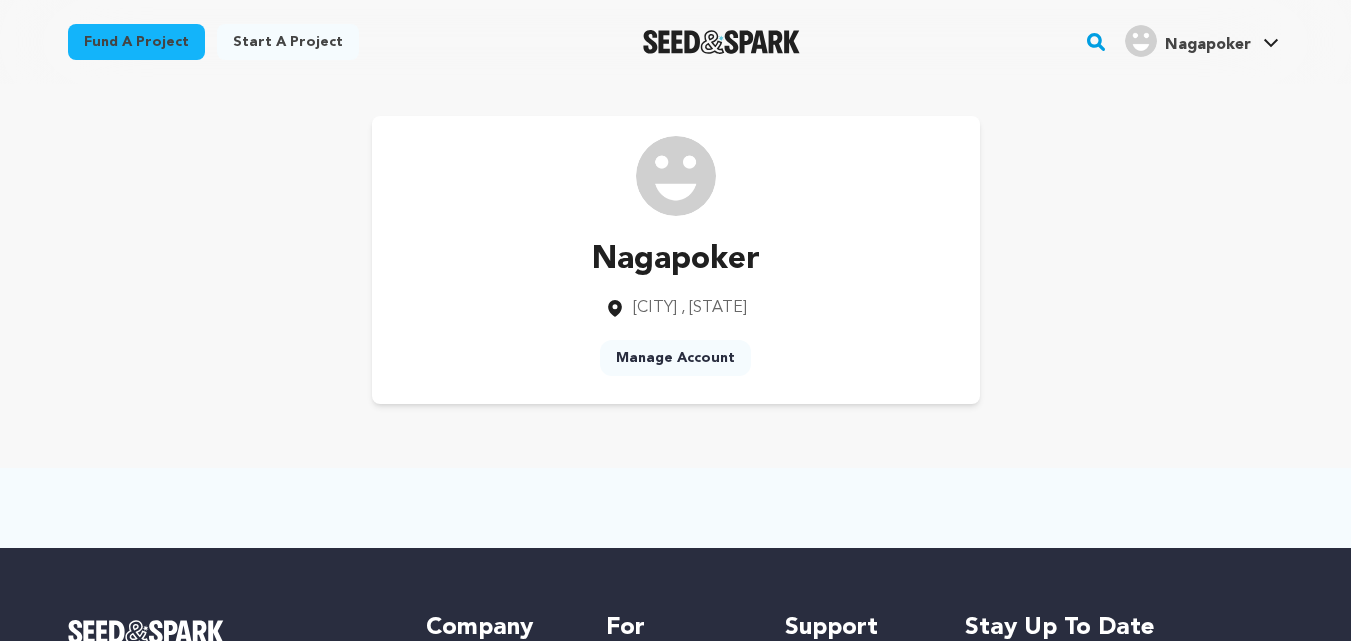 scroll, scrollTop: 0, scrollLeft: 0, axis: both 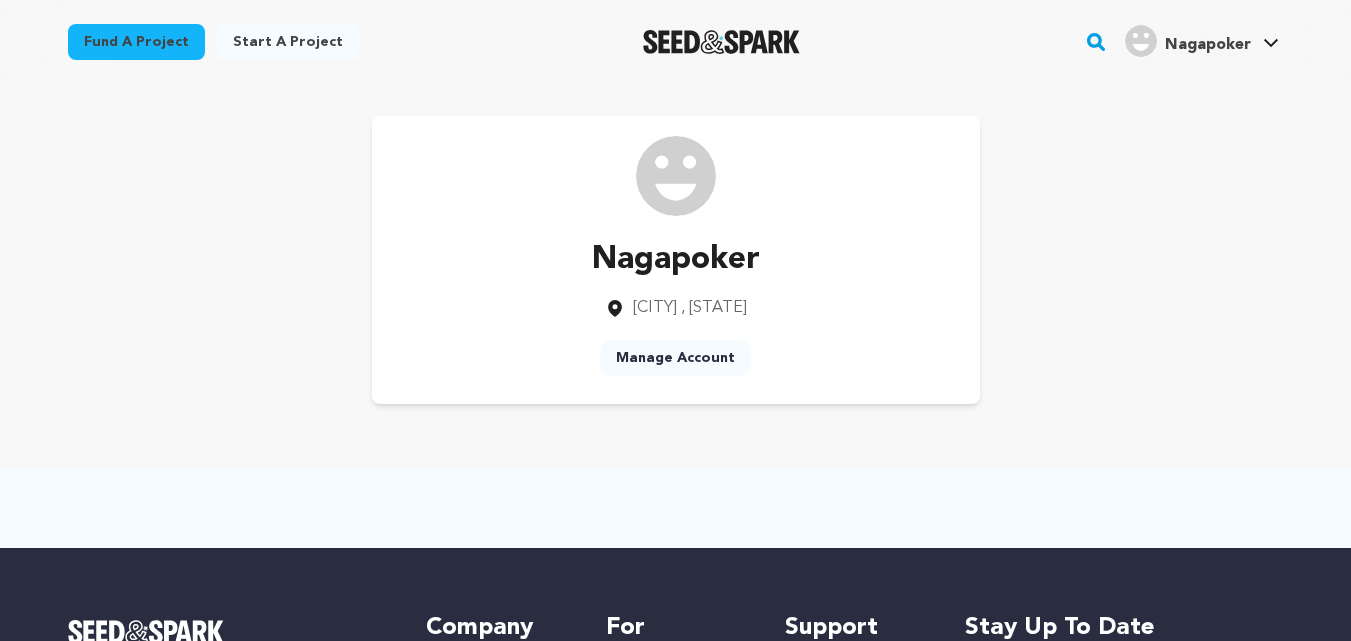 click on "Manage Account" at bounding box center (675, 358) 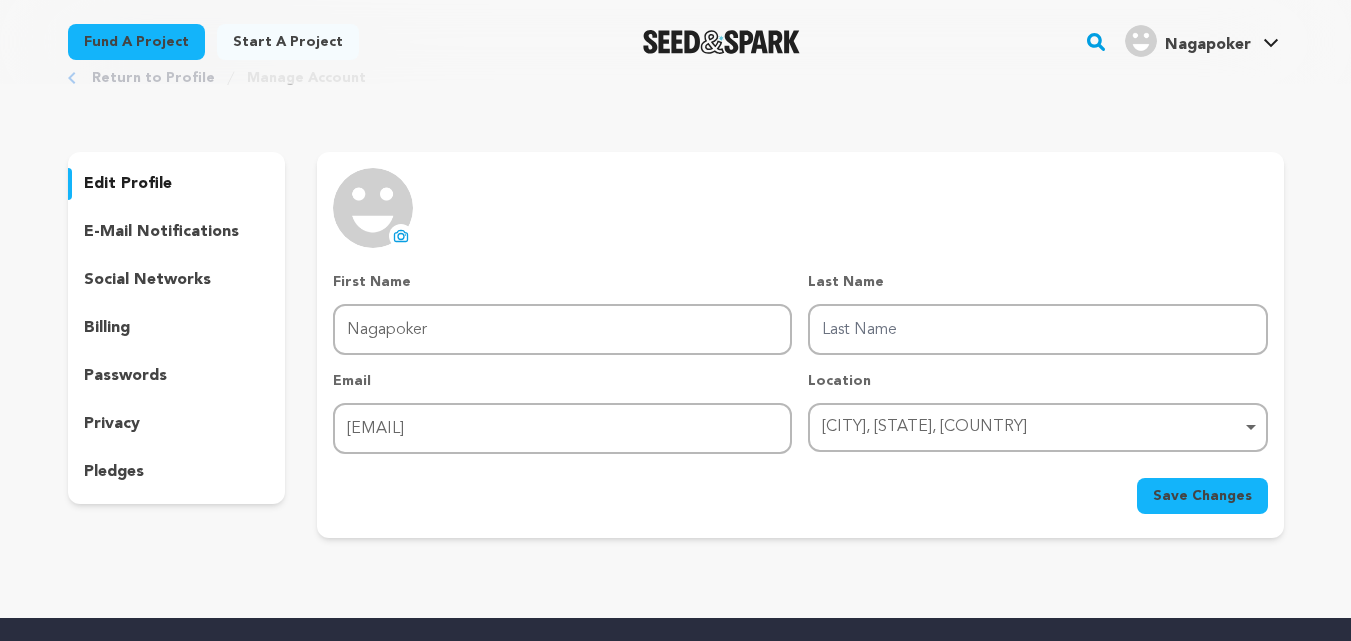 scroll, scrollTop: 200, scrollLeft: 0, axis: vertical 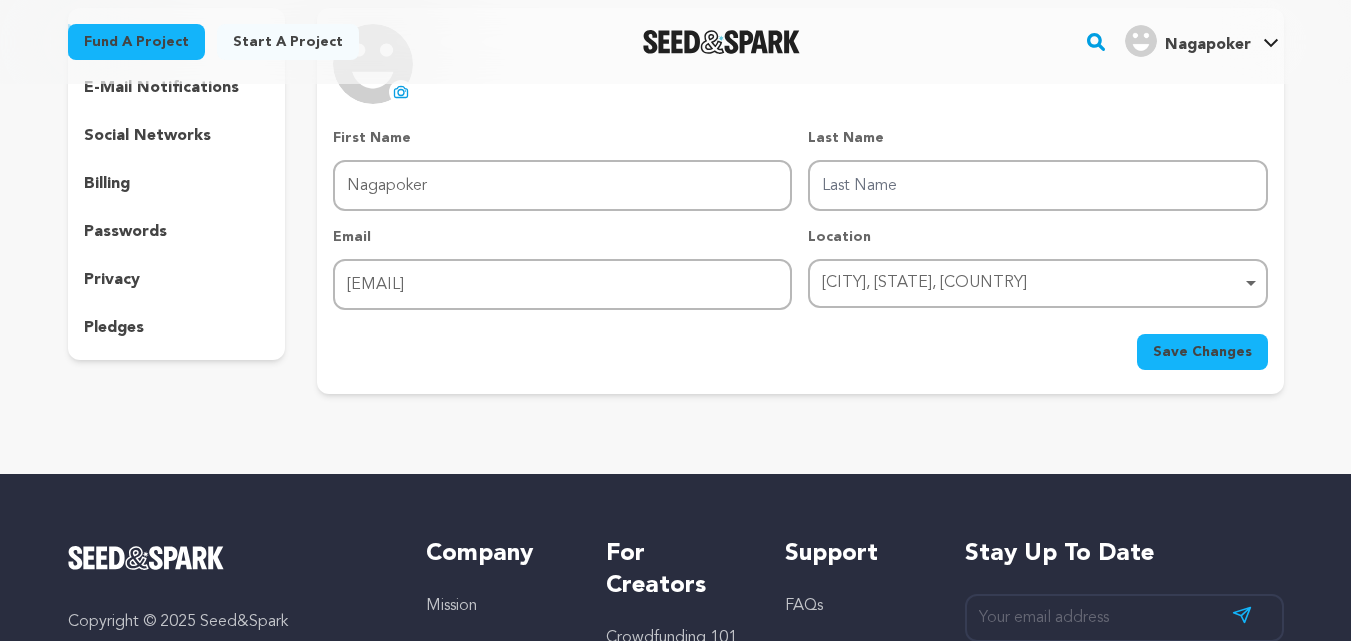 click on "[CITY], [STATE], [COUNTRY] Remove item" at bounding box center (1031, 283) 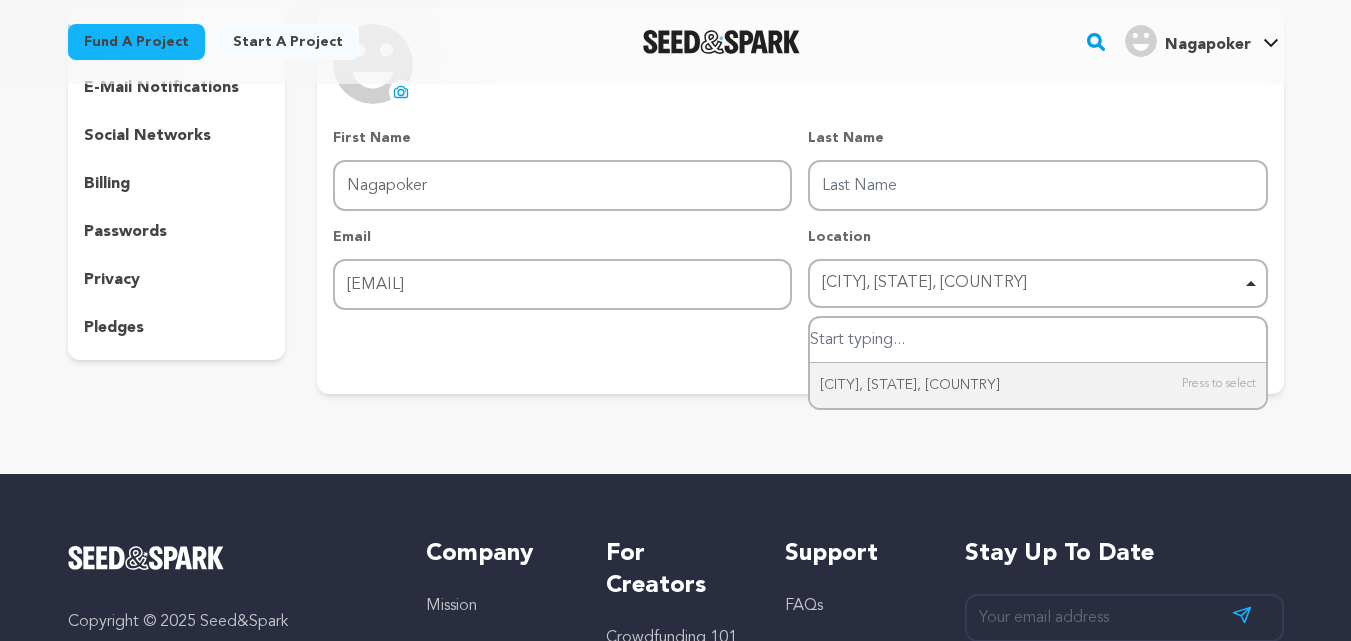 click on "[CITY], [STATE], [COUNTRY] Remove item" at bounding box center (1031, 283) 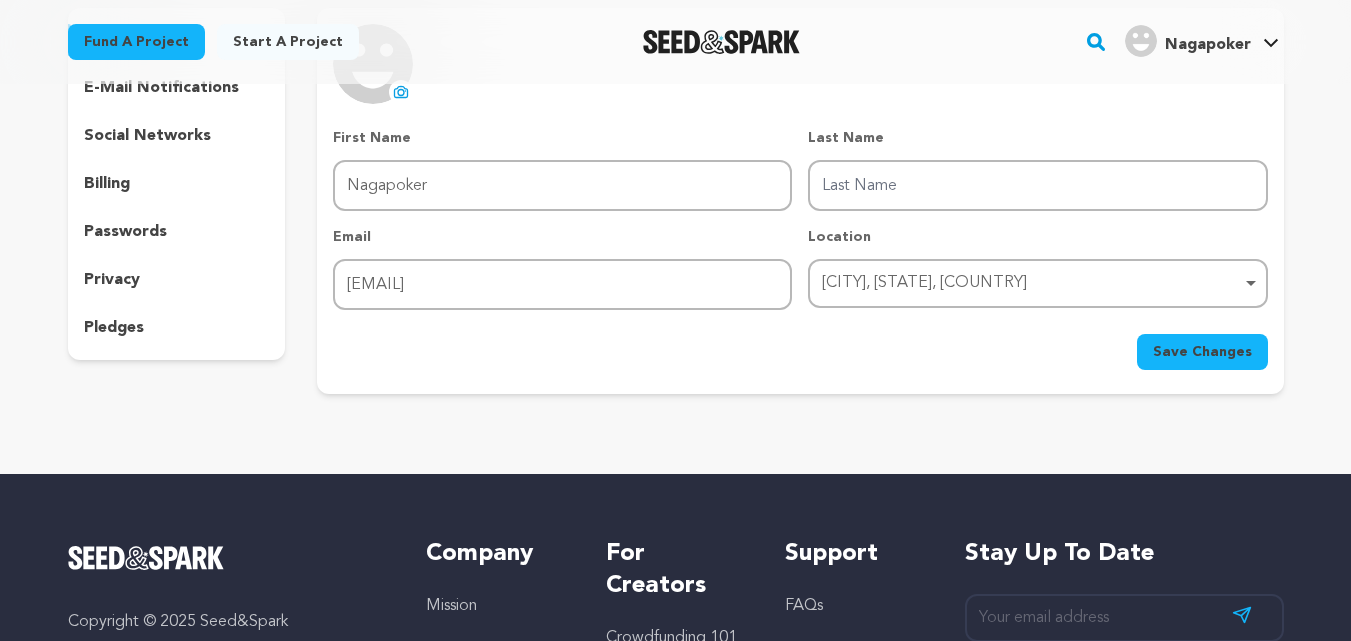 drag, startPoint x: 1136, startPoint y: 287, endPoint x: 814, endPoint y: 290, distance: 322.01398 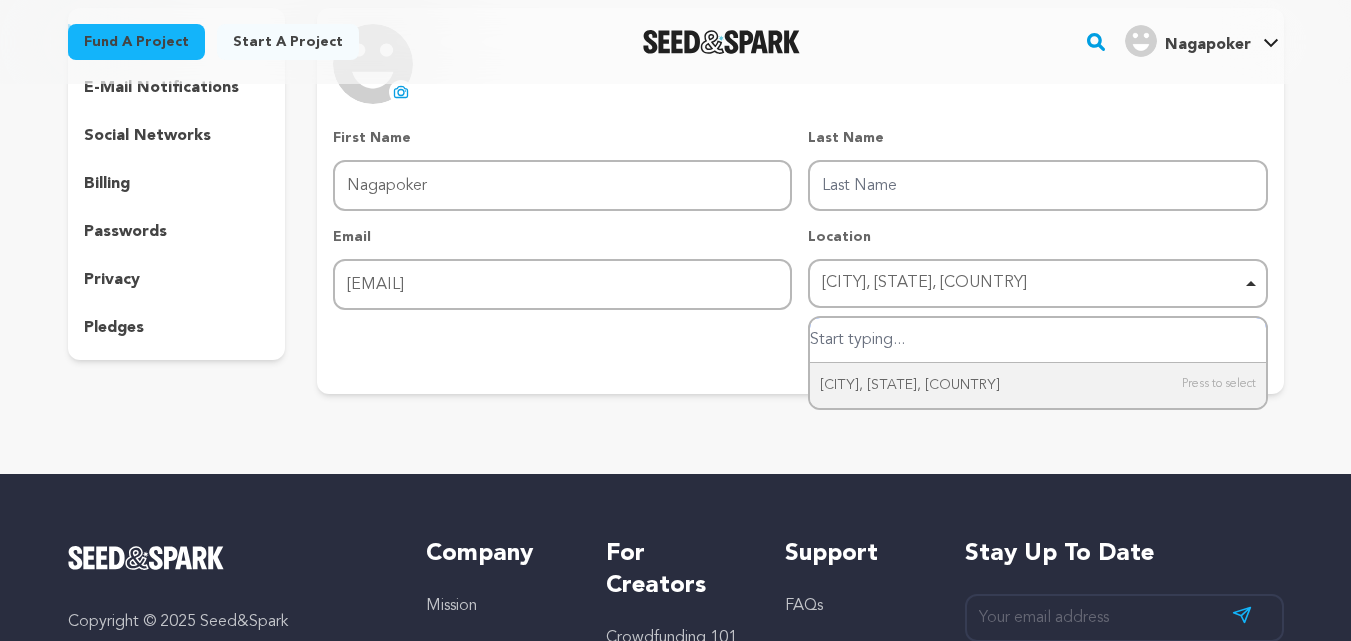 click on "South Bloomfield, Ohio, United States Remove item" at bounding box center (1031, 283) 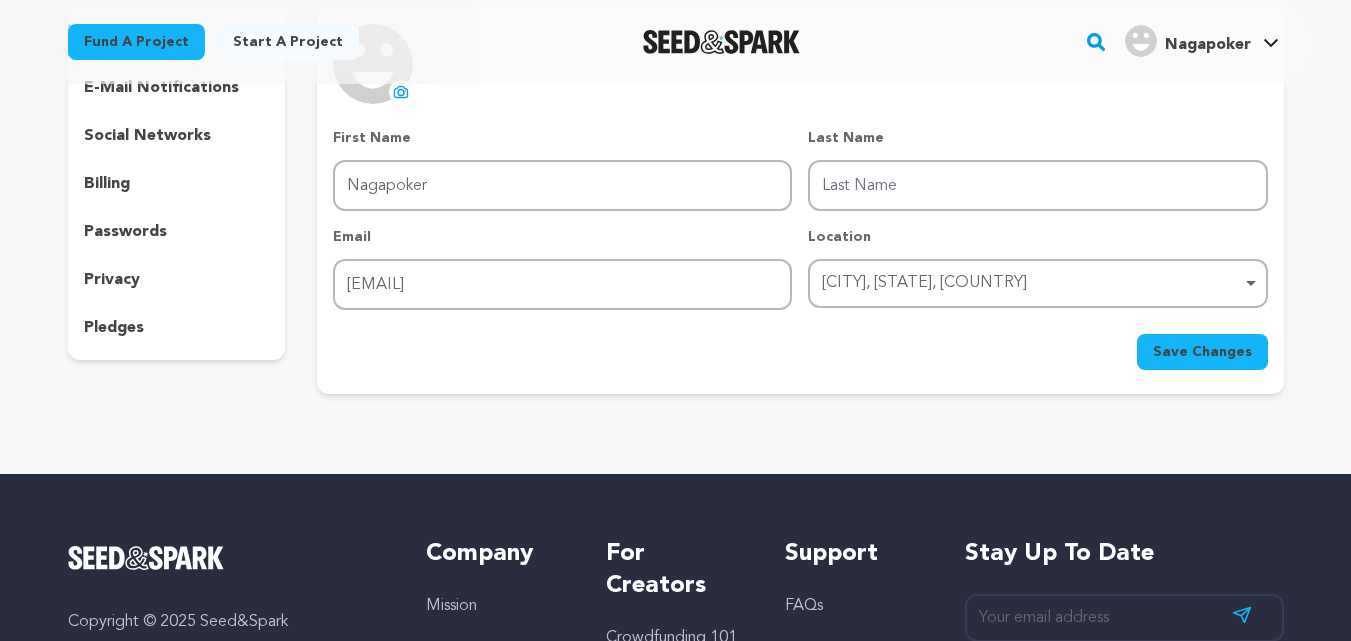 click on "South Bloomfield, Ohio, United States Remove item" at bounding box center (1031, 283) 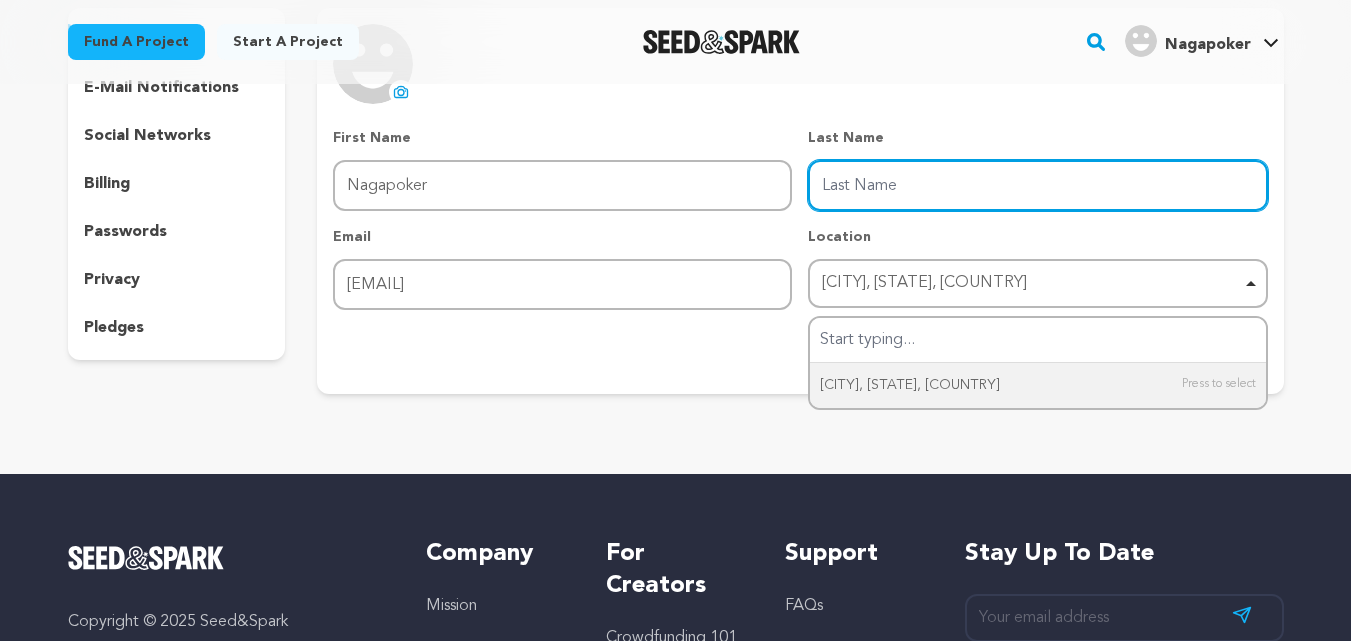 click on "Last Name" at bounding box center (1037, 185) 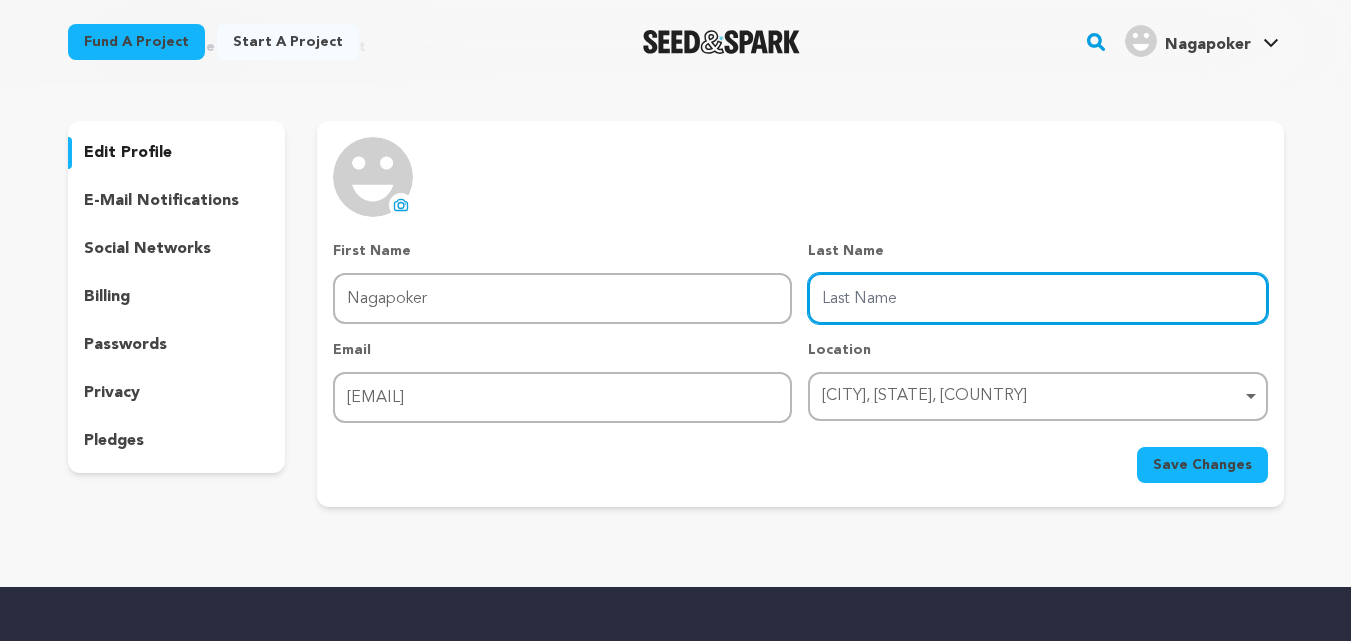 scroll, scrollTop: 0, scrollLeft: 0, axis: both 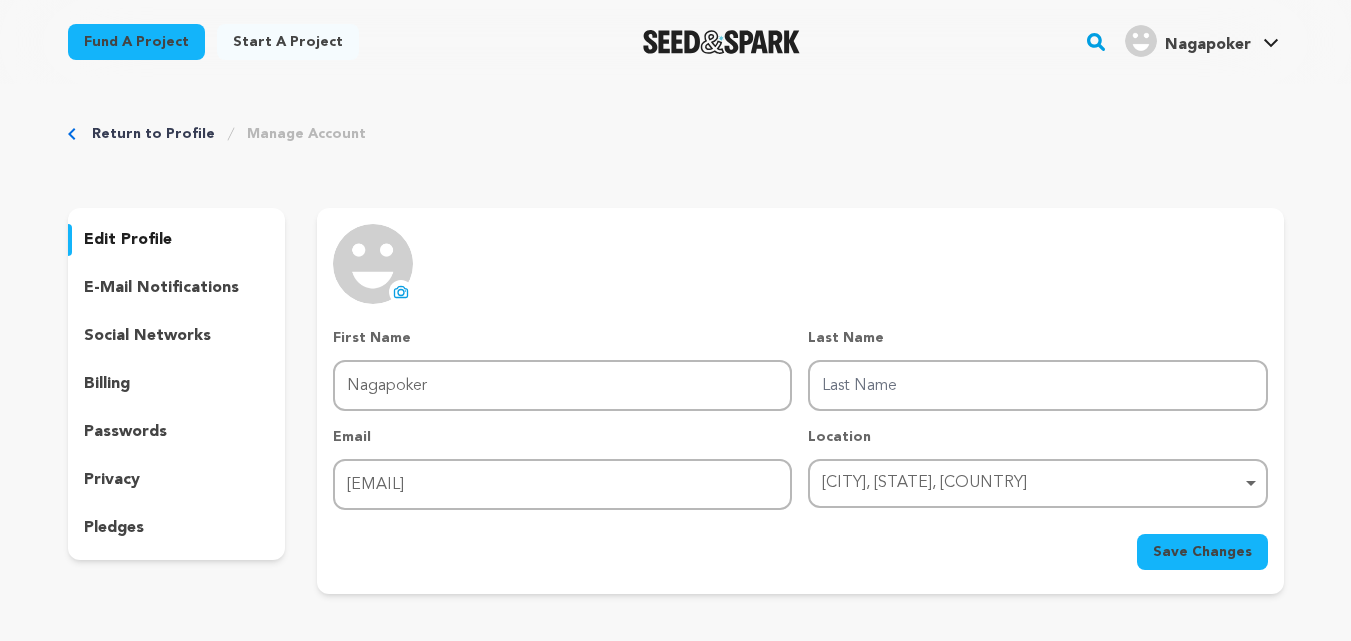 click on "edit profile
e-mail notifications
social networks
billing
passwords
privacy
pledges" at bounding box center (177, 384) 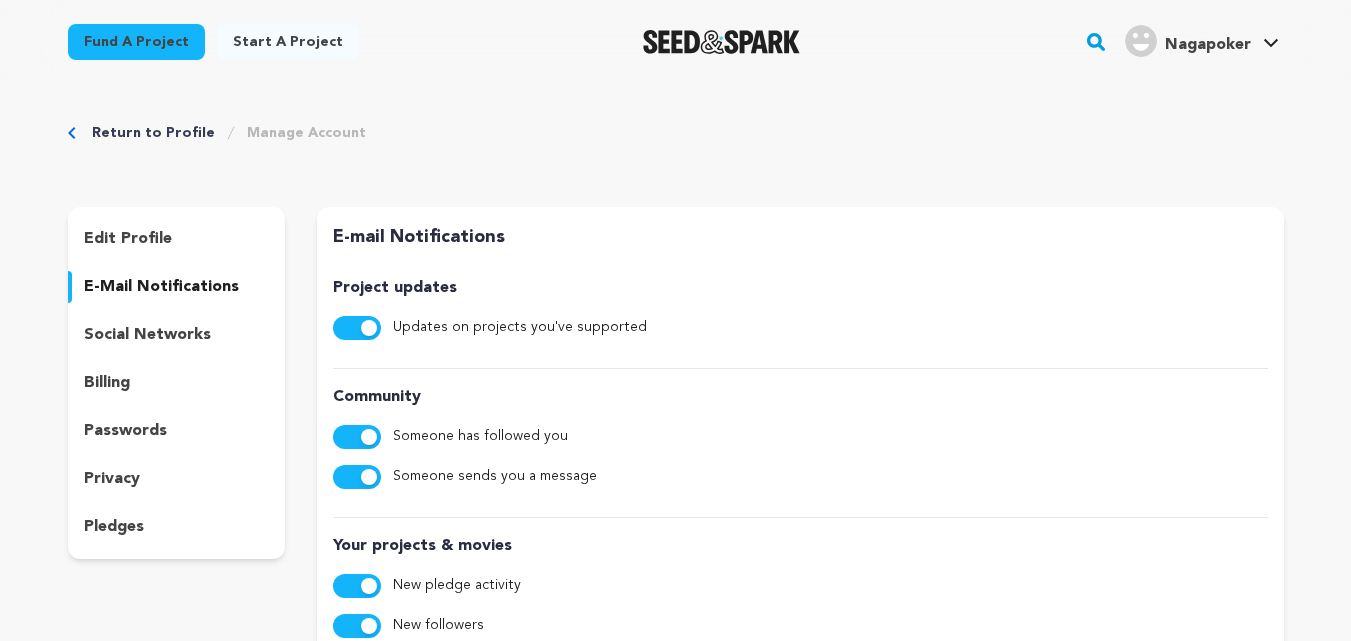 scroll, scrollTop: 600, scrollLeft: 0, axis: vertical 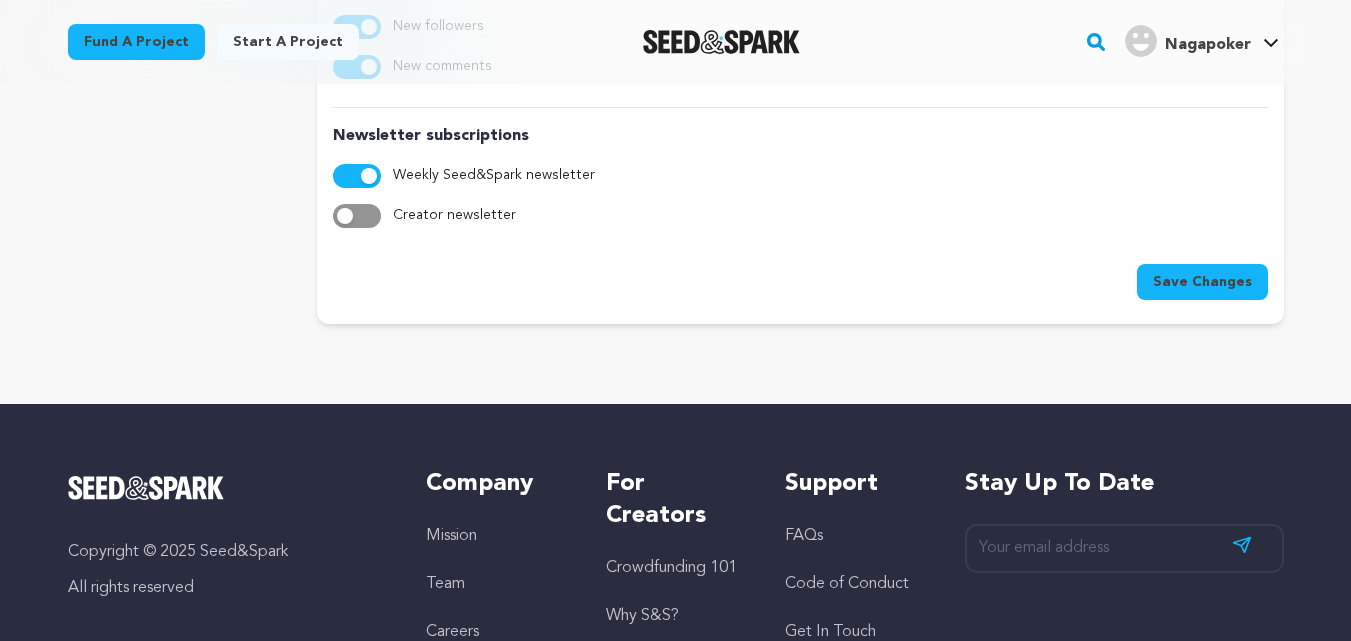 type 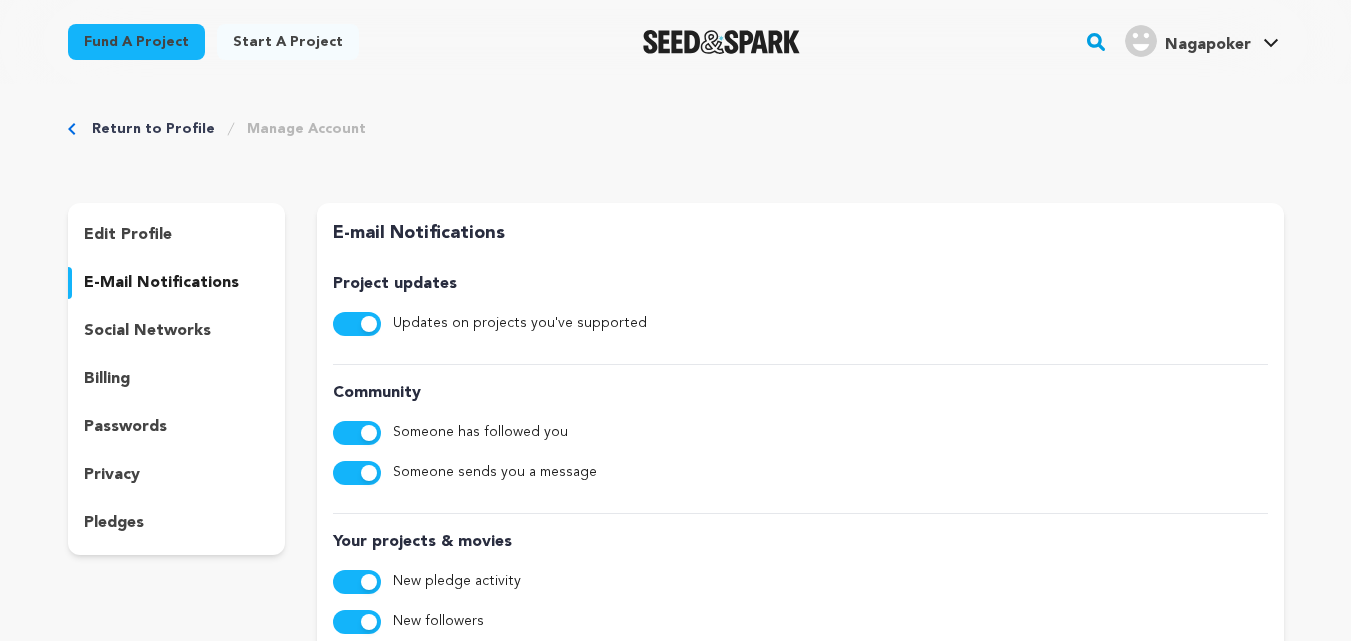 scroll, scrollTop: 0, scrollLeft: 0, axis: both 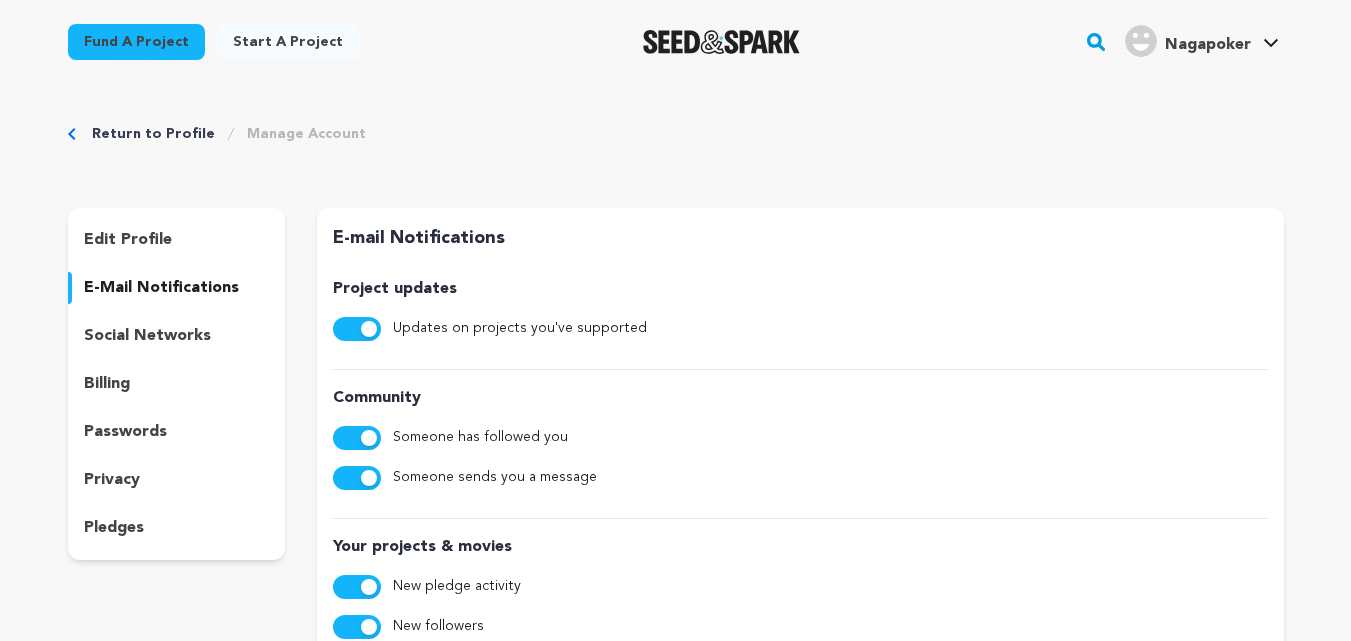 click at bounding box center [1141, 41] 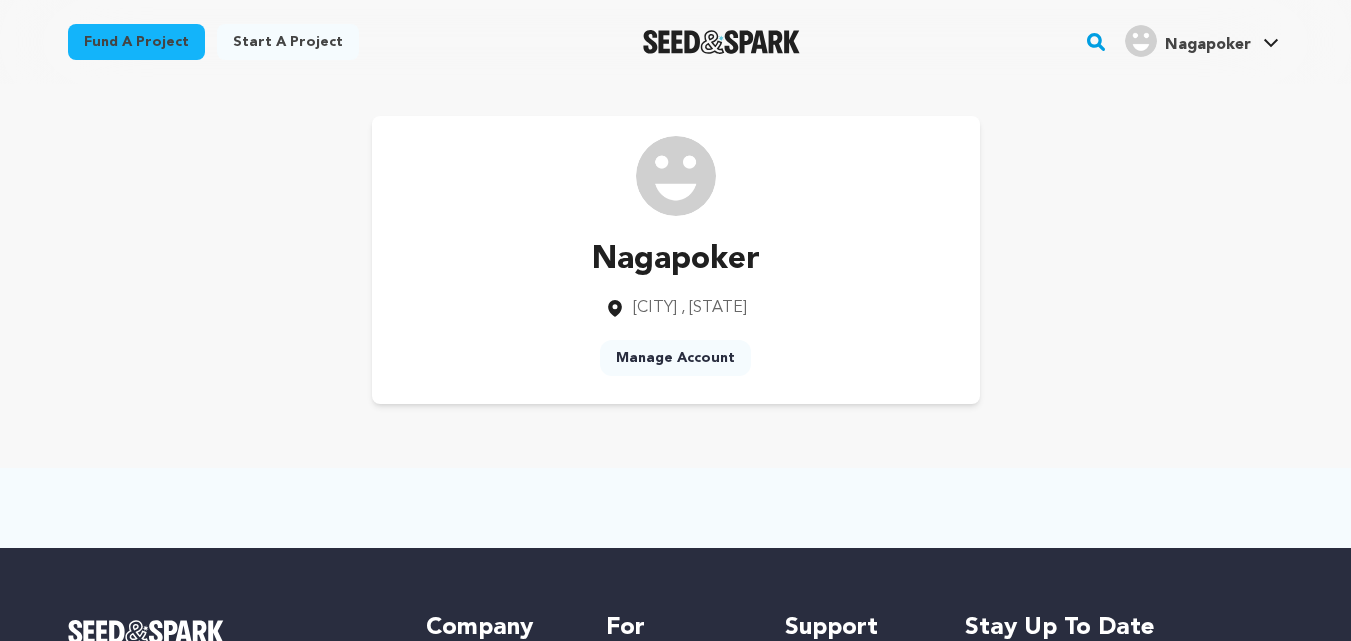 scroll, scrollTop: 0, scrollLeft: 0, axis: both 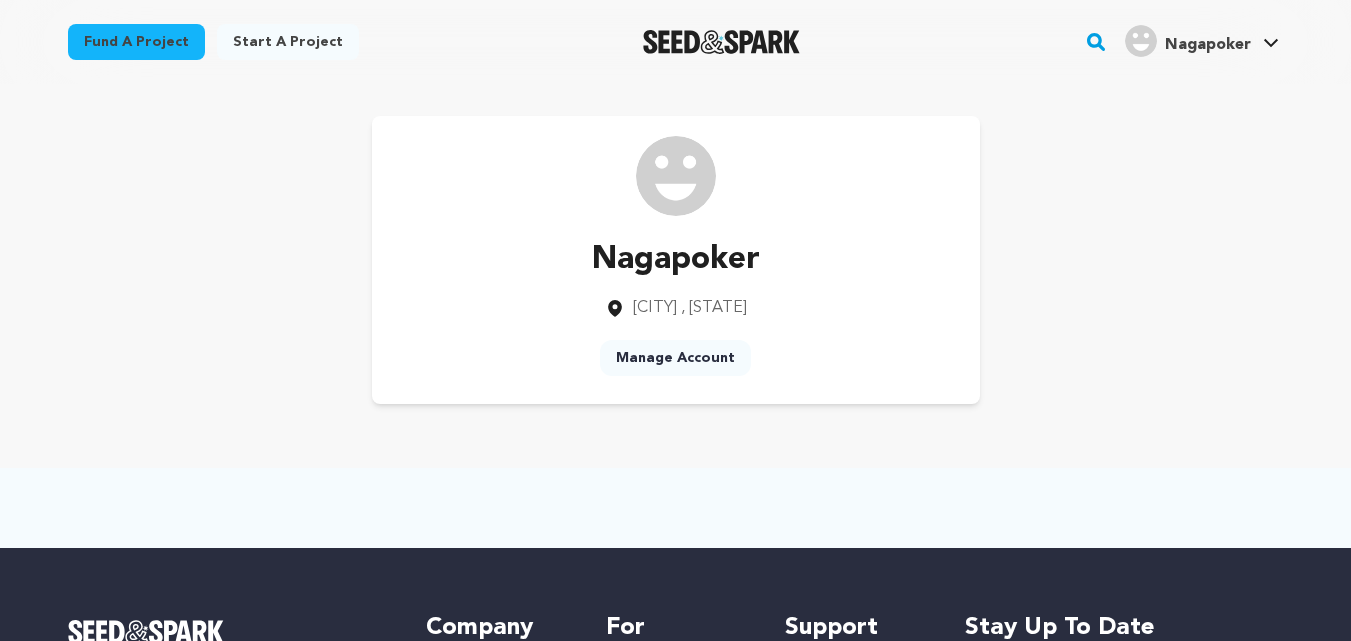 click on "Start a project" at bounding box center (288, 42) 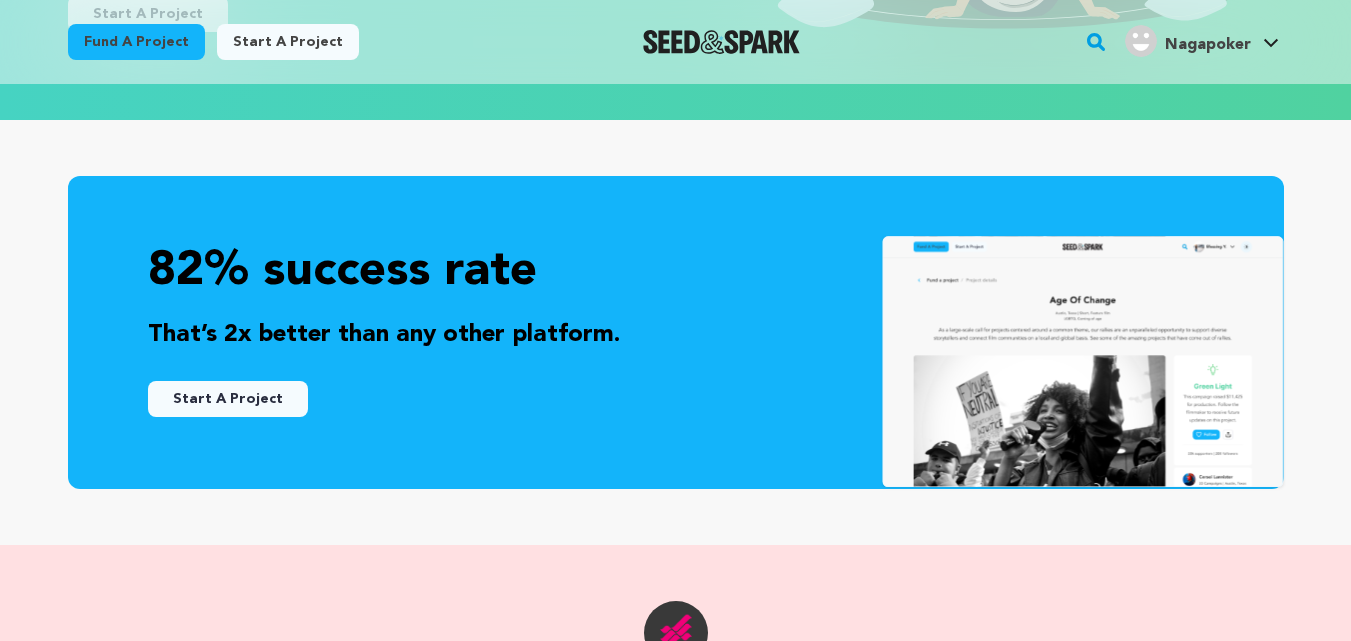 scroll, scrollTop: 300, scrollLeft: 0, axis: vertical 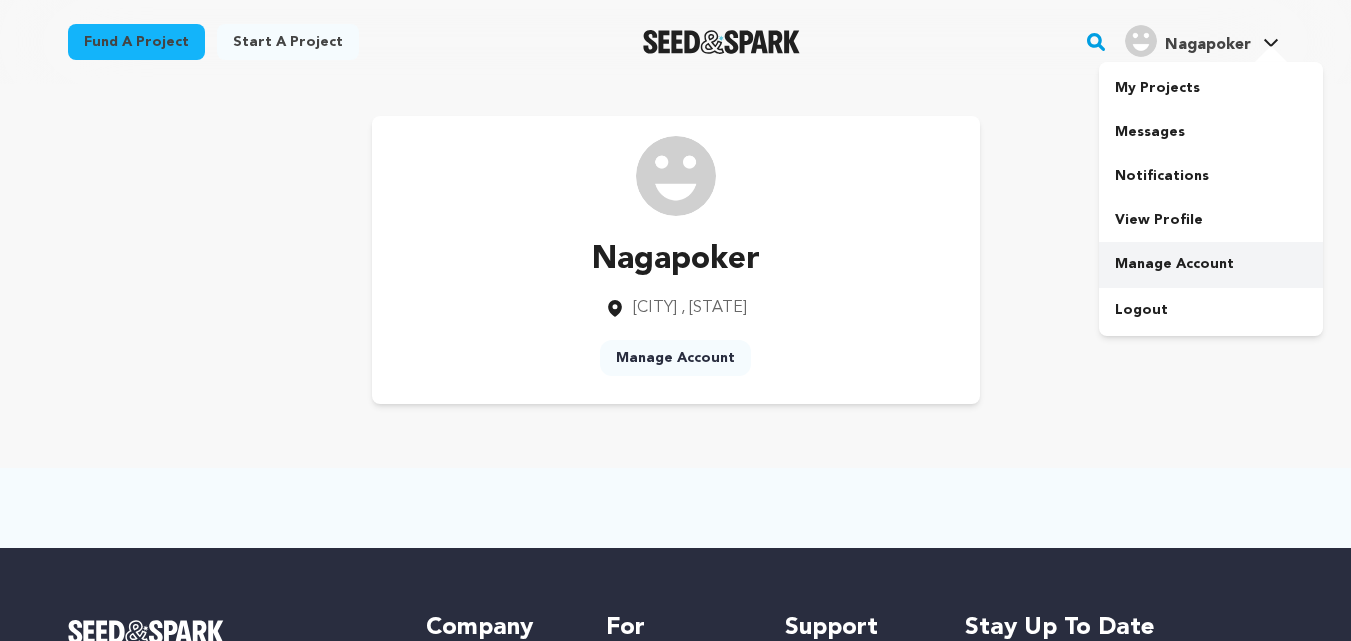 click on "Manage Account" at bounding box center (1211, 264) 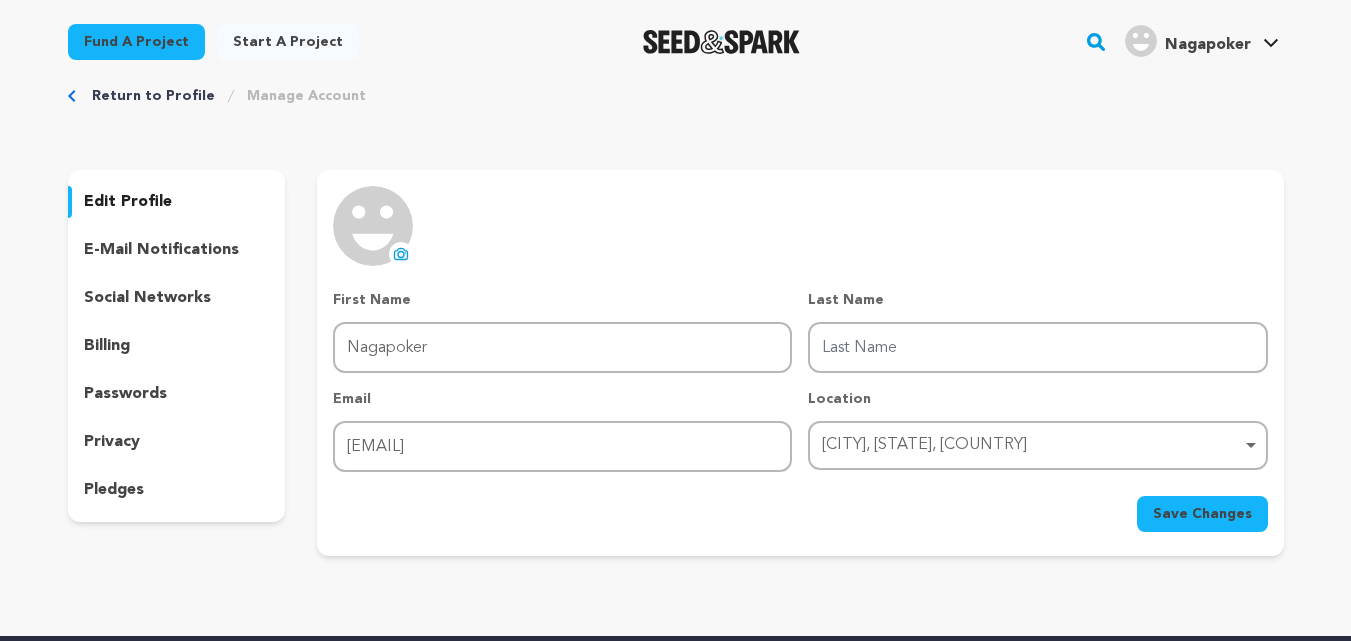 scroll, scrollTop: 100, scrollLeft: 0, axis: vertical 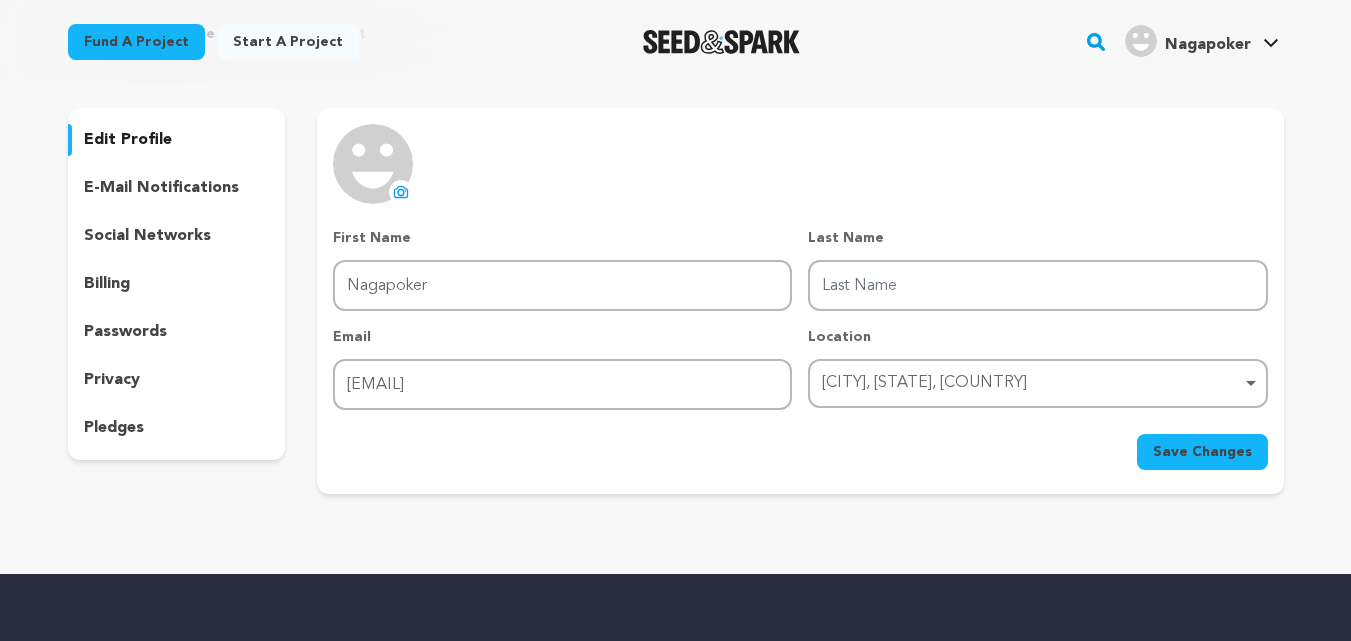 click on "social networks" at bounding box center [147, 236] 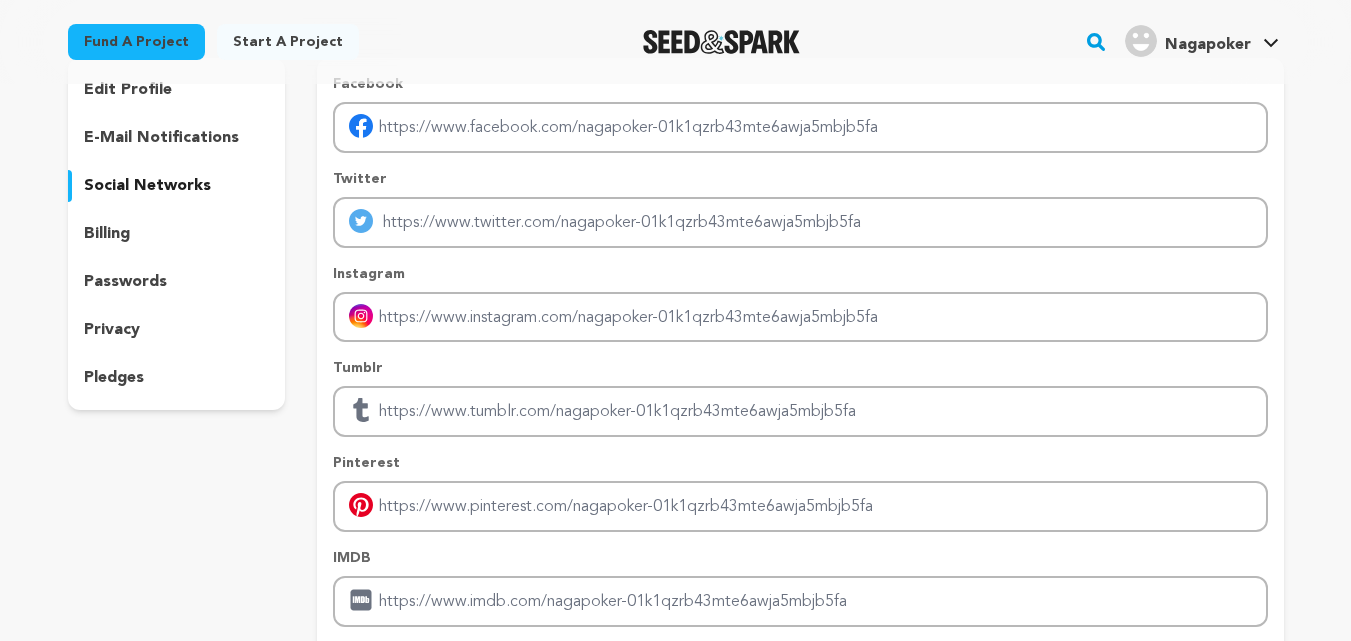 scroll, scrollTop: 100, scrollLeft: 0, axis: vertical 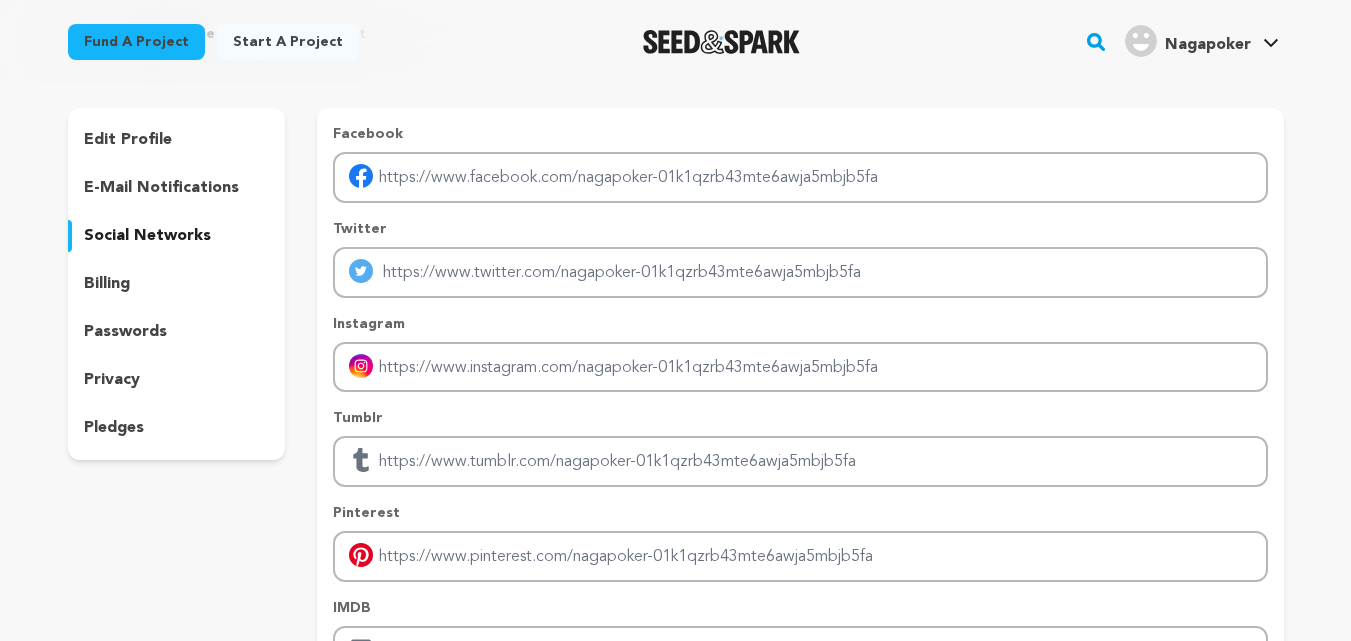 click on "pledges" at bounding box center (114, 428) 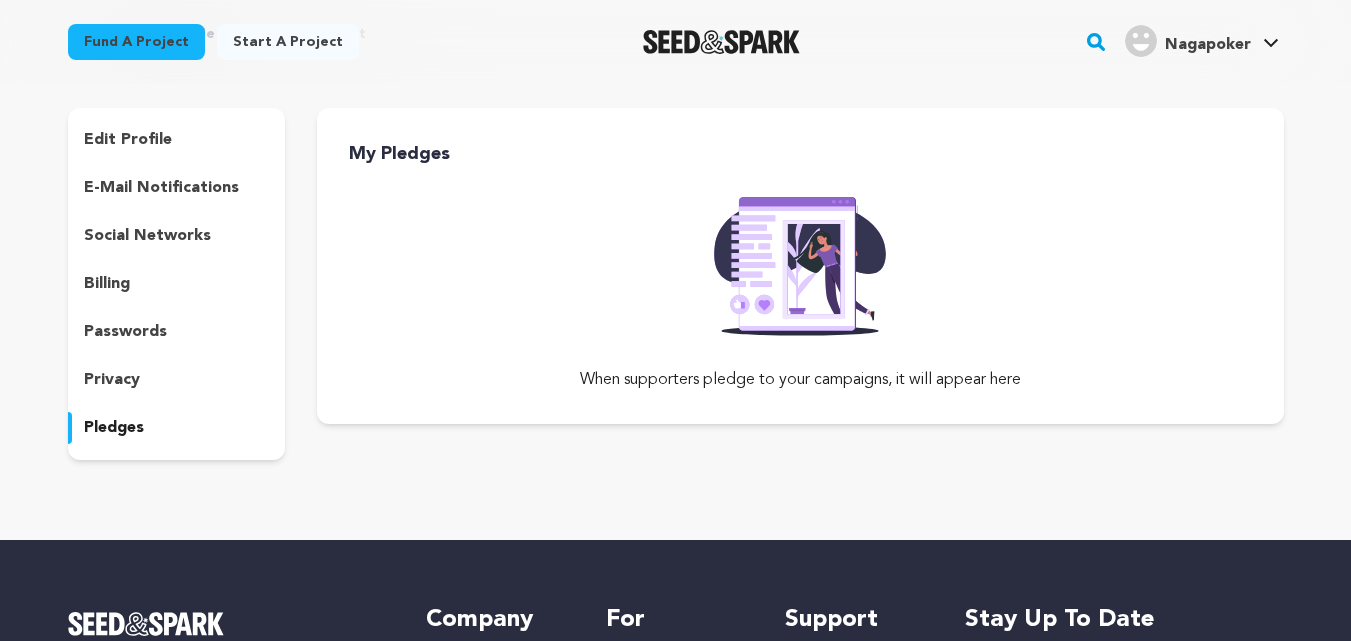 click on "edit profile" at bounding box center (177, 140) 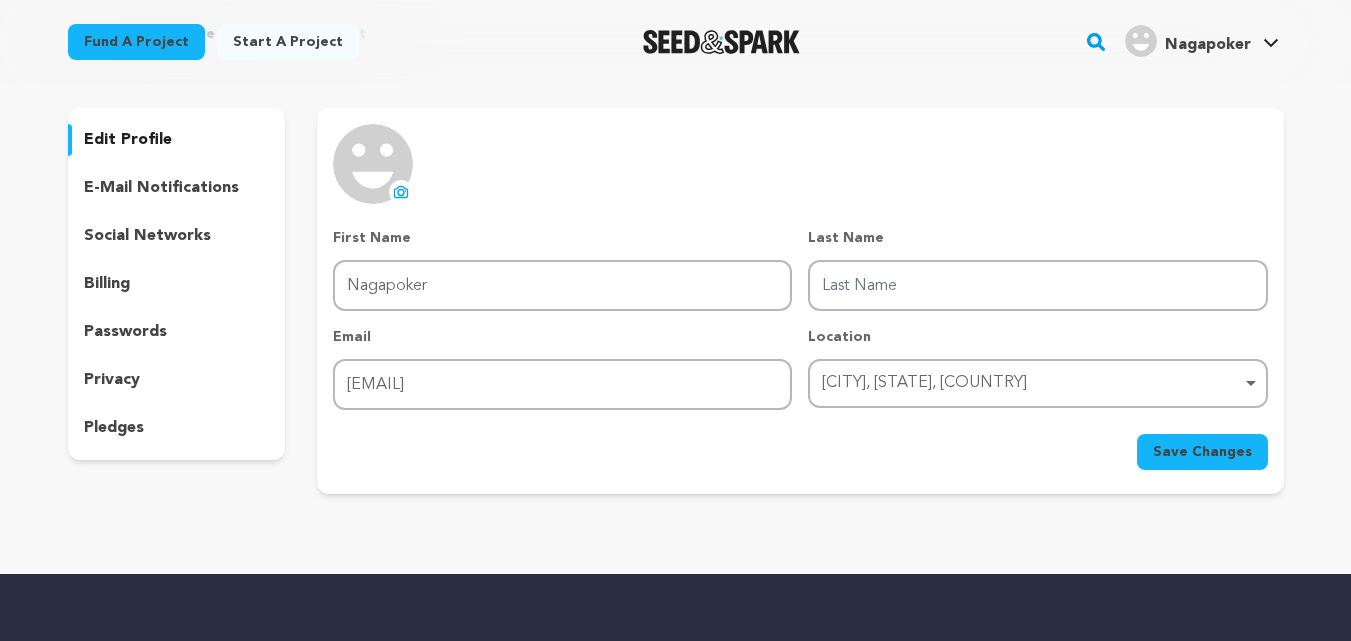 click on "Nagapoker" at bounding box center [1208, 45] 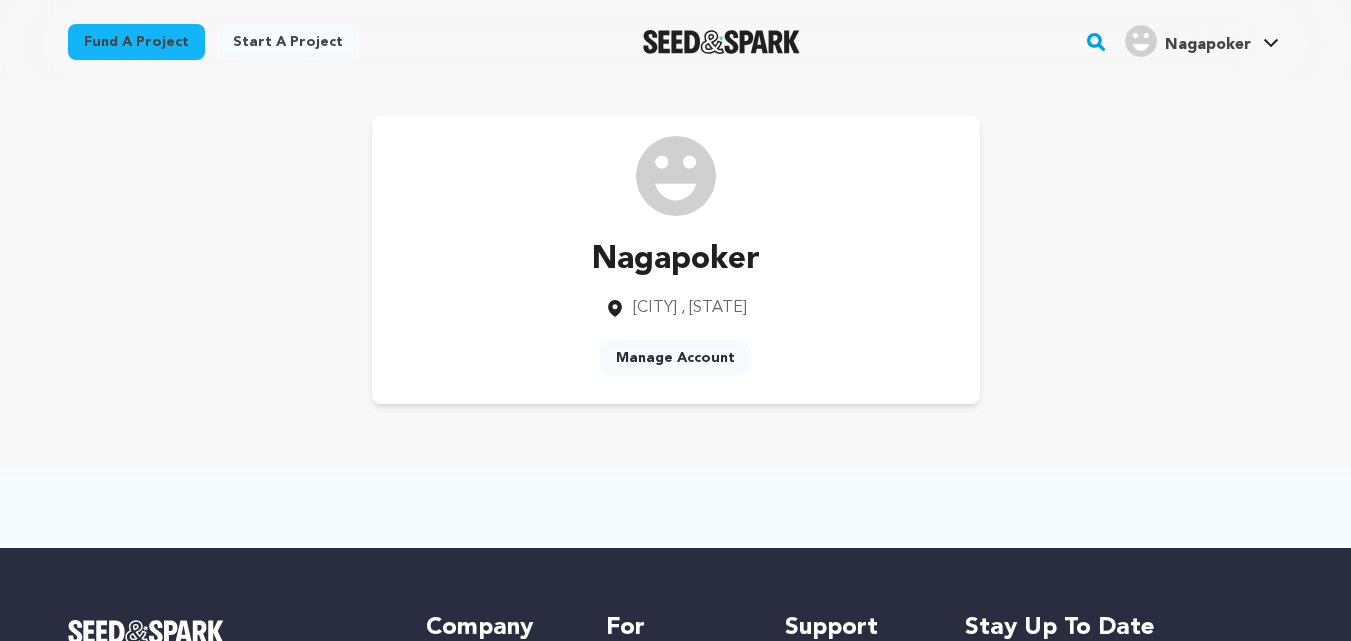 scroll, scrollTop: 0, scrollLeft: 0, axis: both 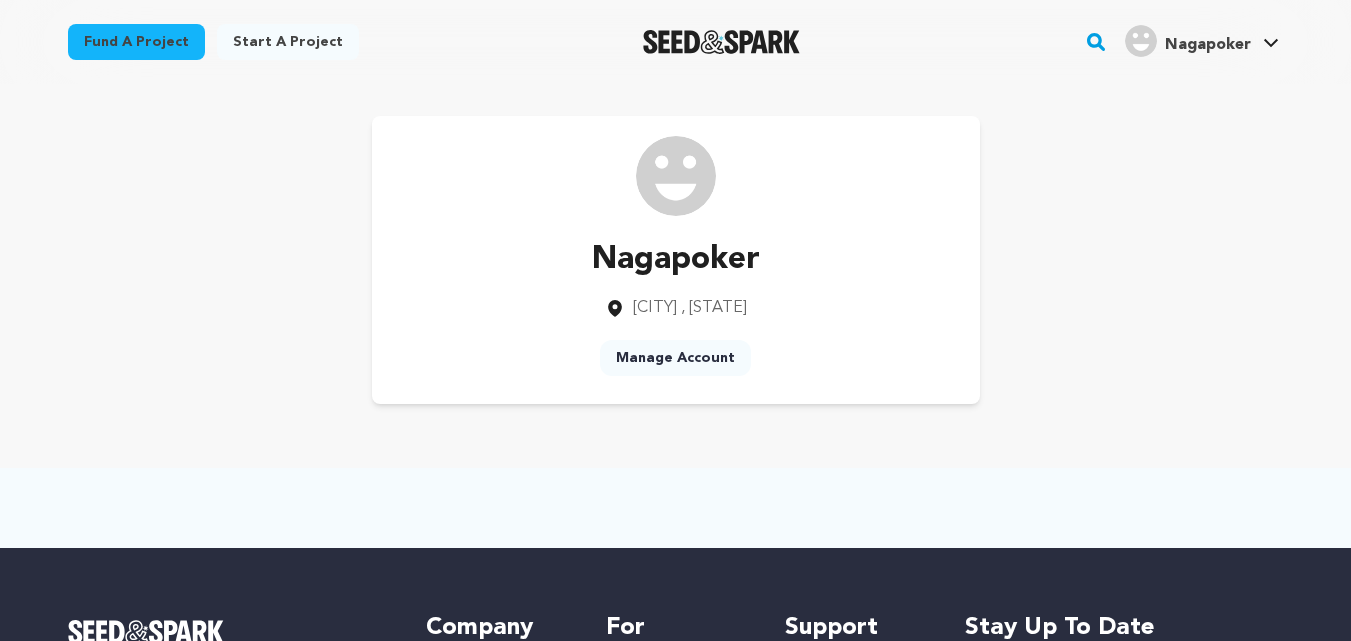 click on "Manage Account" at bounding box center [675, 358] 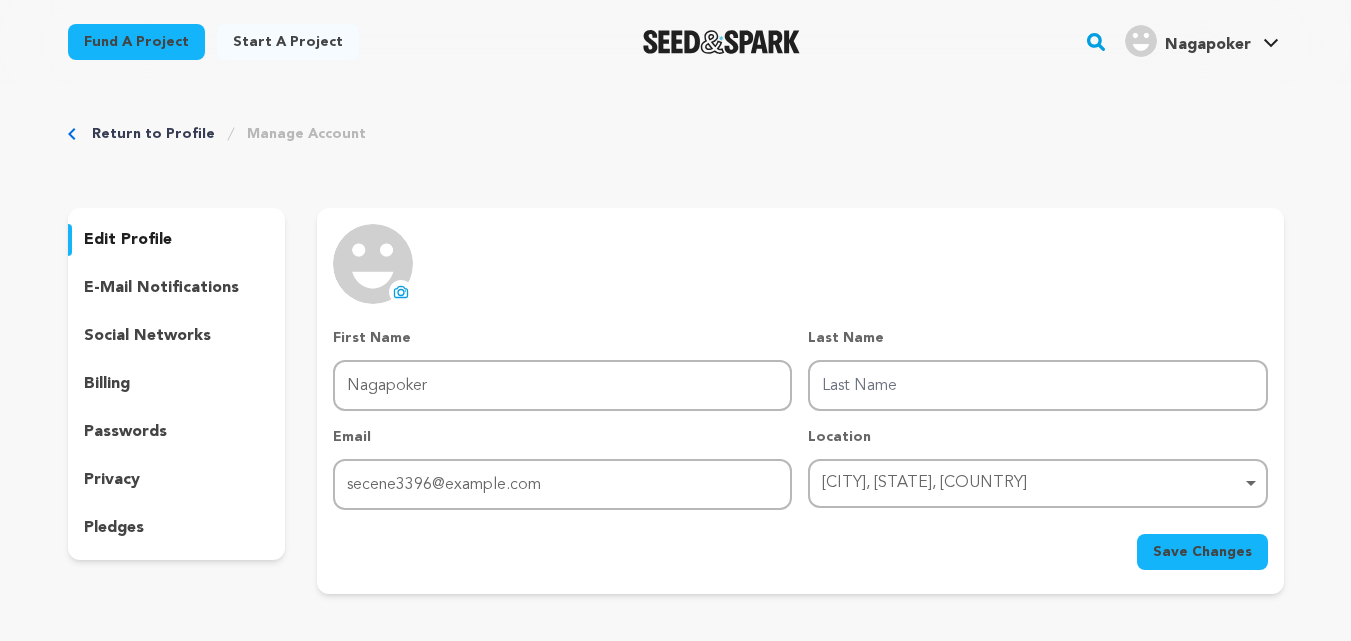 scroll, scrollTop: 0, scrollLeft: 0, axis: both 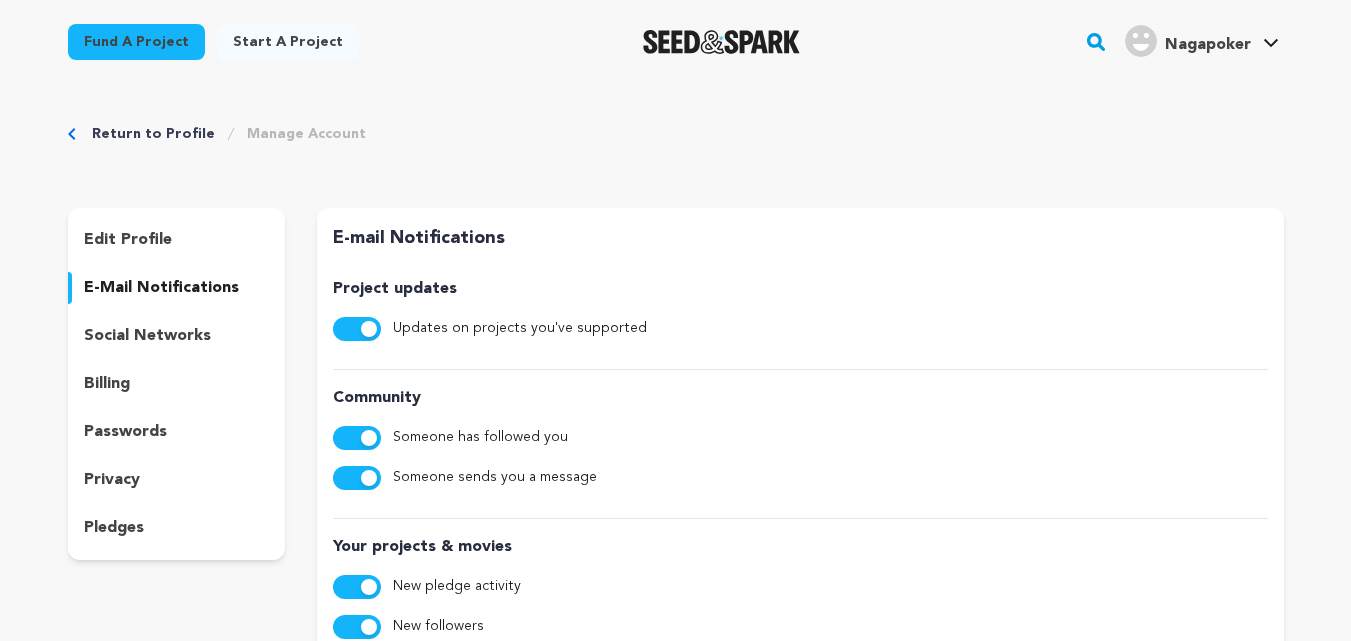click on "social networks" at bounding box center [147, 336] 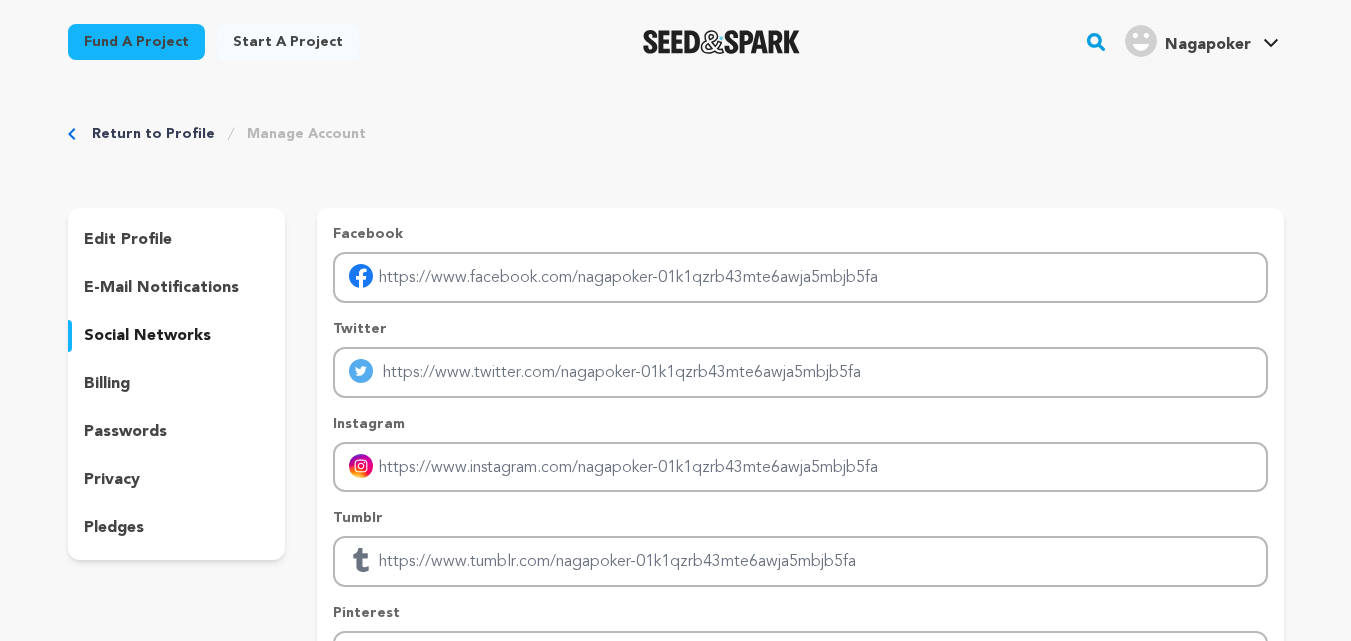 click on "billing" at bounding box center (177, 384) 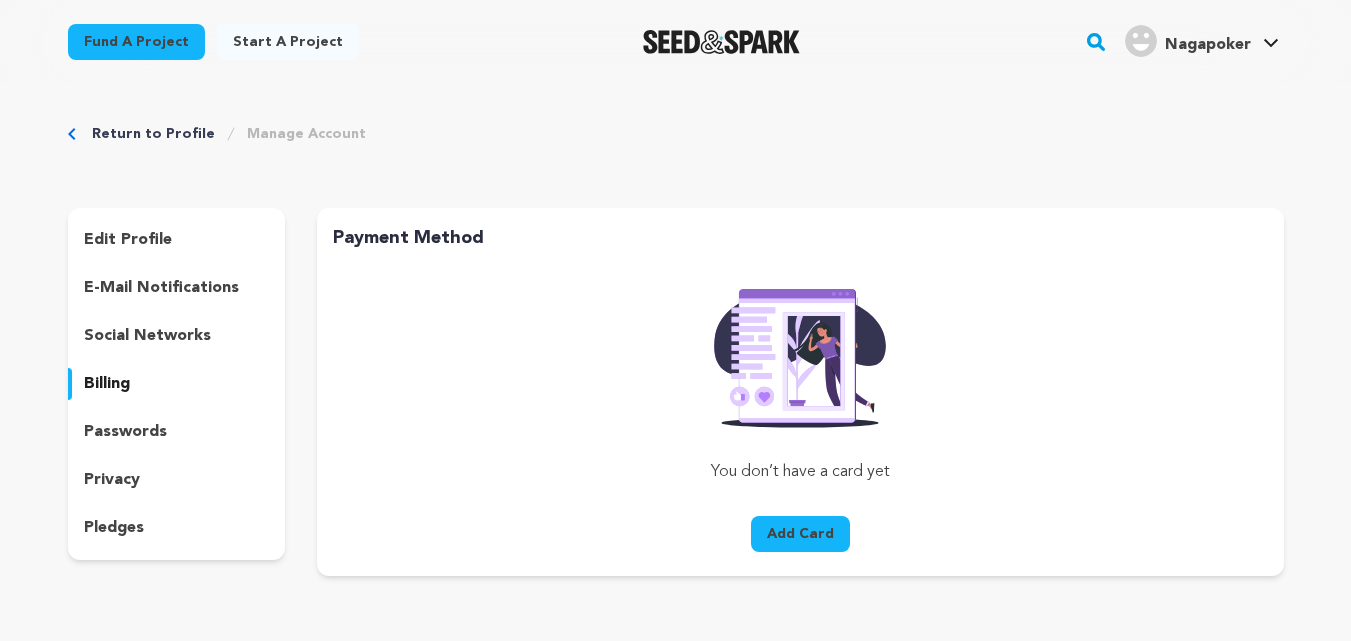 click on "edit profile
e-mail notifications
social networks
billing
passwords
privacy
pledges" at bounding box center (177, 384) 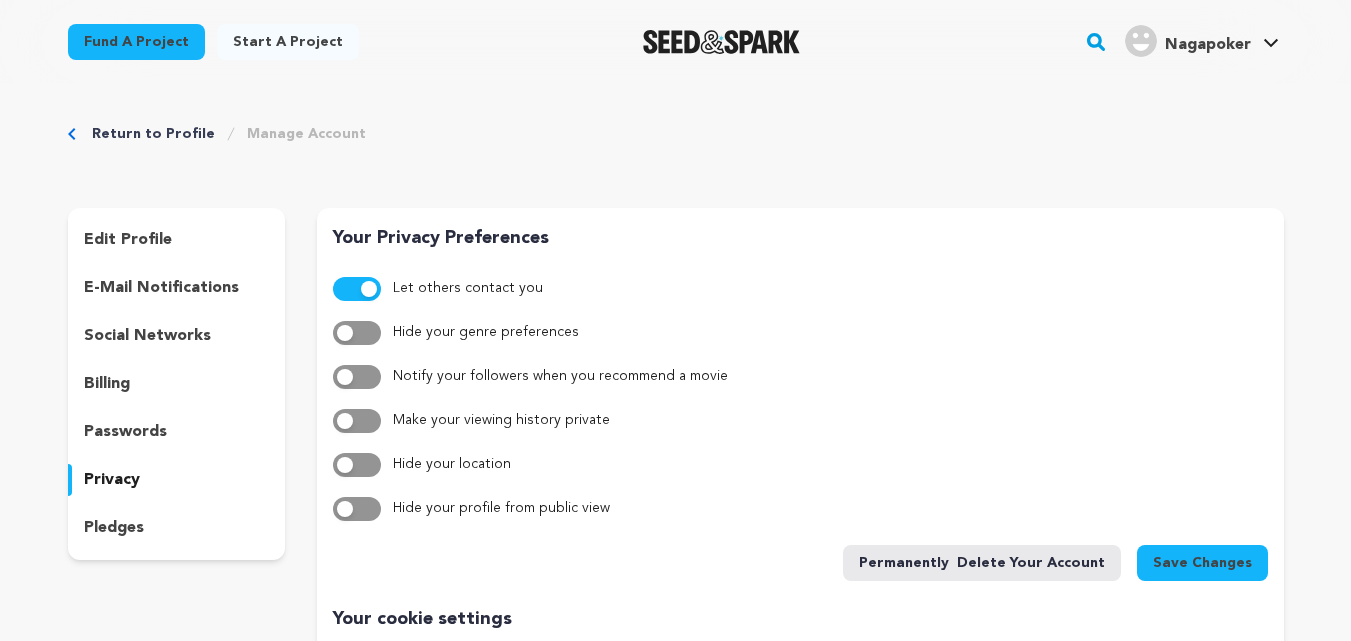 click on "edit profile
e-mail notifications
social networks
billing
passwords
privacy
pledges" at bounding box center (177, 384) 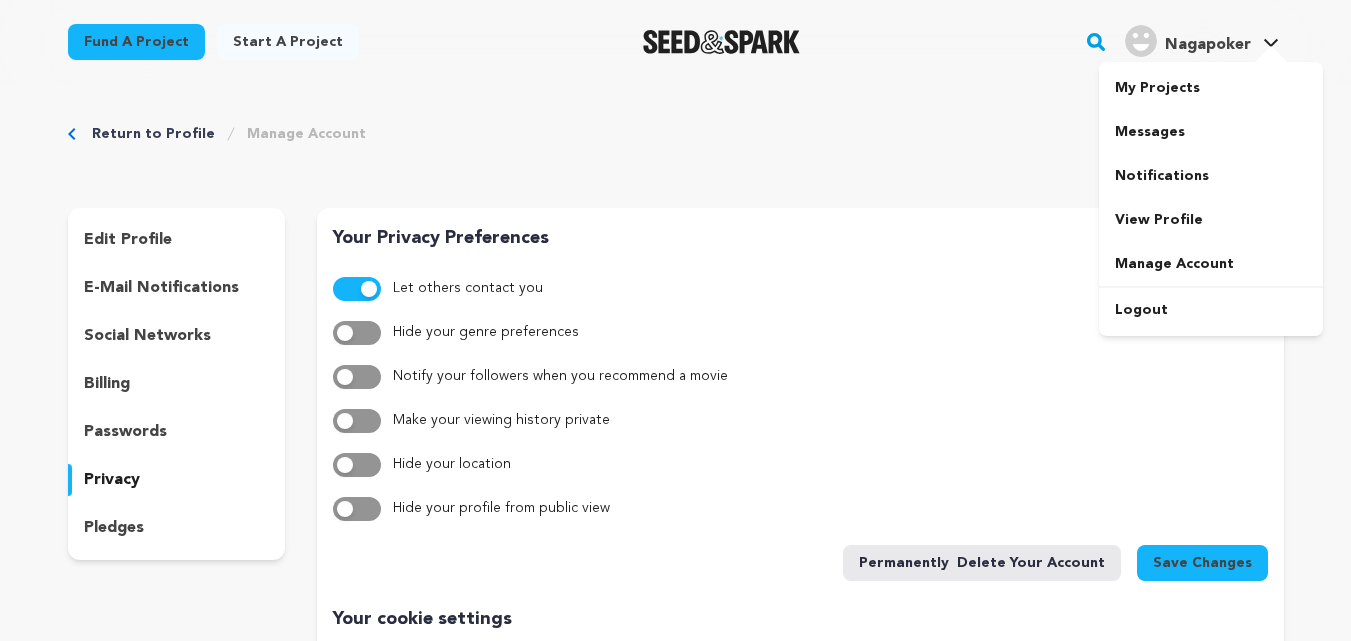 click on "Nagapoker" at bounding box center (1208, 45) 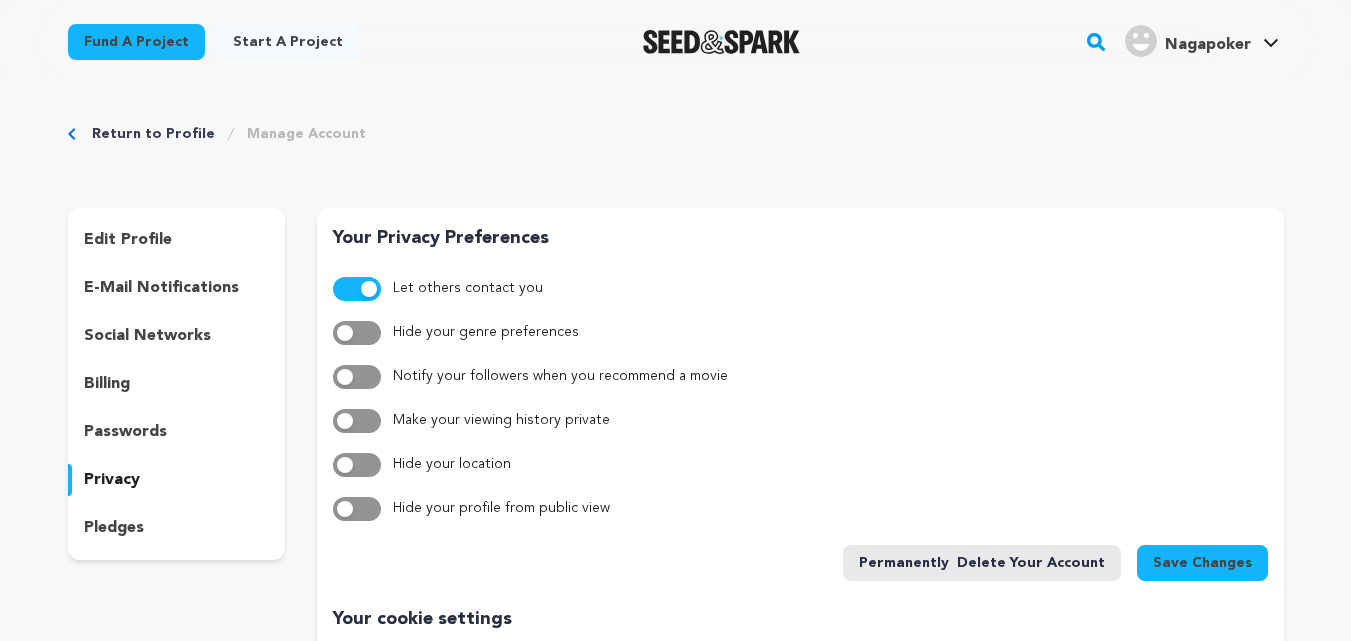 click on "Nagapoker" at bounding box center [1208, 45] 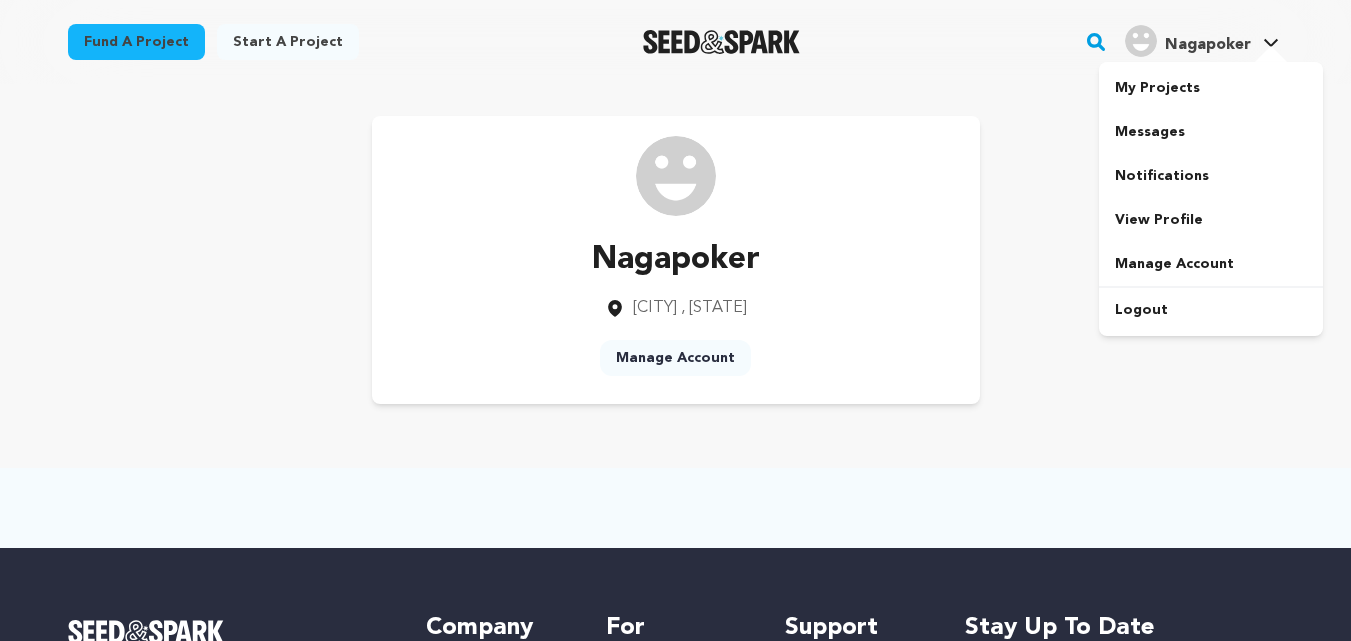scroll, scrollTop: 0, scrollLeft: 0, axis: both 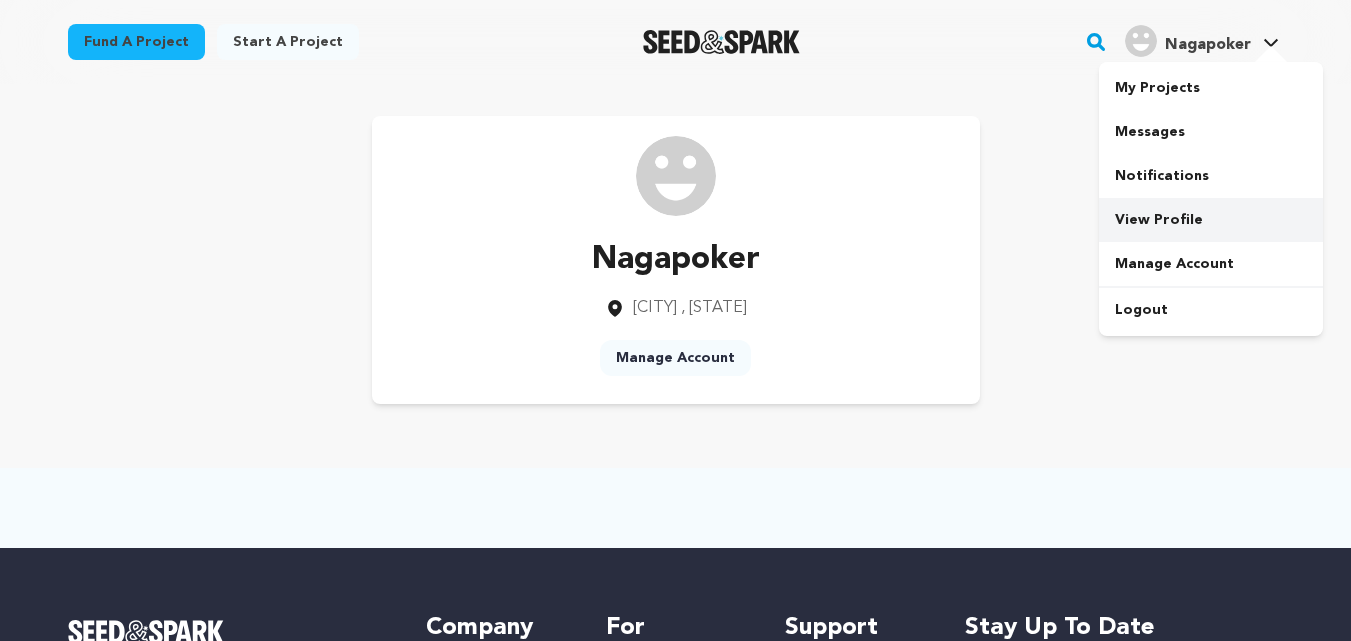 click on "View Profile" at bounding box center [1211, 220] 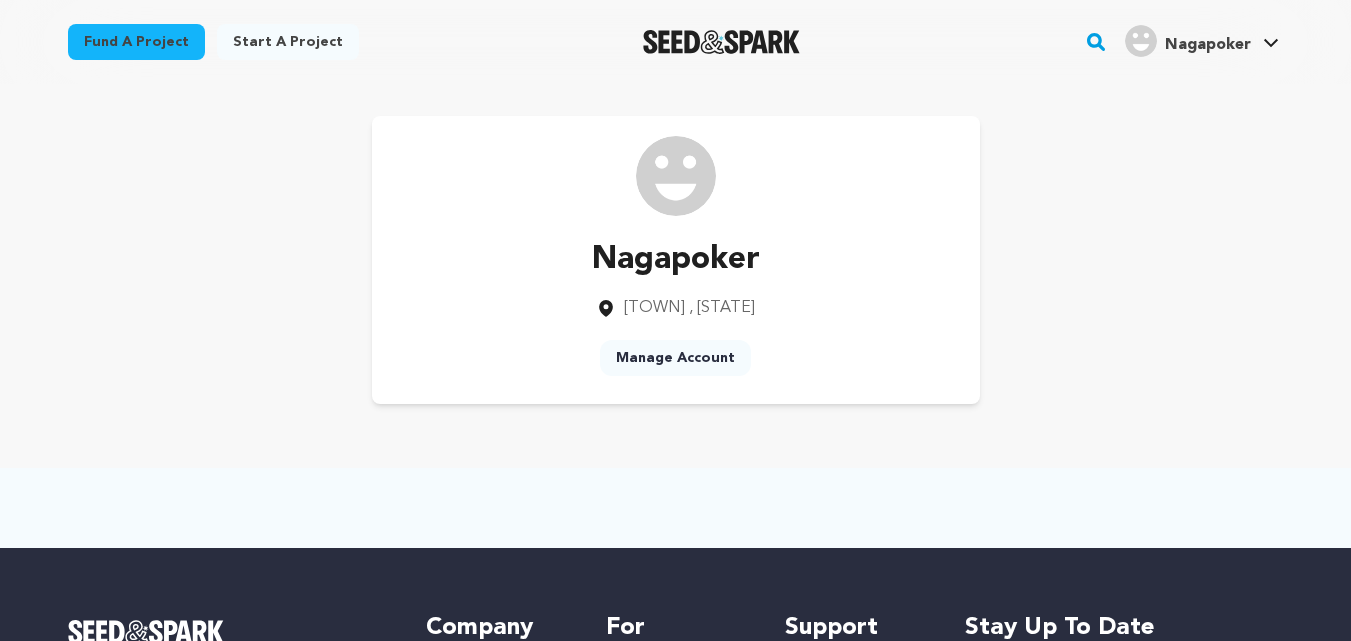 scroll, scrollTop: 0, scrollLeft: 0, axis: both 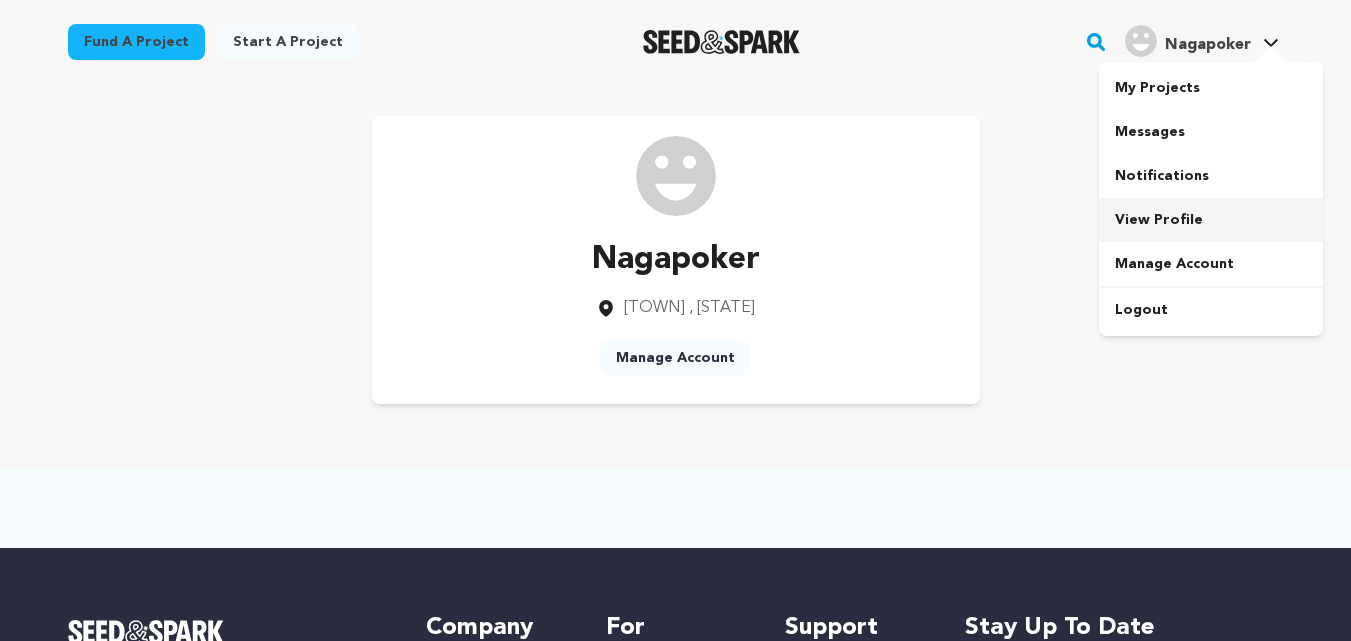 click on "View Profile" at bounding box center (1211, 220) 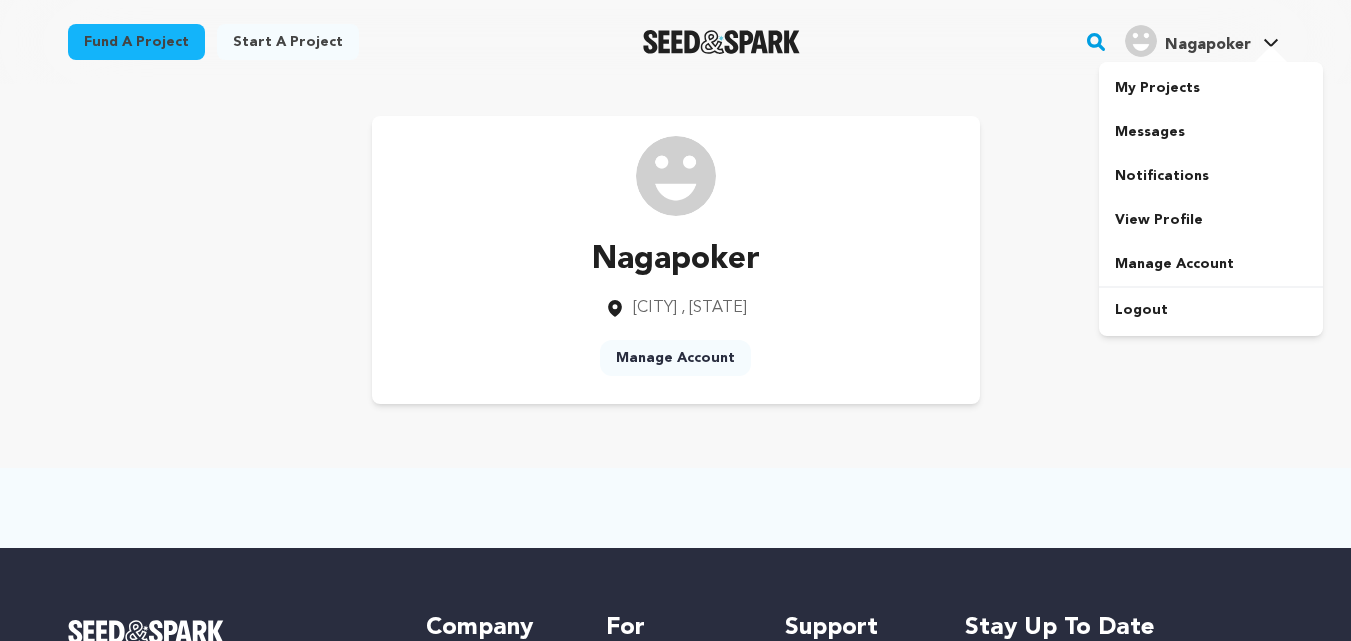 scroll, scrollTop: 0, scrollLeft: 0, axis: both 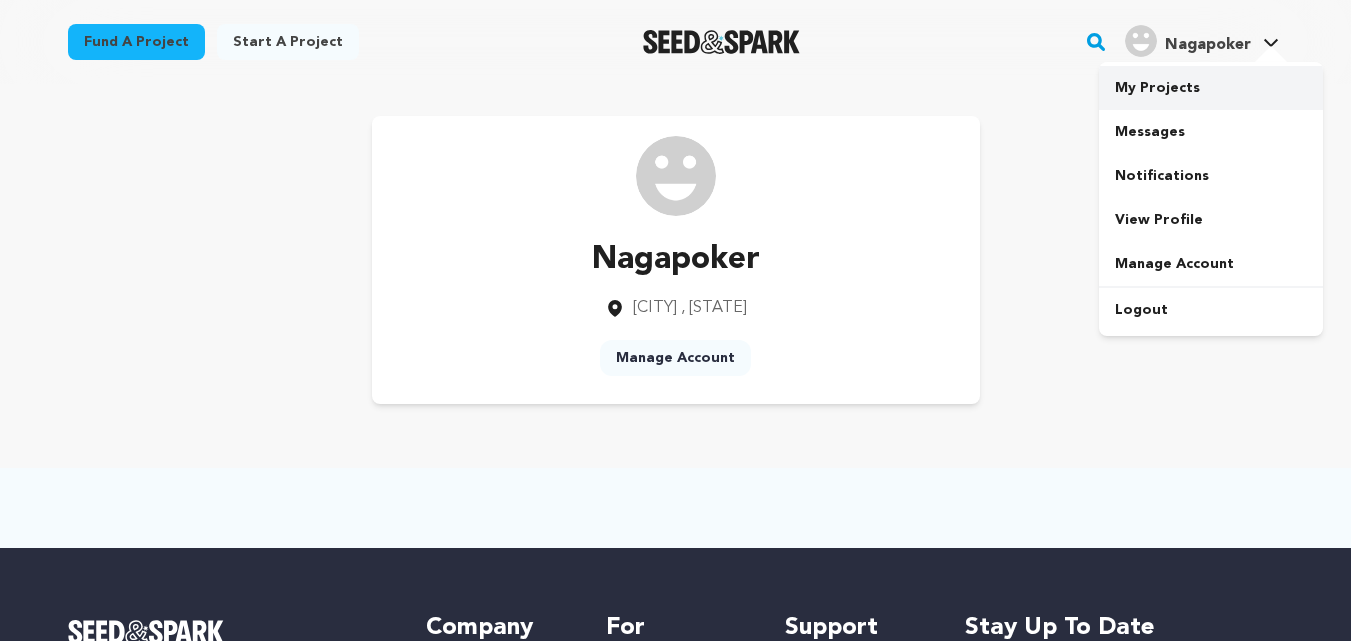 click on "My Projects" at bounding box center (1211, 88) 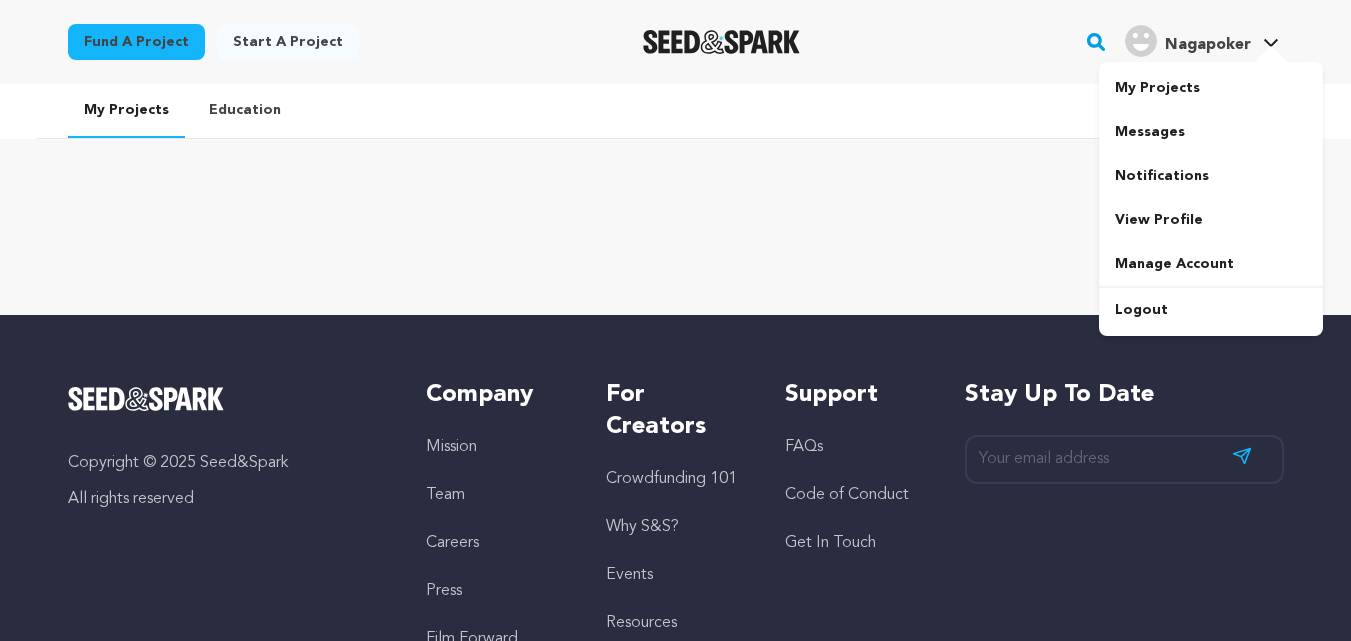 scroll, scrollTop: 0, scrollLeft: 0, axis: both 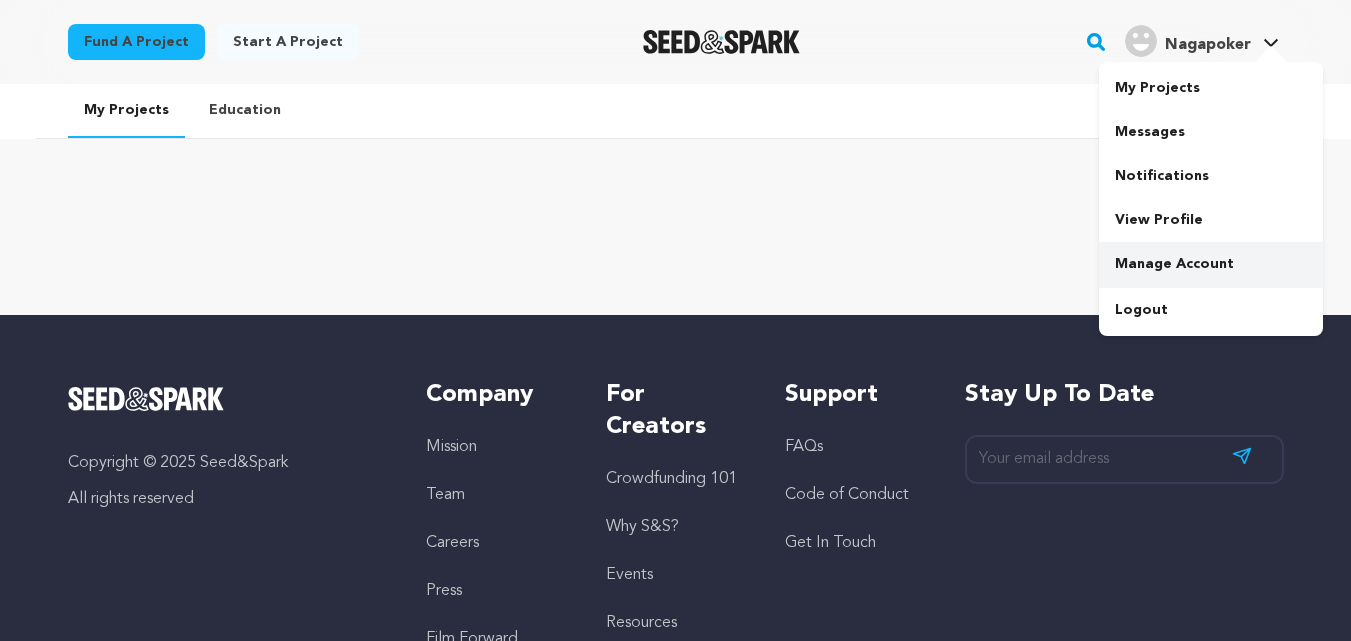 click on "Manage Account" at bounding box center [1211, 264] 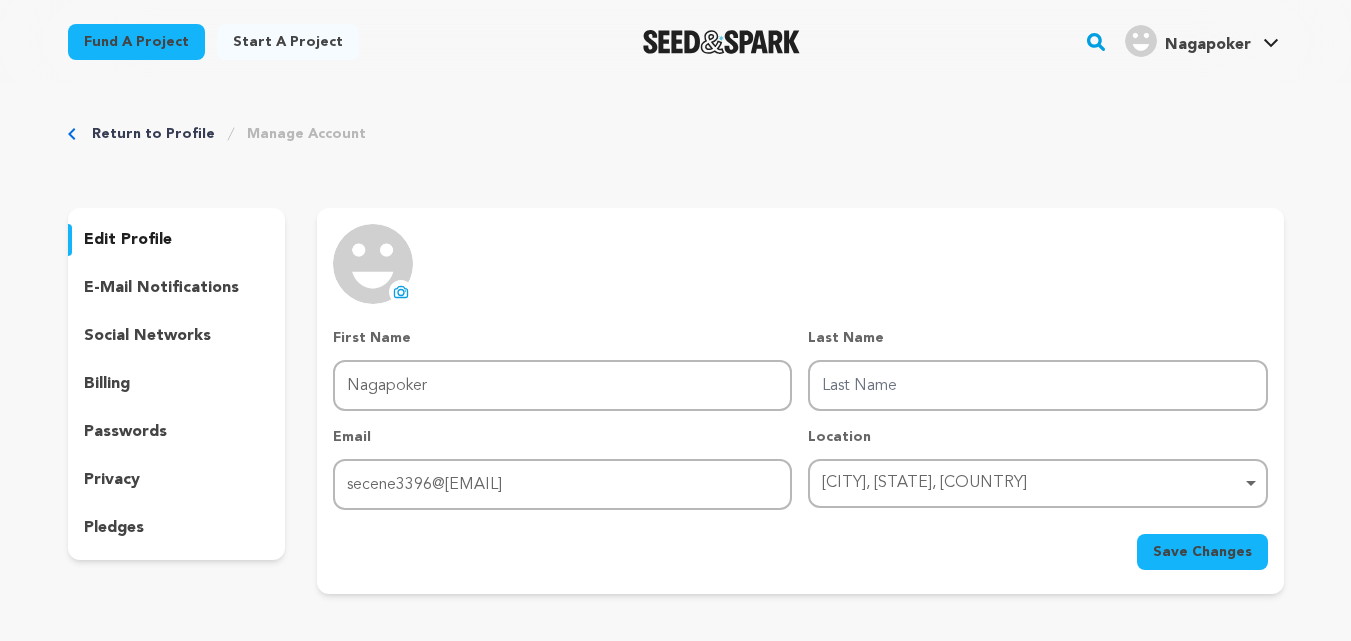 scroll, scrollTop: 0, scrollLeft: 0, axis: both 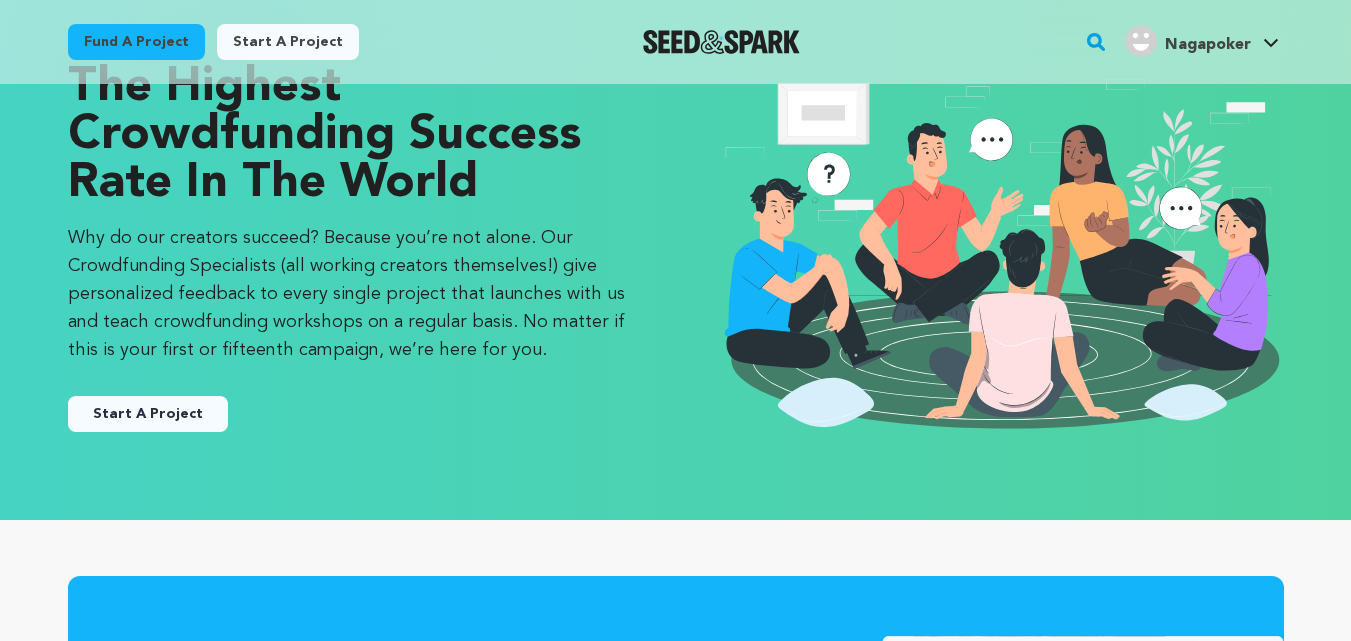 click on "Start A Project" at bounding box center [148, 414] 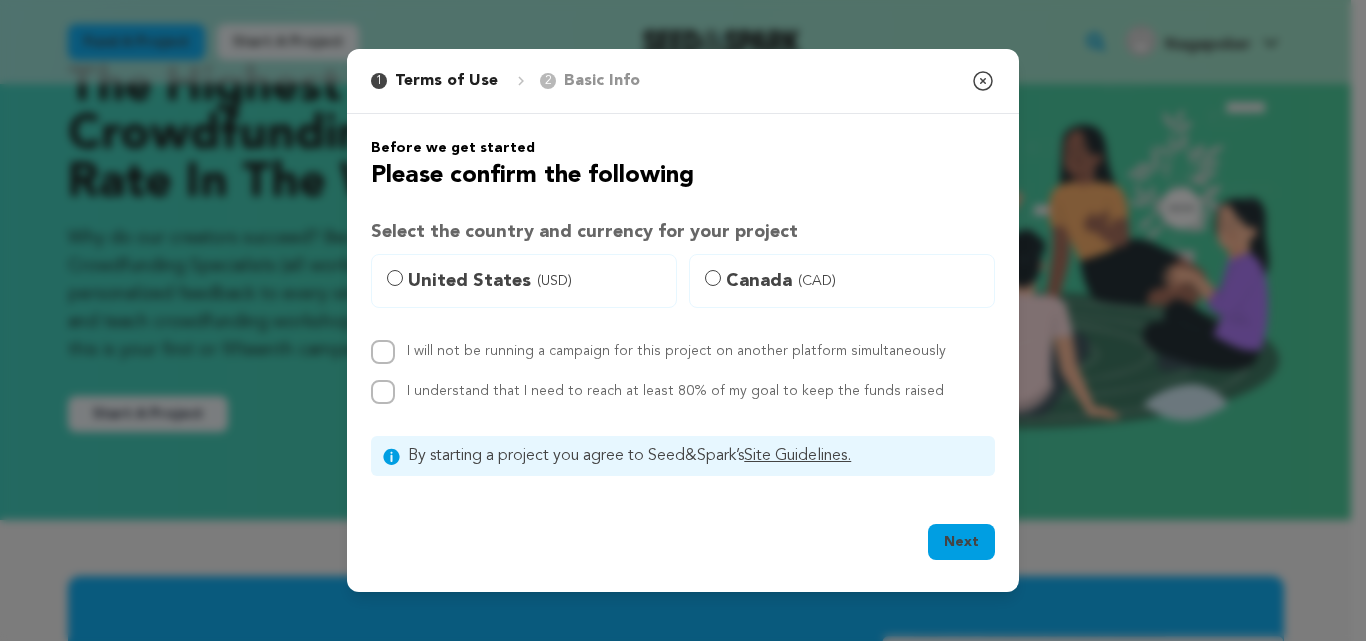drag, startPoint x: 585, startPoint y: 296, endPoint x: 576, endPoint y: 313, distance: 19.235384 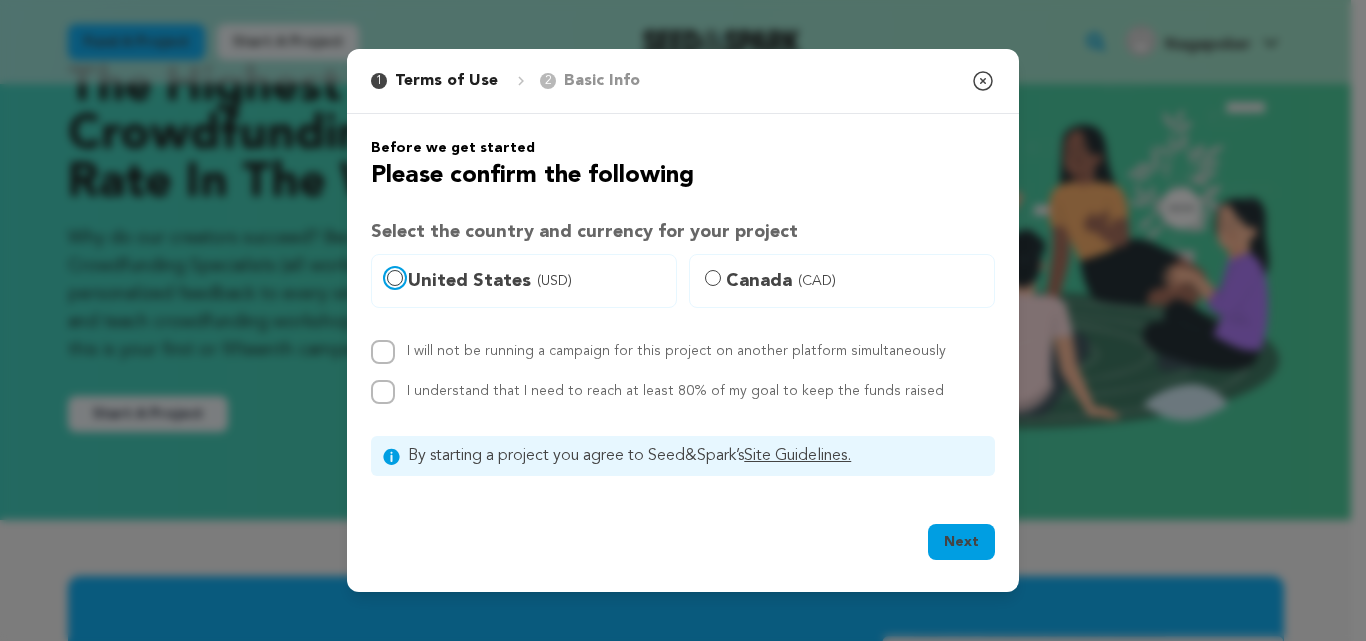 click on "United States
(USD)" at bounding box center (395, 278) 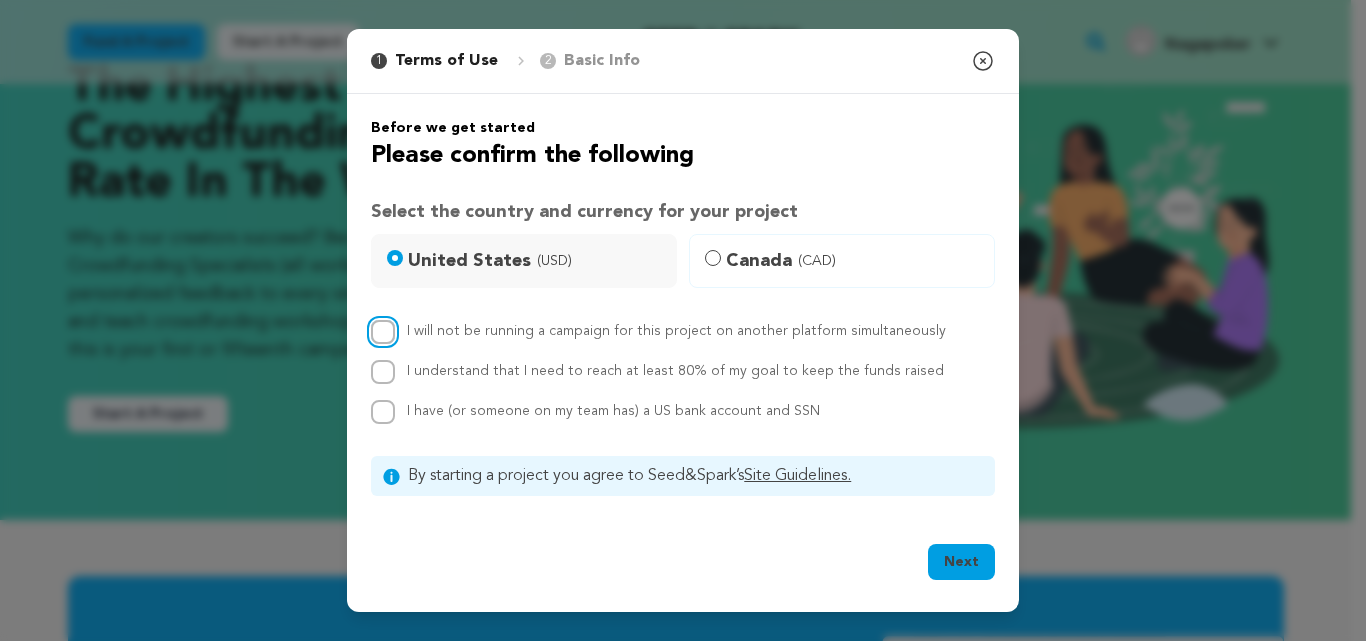 click on "I will not be running a campaign for this project on another platform
simultaneously" at bounding box center (383, 332) 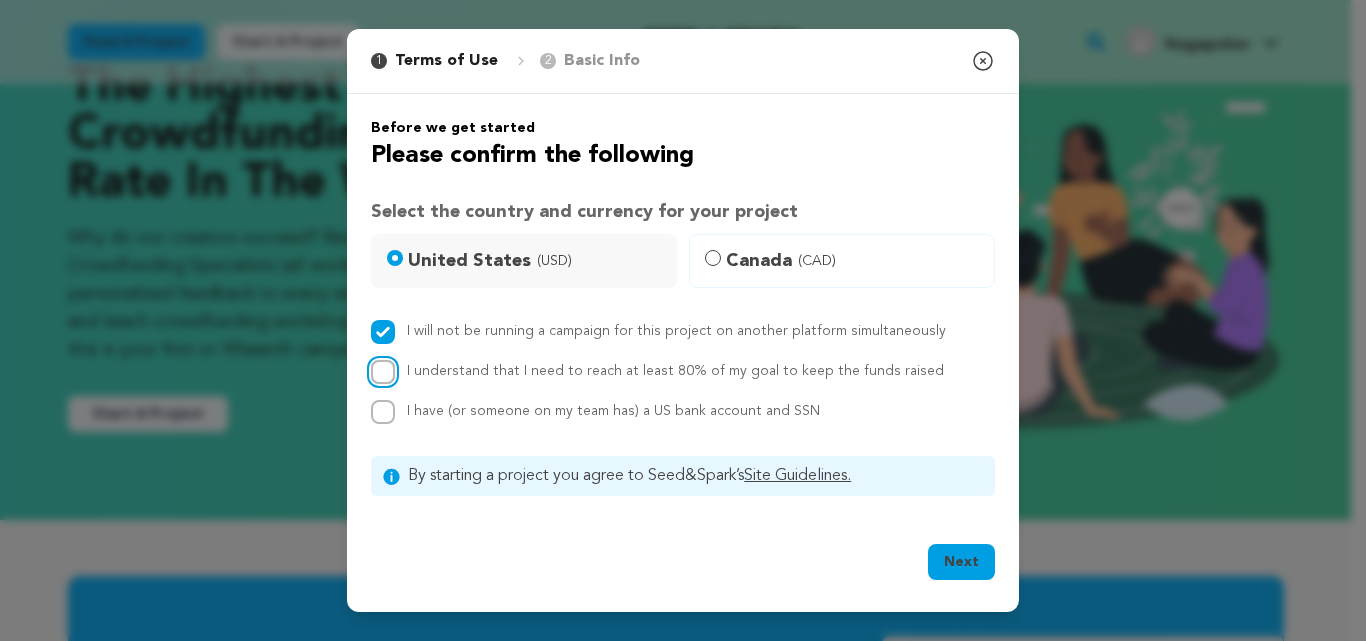 click on "I understand that I need to reach at least 80% of my goal to keep the
funds raised" at bounding box center [383, 372] 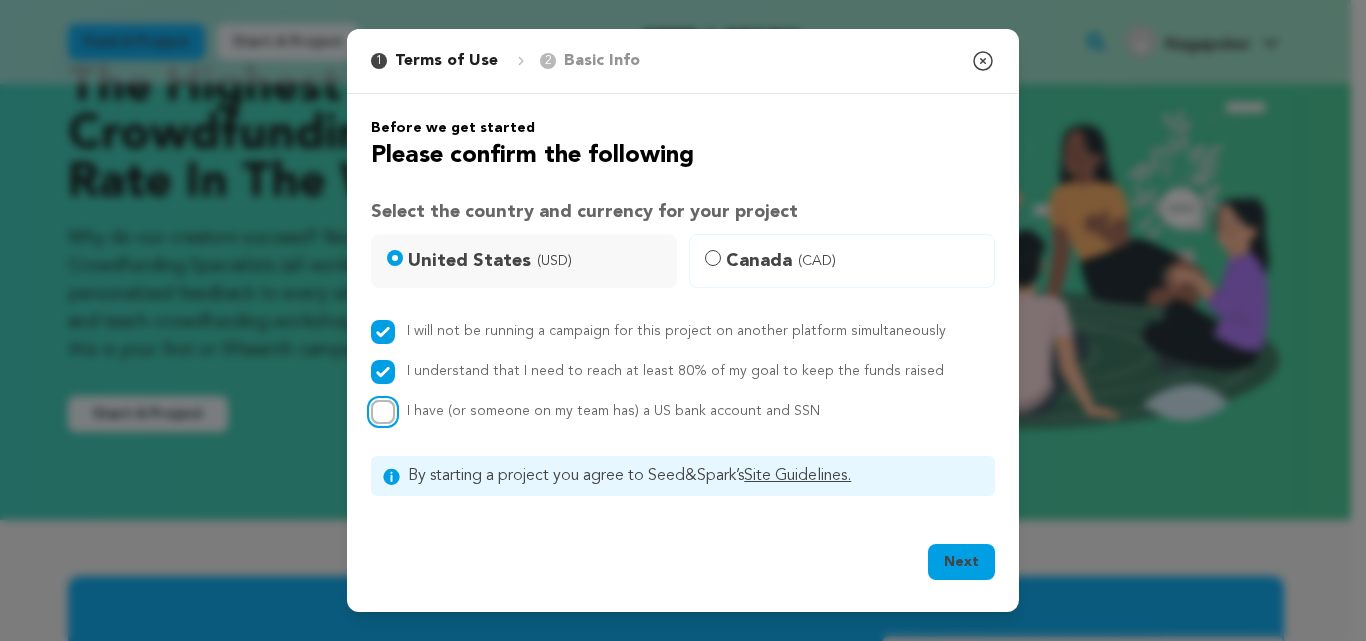click on "I have (or someone on my team has) a US bank account and SSN" at bounding box center [383, 412] 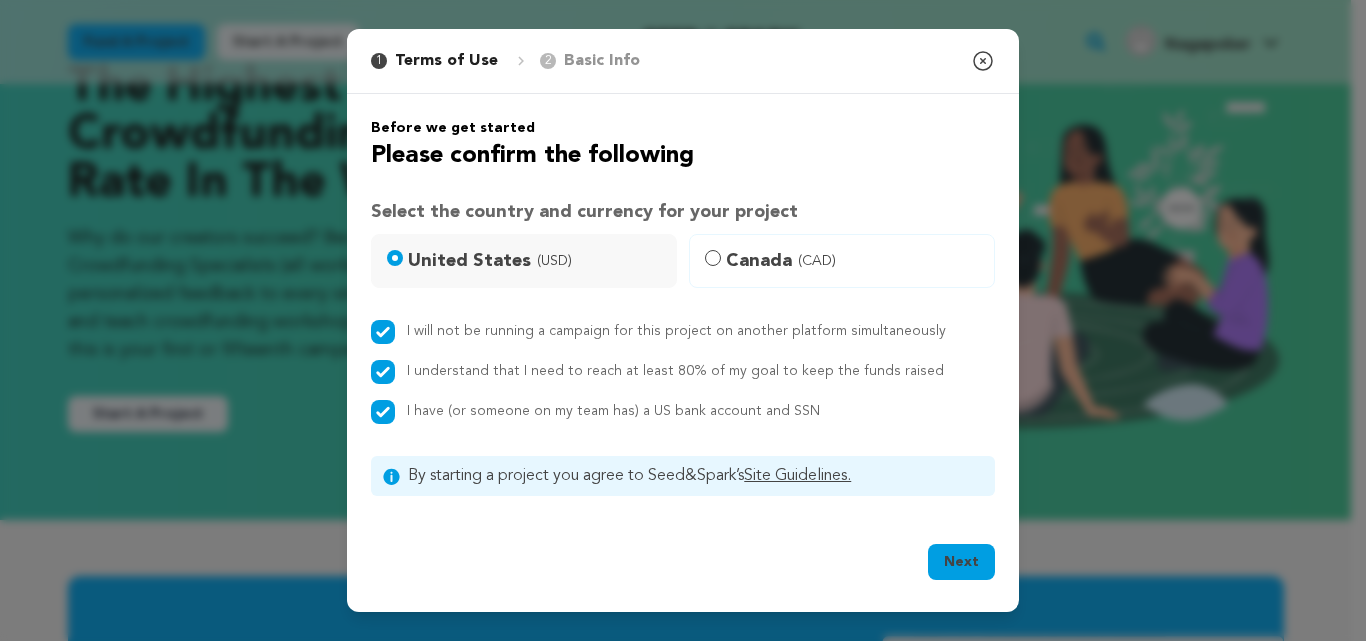 click on "Next" at bounding box center (961, 562) 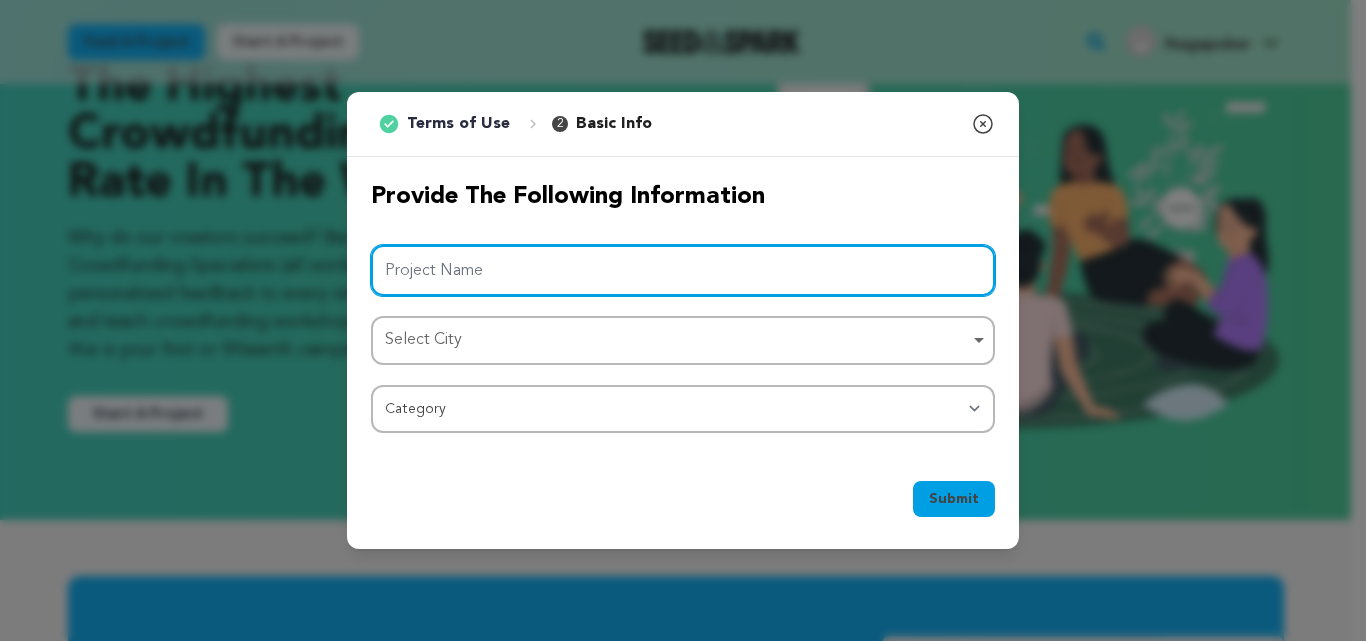 click on "Project Name" at bounding box center (683, 270) 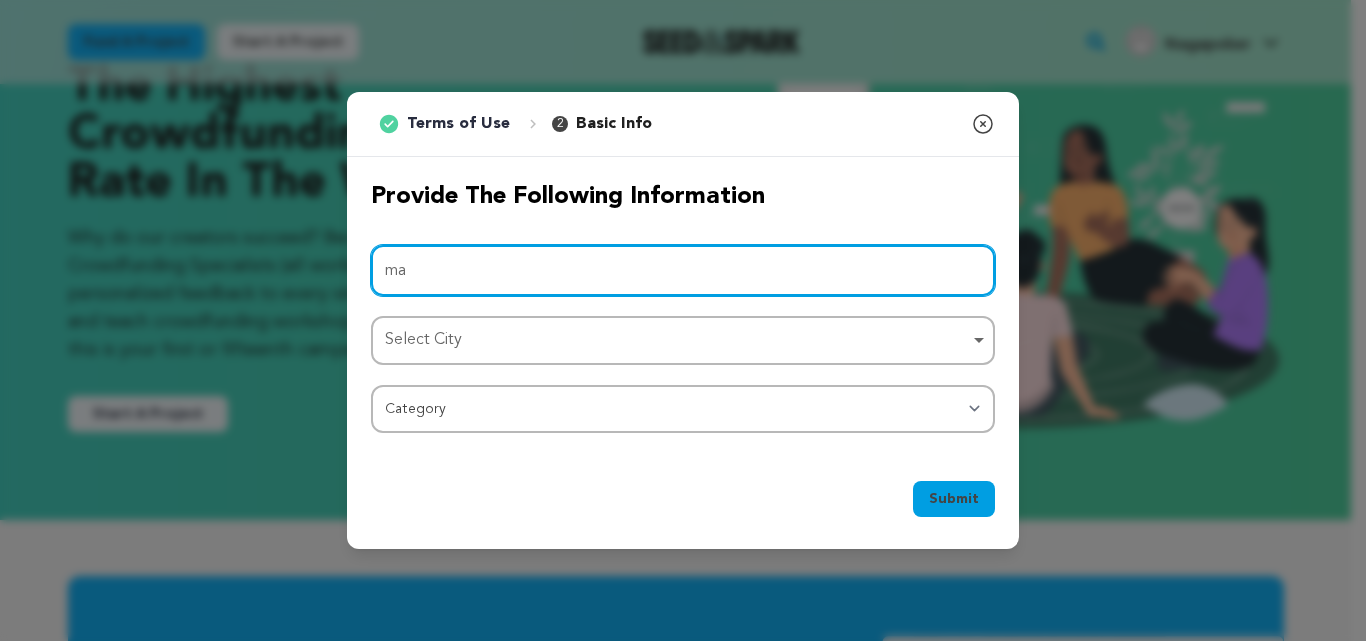 type on "m" 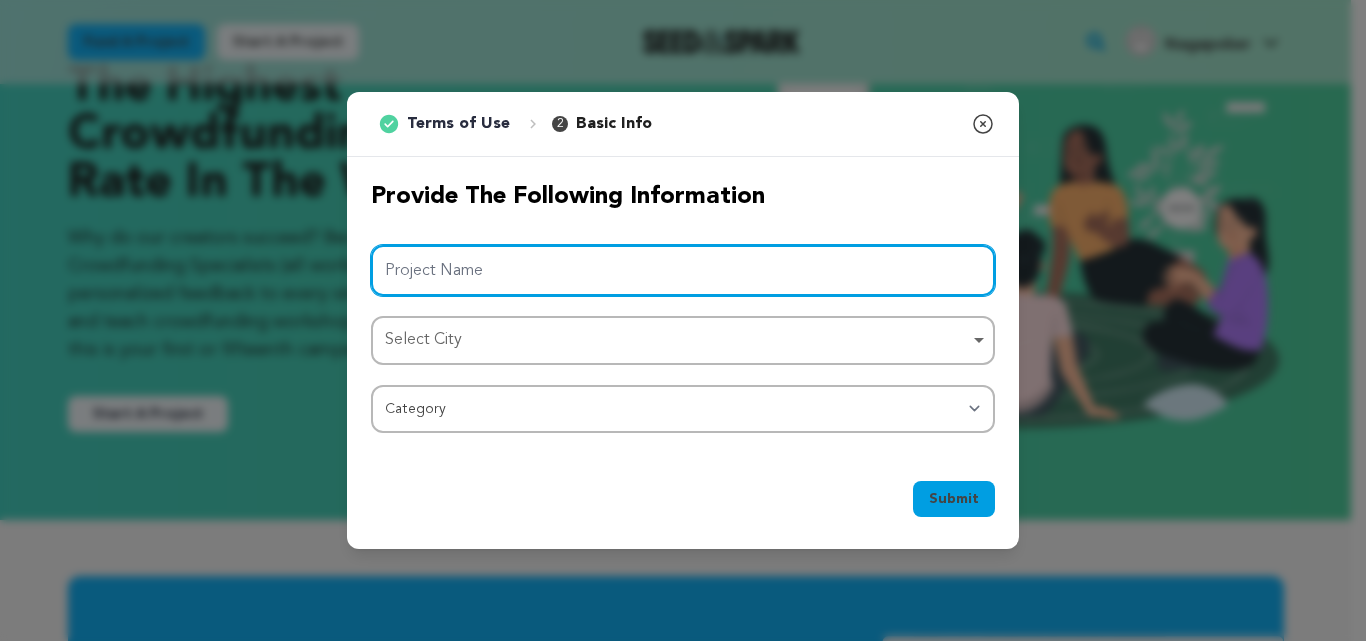 paste on "NAGAPOKER" 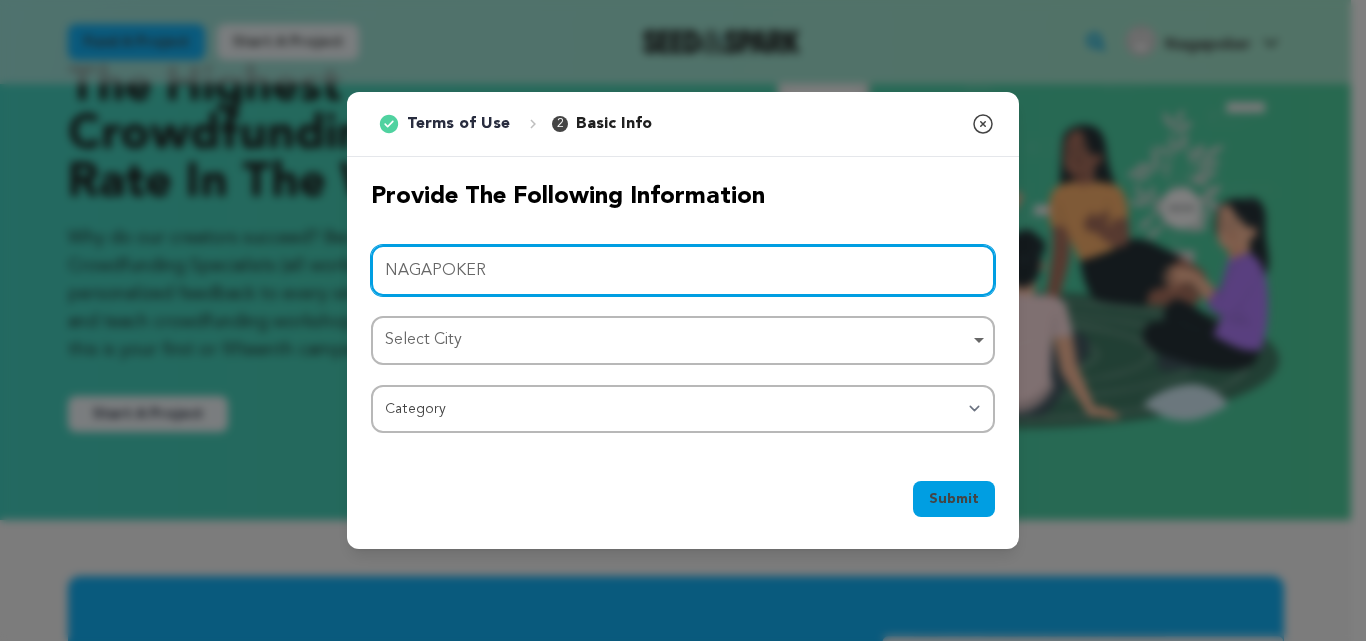 type on "NAGAPOKER" 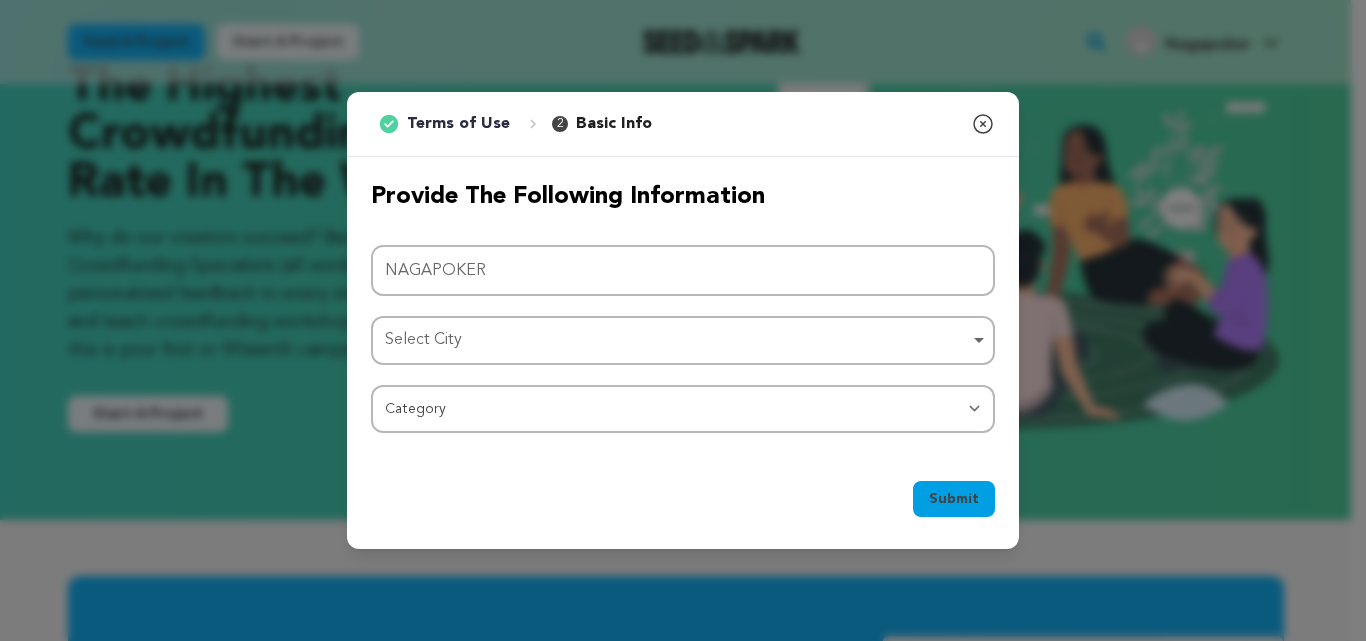 drag, startPoint x: 622, startPoint y: 321, endPoint x: 641, endPoint y: 331, distance: 21.470911 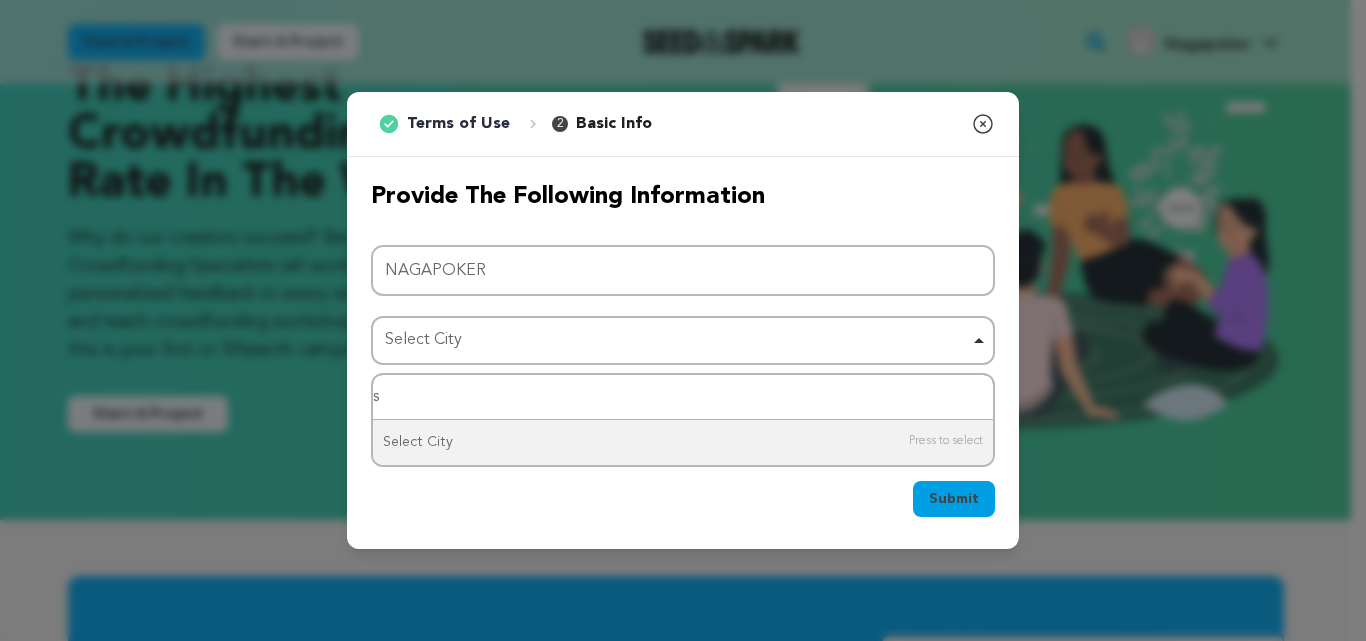type on "sw" 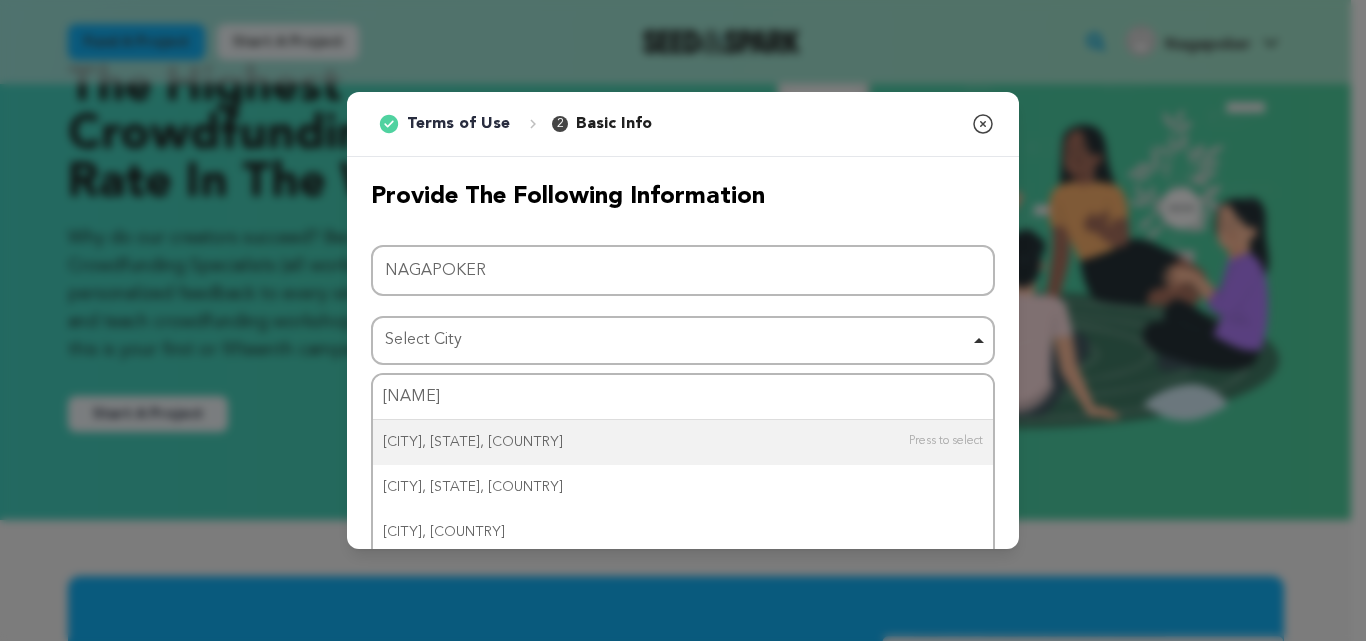type 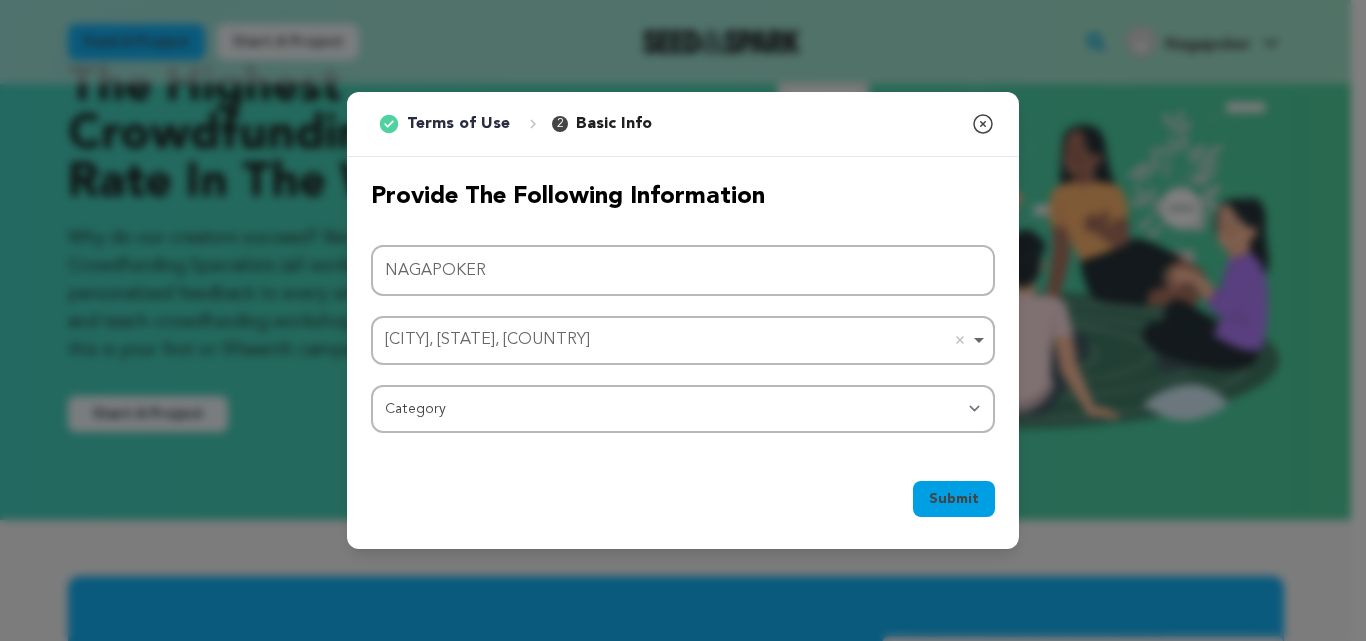 click on "Provide the following information
Project Name
NAGAPOKER
Swanton, OH, USA Swanton, OH, USA Remove item  Select City Swanton, OH, USA Swartz Creek, MI, USA Sweetwater, TN, USA Swindon, UK Świnoujście, Poland
Category
Film Feature
Film Short
Series
Film Festival
Company
Music Video
VR Experience
Comics
Artist Residency
Art & Photography
Collective
Dance
Games" at bounding box center (683, 307) 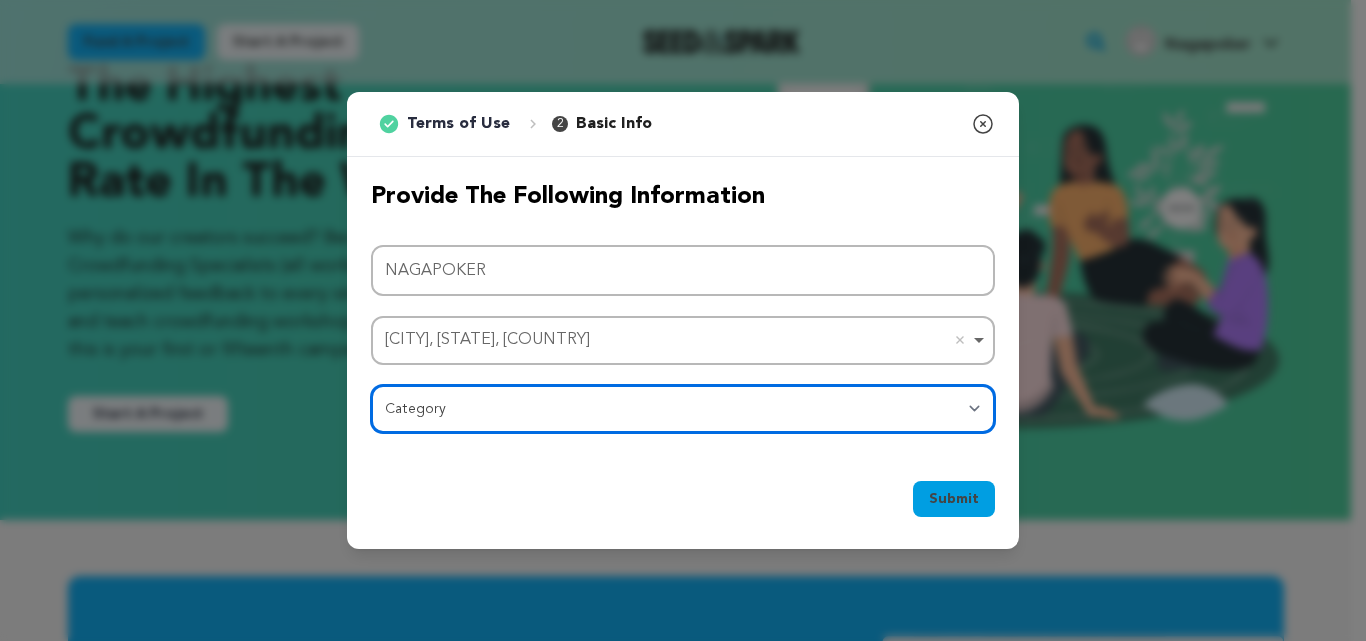 click on "Category
Film Feature
Film Short
Series
Film Festival
Company
Music Video
VR Experience
Comics
Artist Residency
Art & Photography
Collective
Dance
Games
Music
Radio & Podcasts
Orgs & Companies
Writing & Publishing
Venue & Spaces
Theatre" at bounding box center [683, 409] 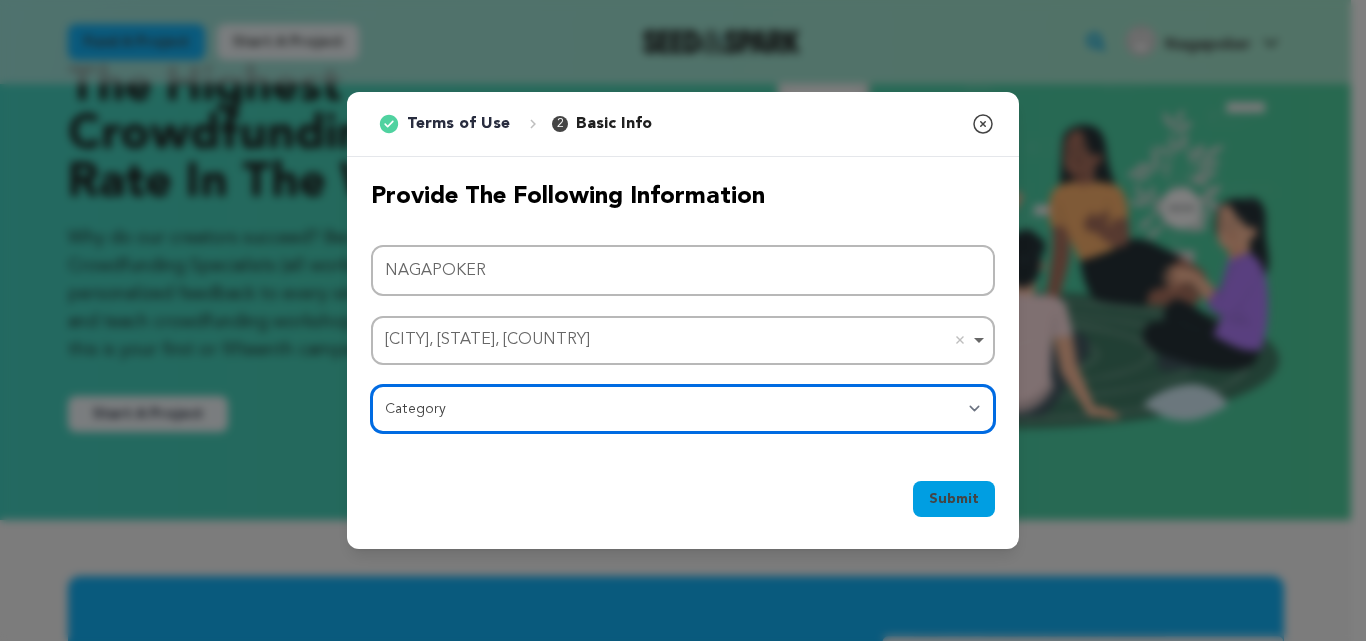 select on "10891" 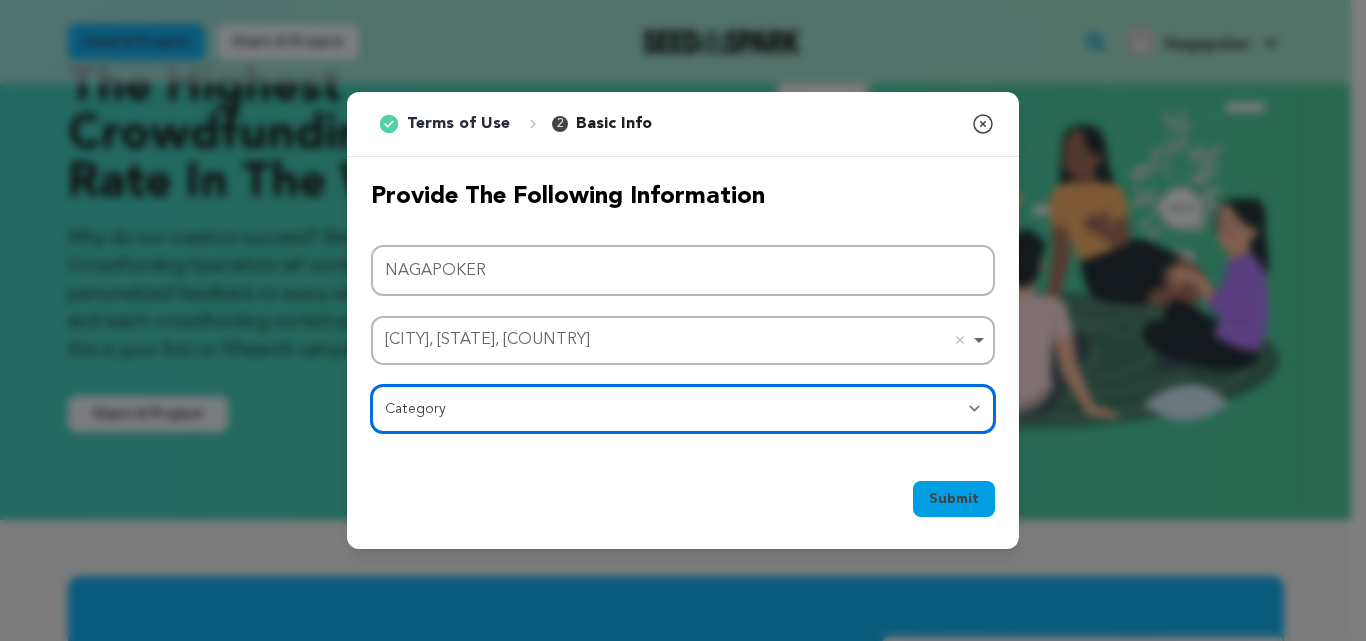 click on "Category
Film Feature
Film Short
Series
Film Festival
Company
Music Video
VR Experience
Comics
Artist Residency
Art & Photography
Collective
Dance
Games
Music
Radio & Podcasts
Orgs & Companies
Writing & Publishing
Venue & Spaces
Theatre" at bounding box center (683, 409) 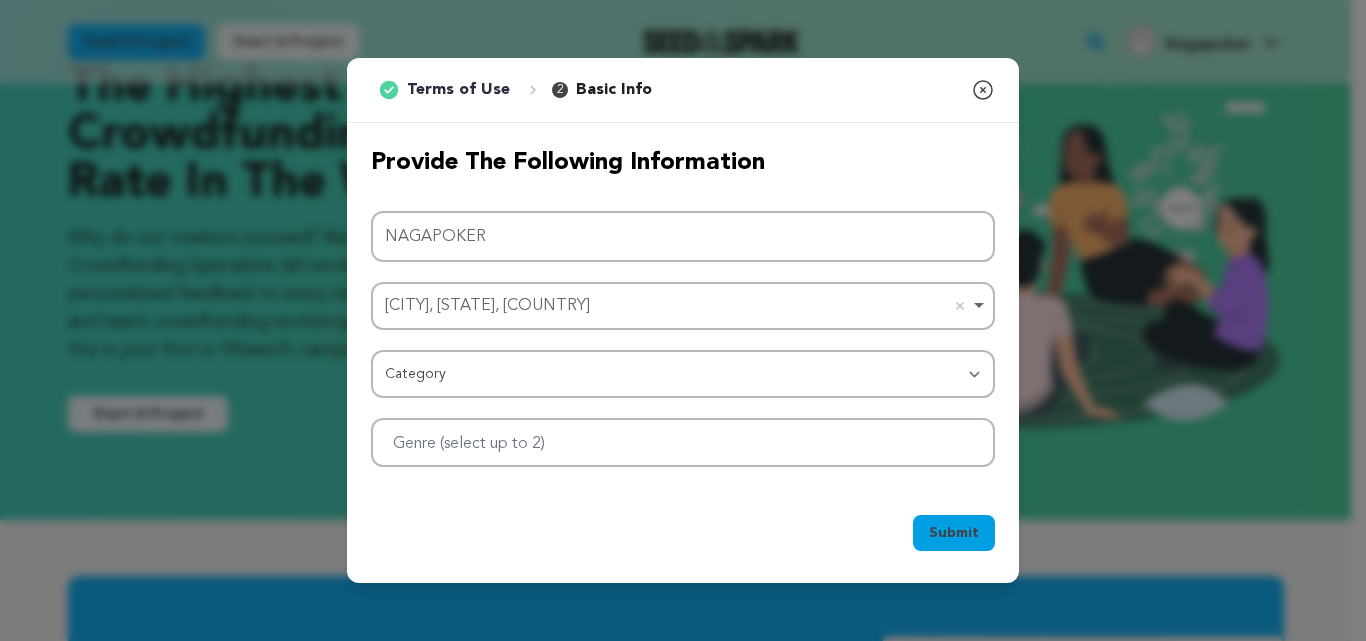 click on "Submit" at bounding box center [954, 533] 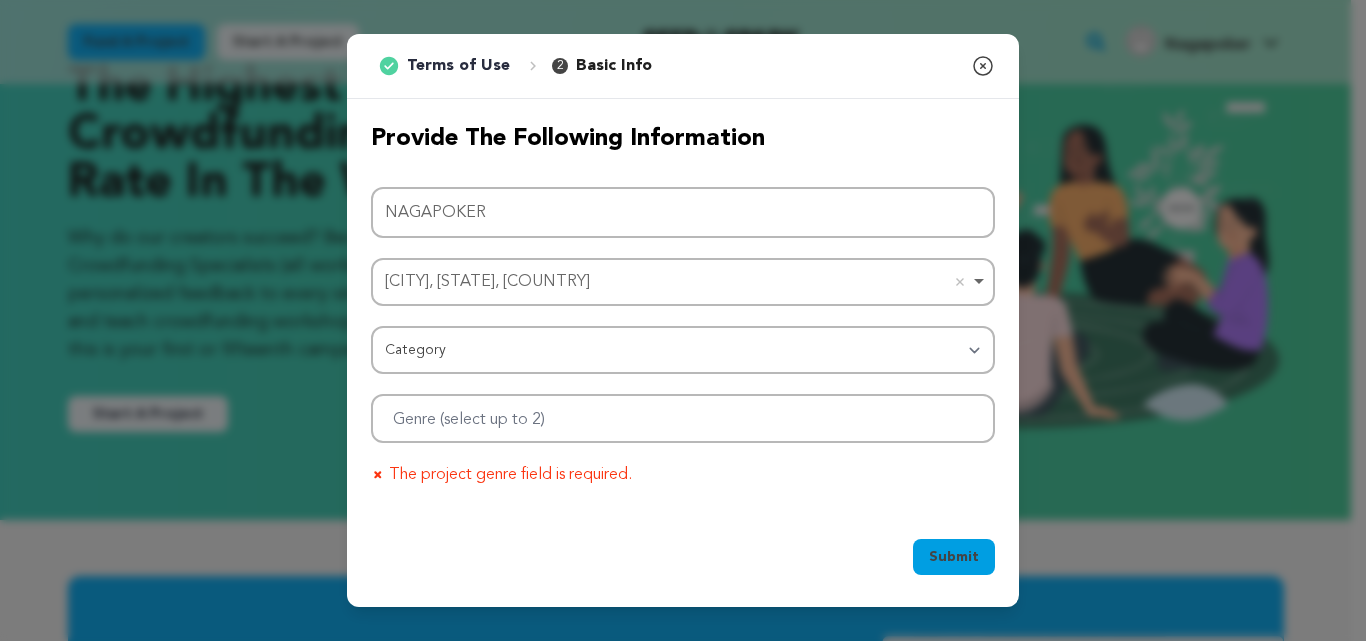 click at bounding box center [683, 418] 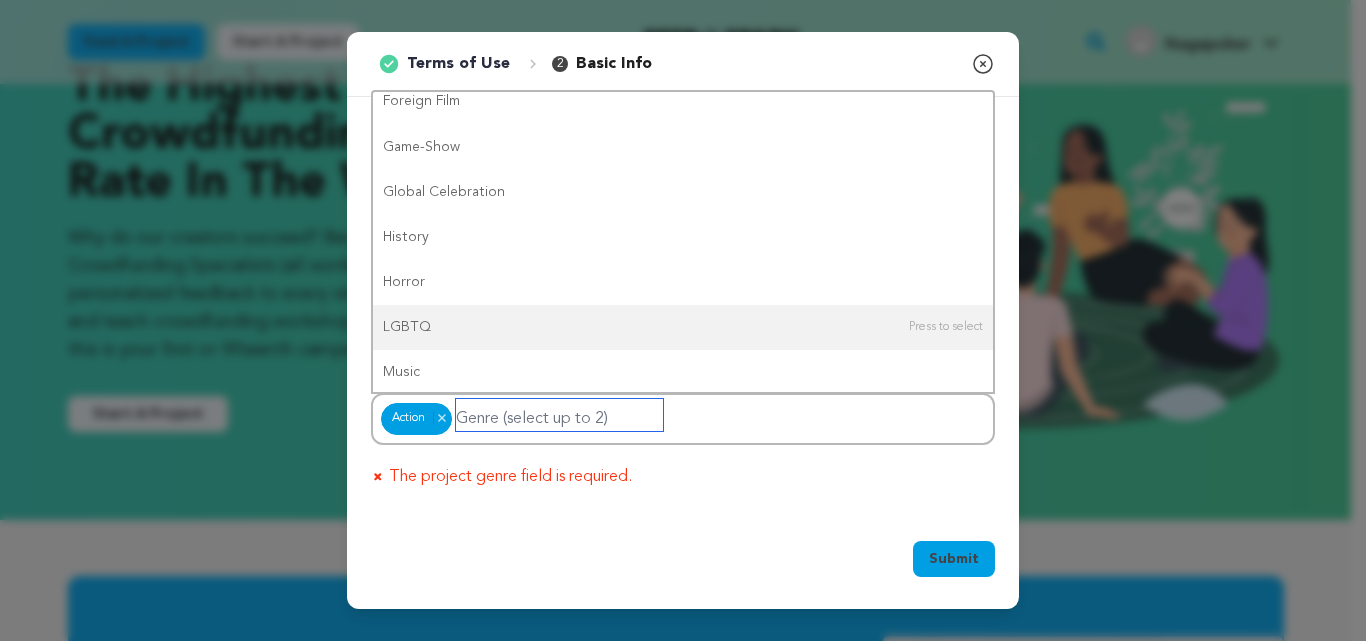 scroll, scrollTop: 0, scrollLeft: 0, axis: both 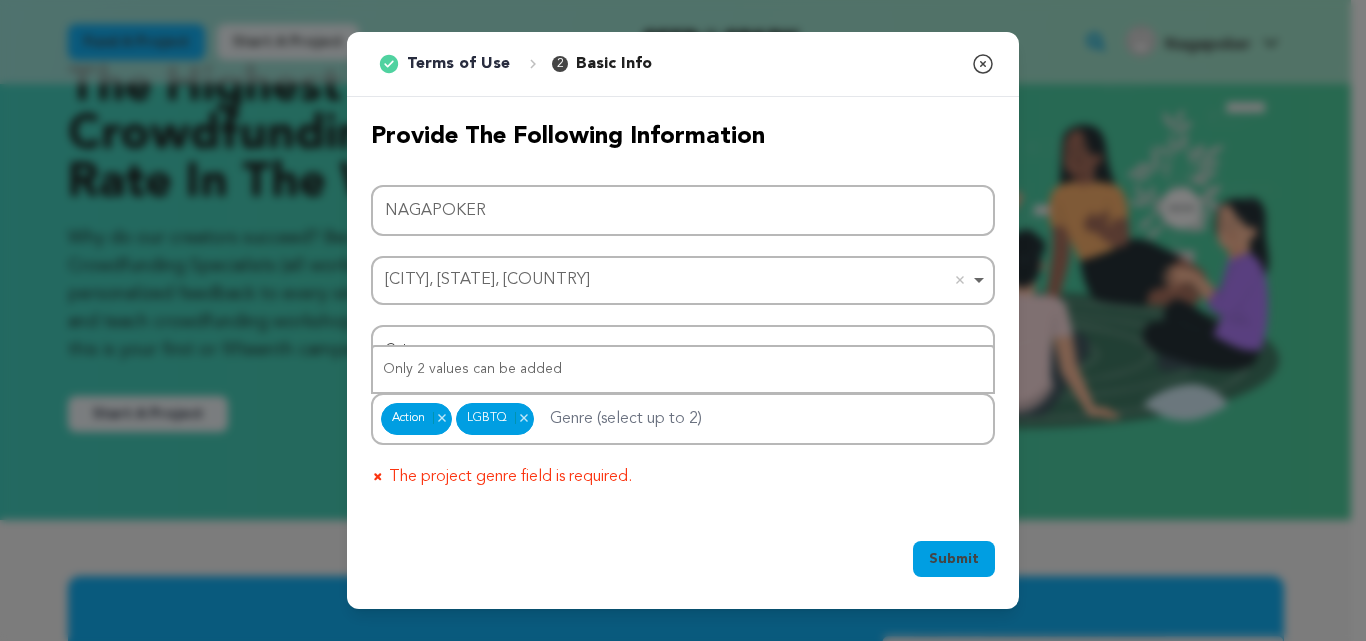 click on "Submit" at bounding box center [954, 559] 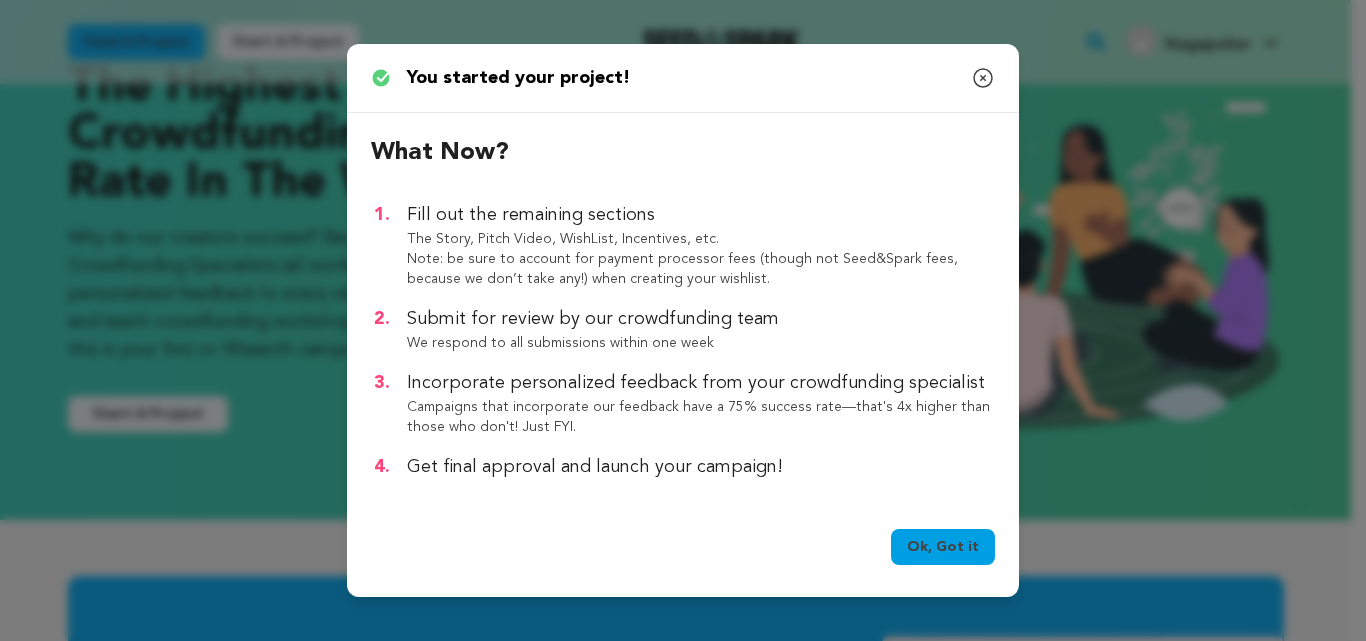 click on "Ok, Got it" at bounding box center (943, 547) 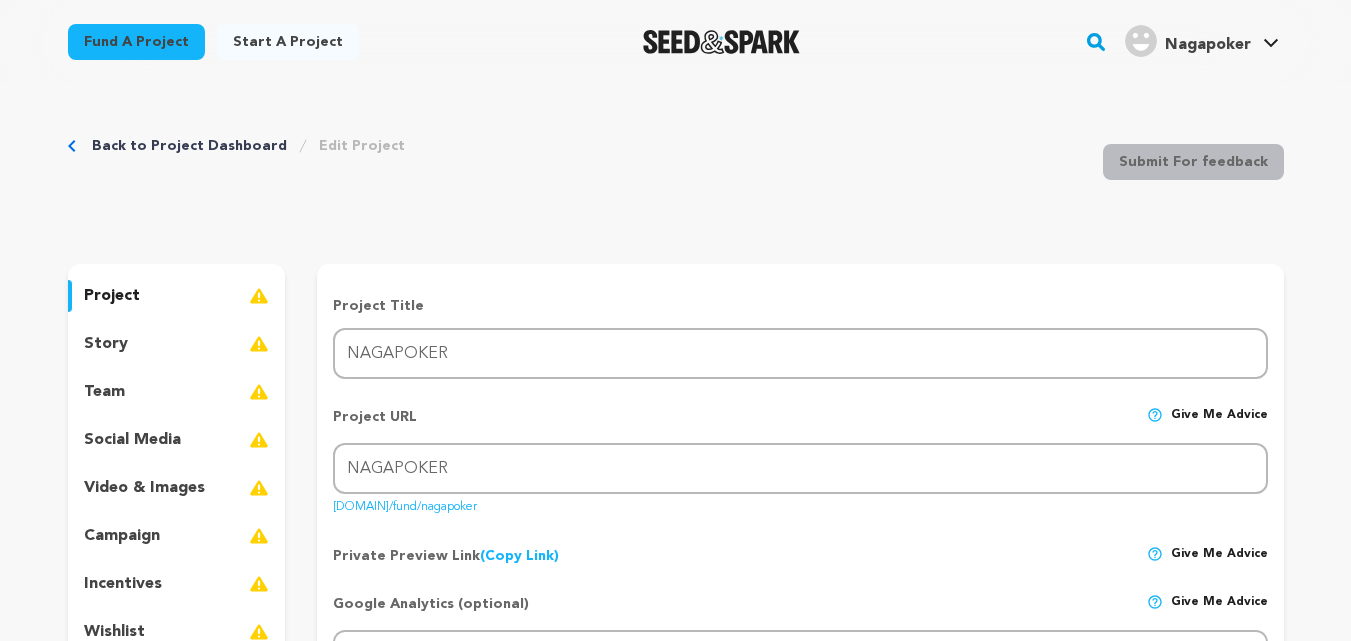 scroll, scrollTop: 0, scrollLeft: 0, axis: both 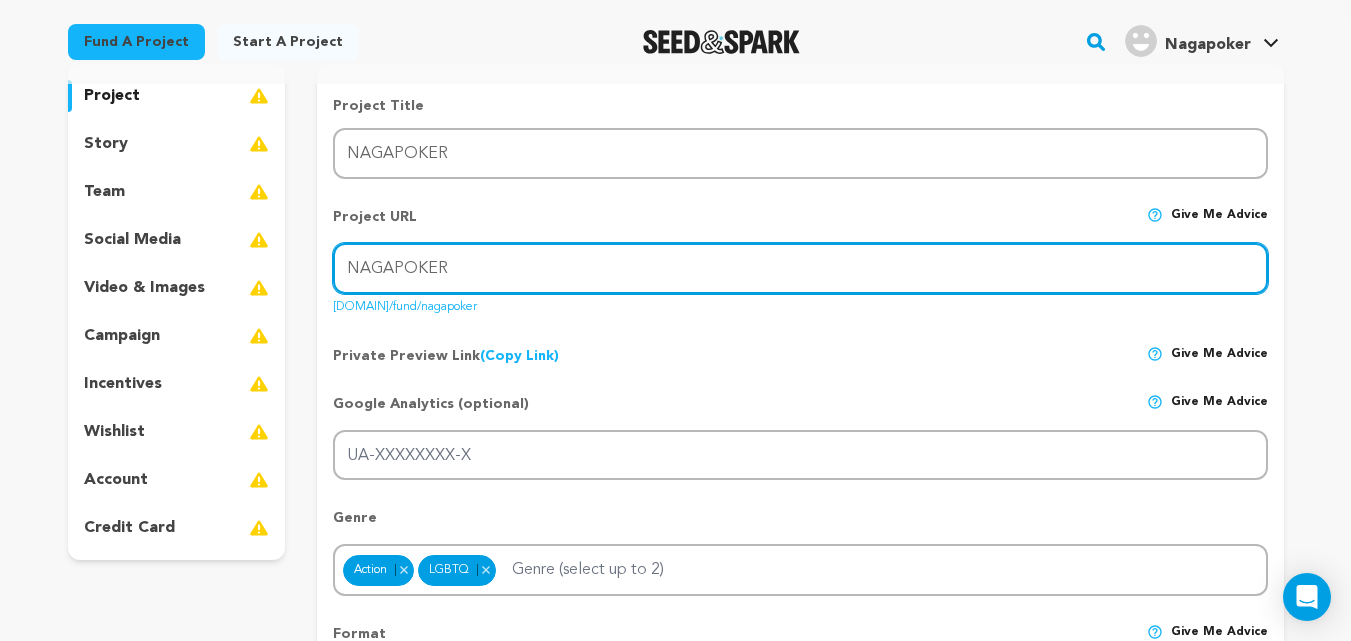 drag, startPoint x: 518, startPoint y: 271, endPoint x: 318, endPoint y: 256, distance: 200.5617 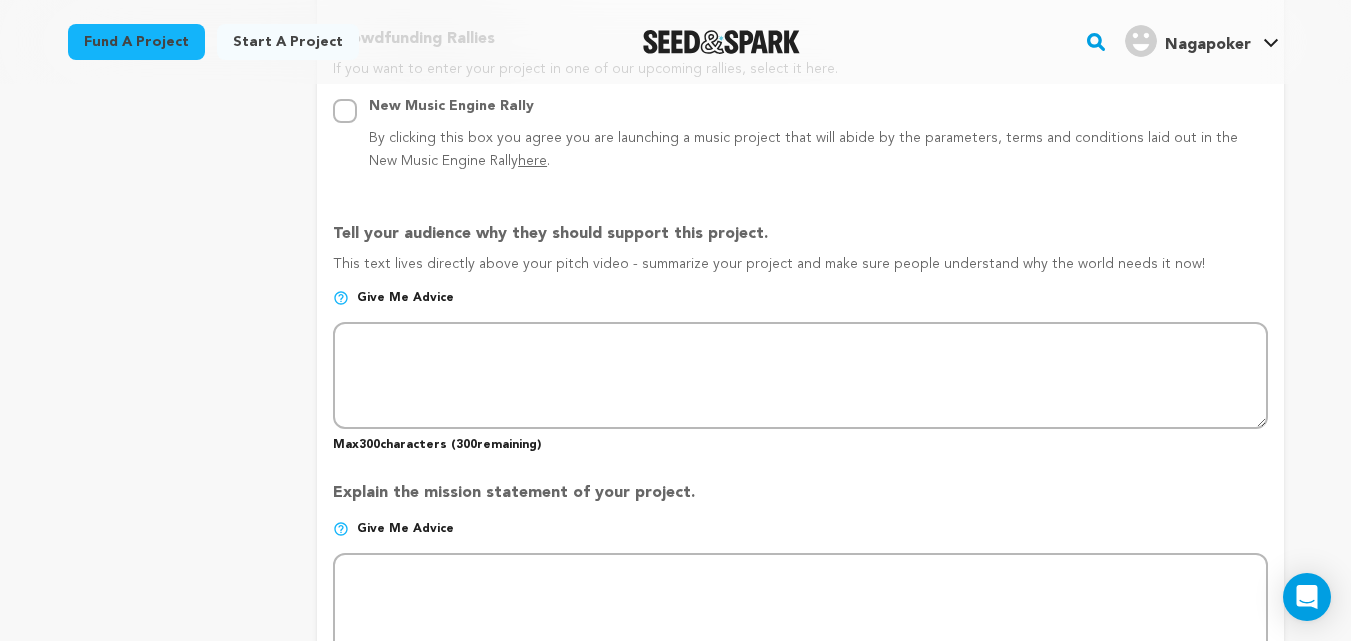 scroll, scrollTop: 1100, scrollLeft: 0, axis: vertical 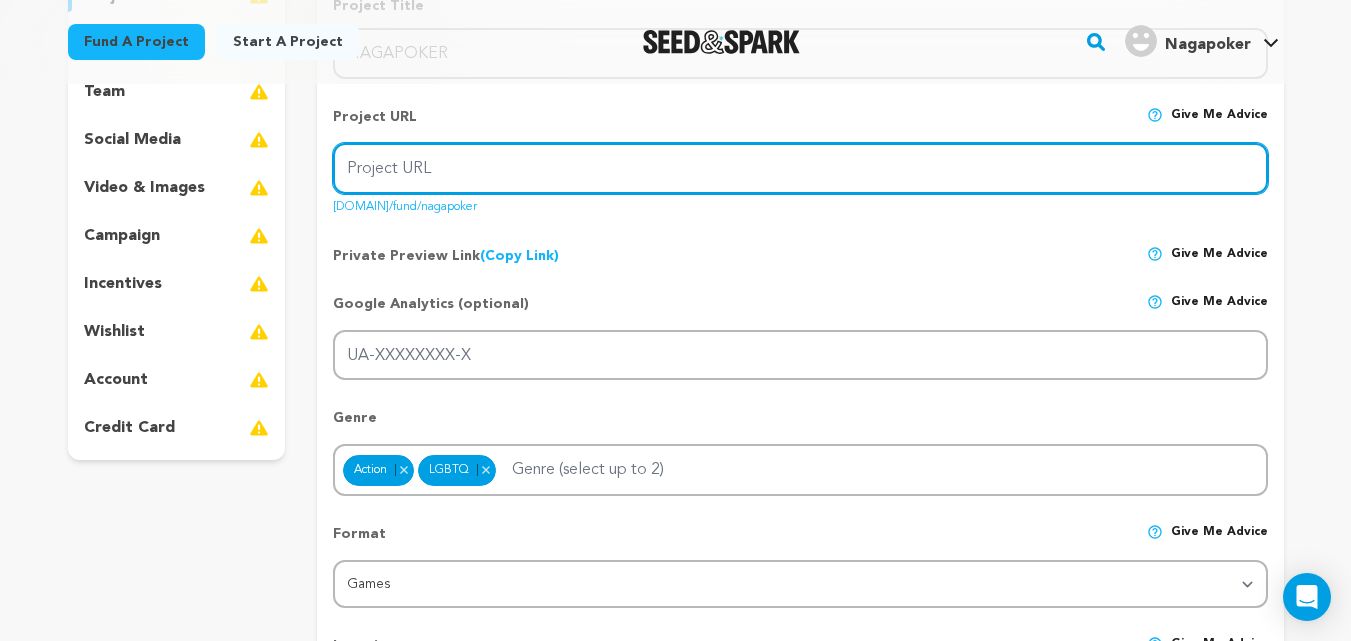 paste on "[DOMAIN]" 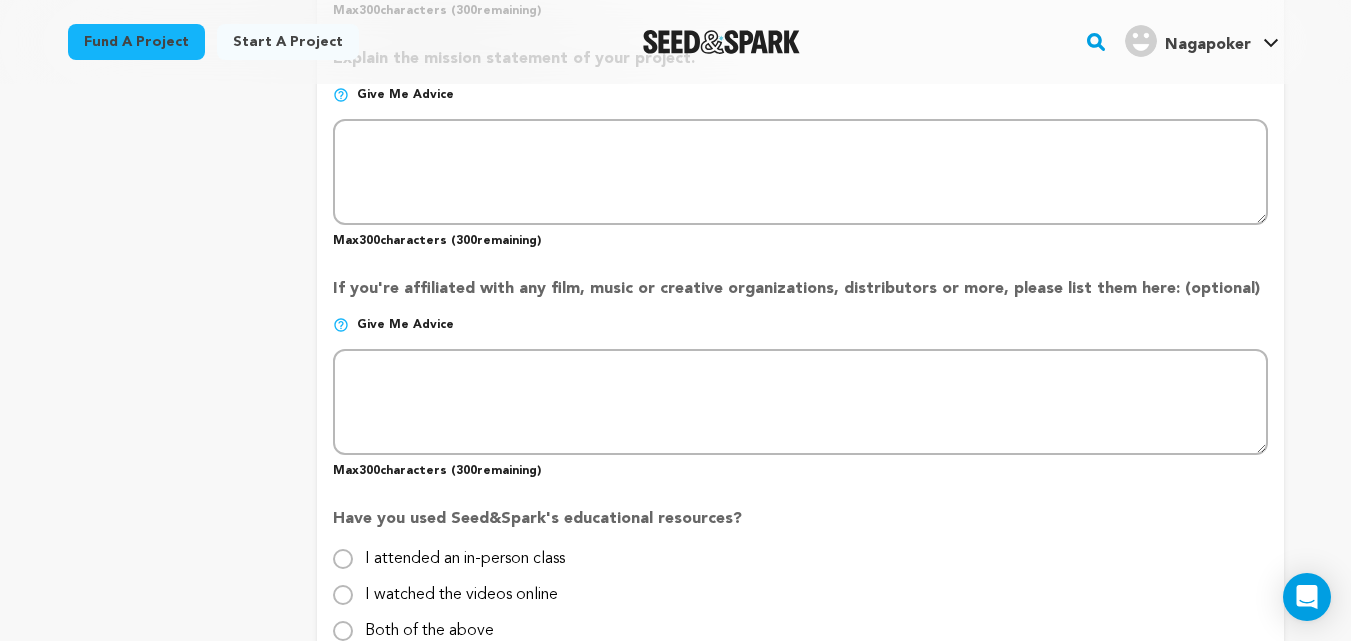 scroll, scrollTop: 1600, scrollLeft: 0, axis: vertical 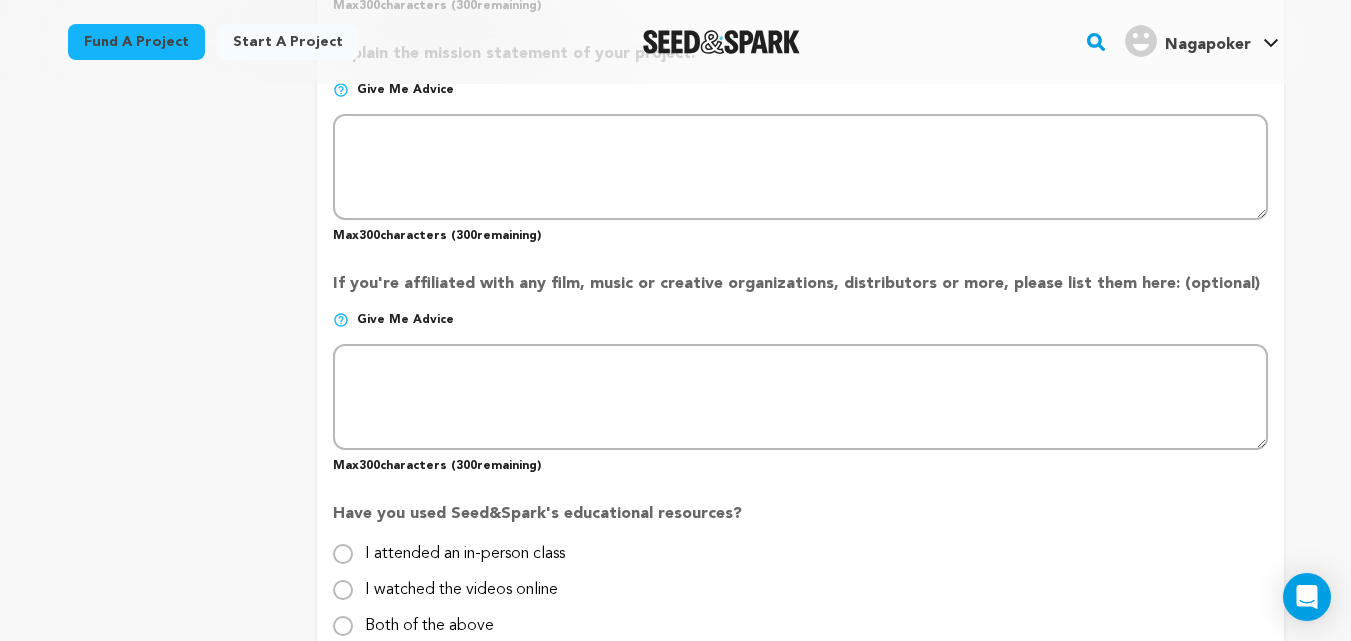 type on "[DOMAIN]" 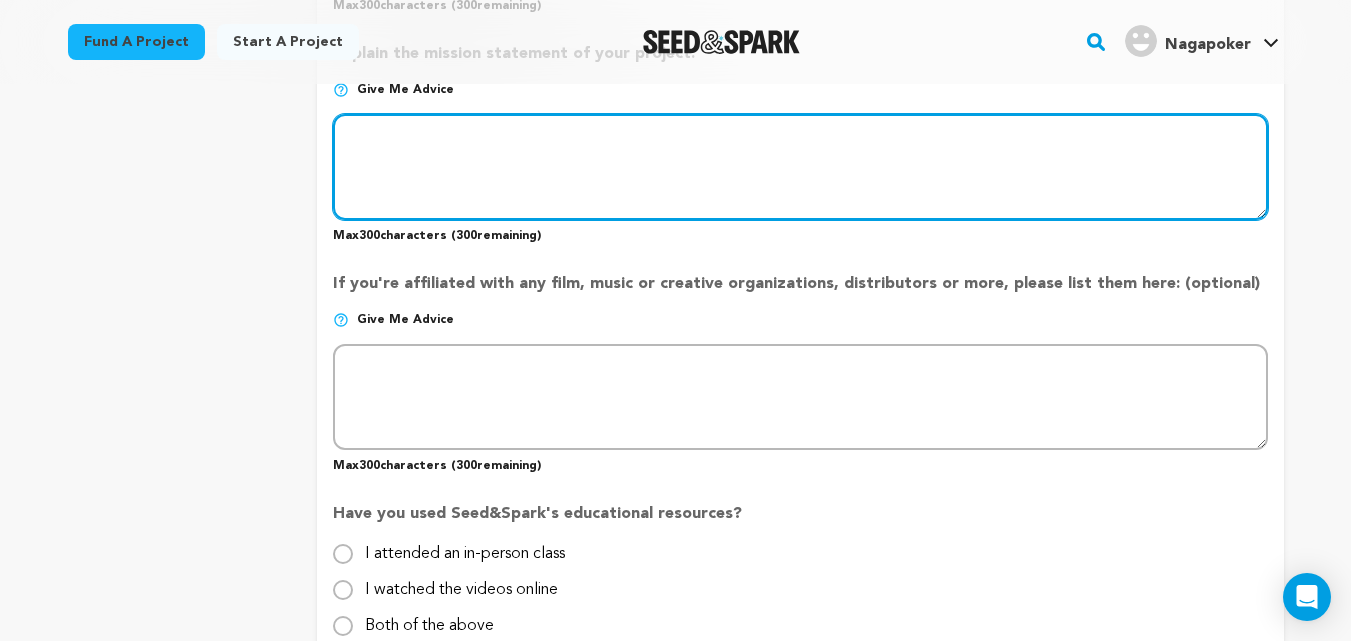 click at bounding box center (800, 167) 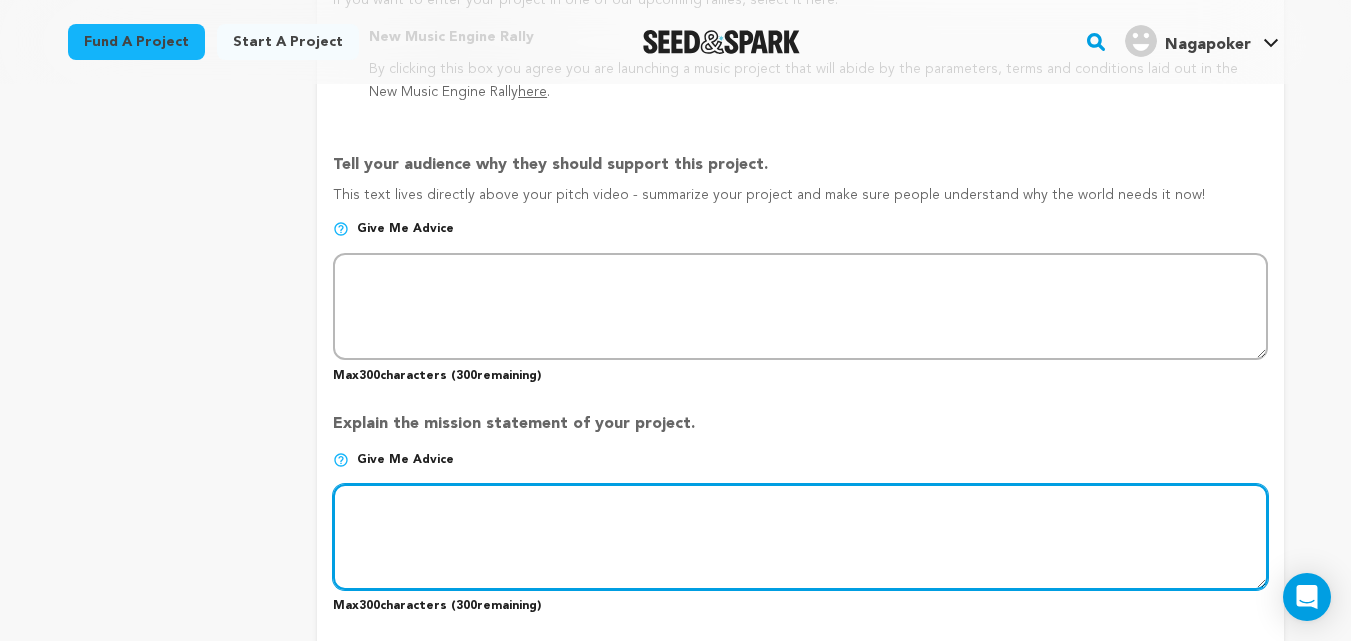scroll, scrollTop: 1200, scrollLeft: 0, axis: vertical 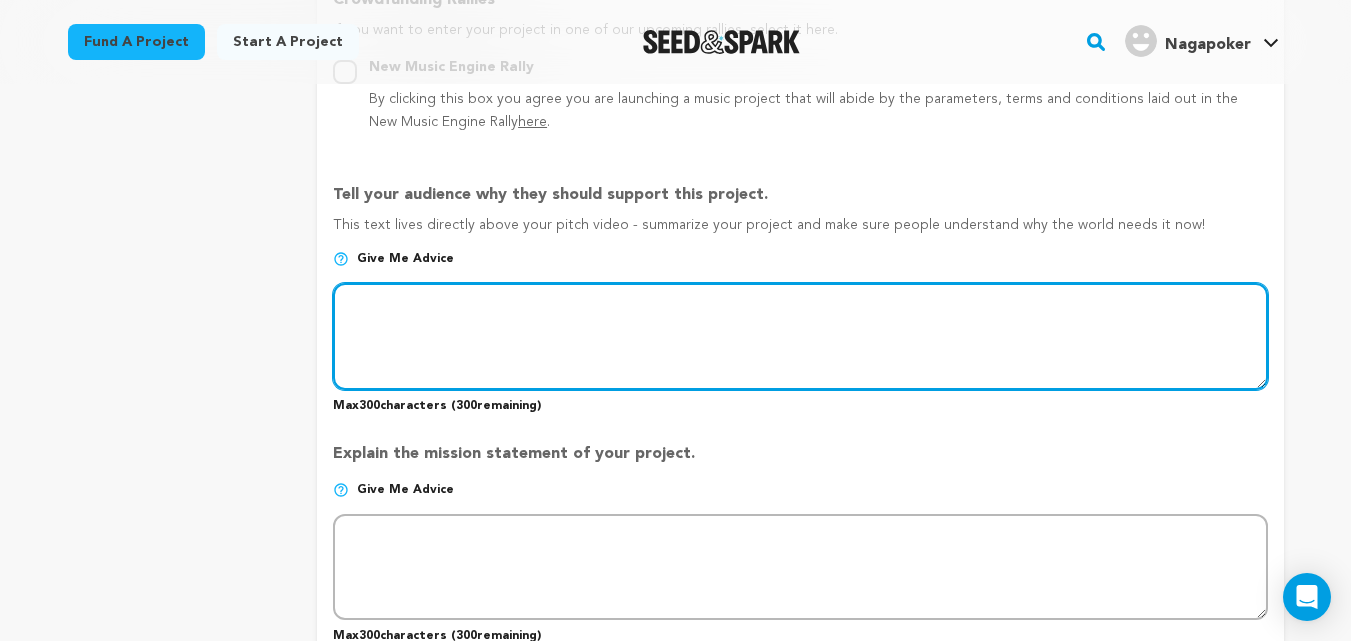click at bounding box center (800, 336) 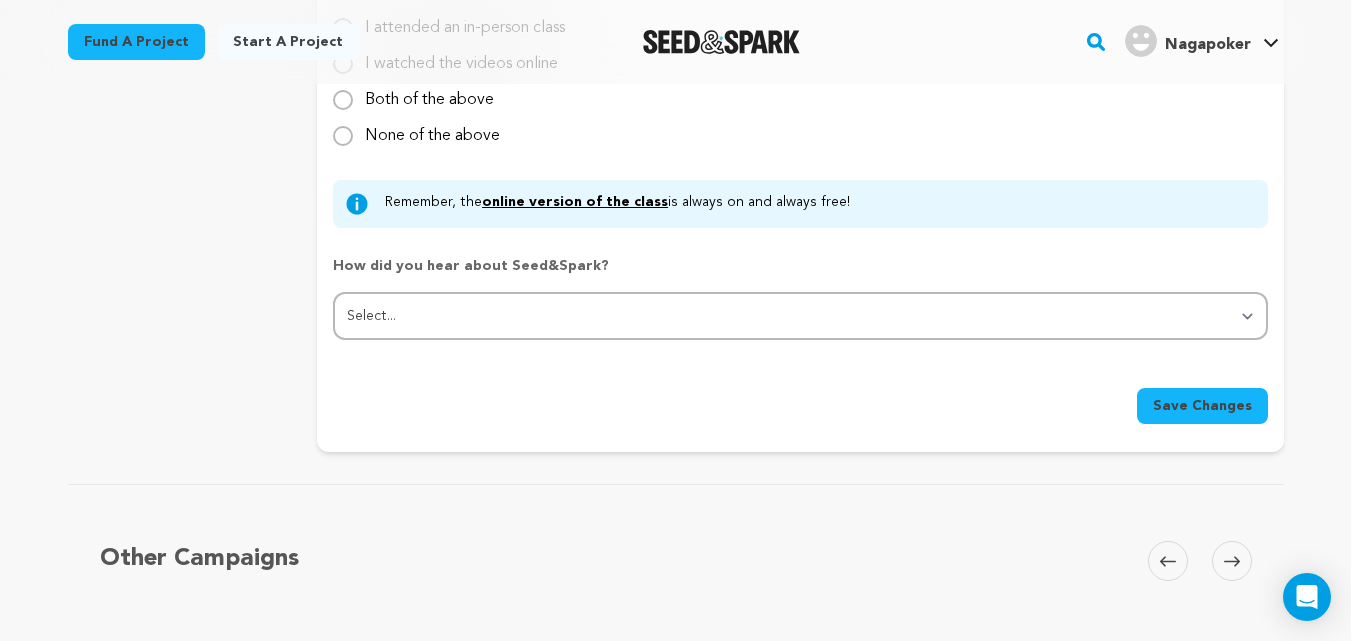 scroll, scrollTop: 2300, scrollLeft: 0, axis: vertical 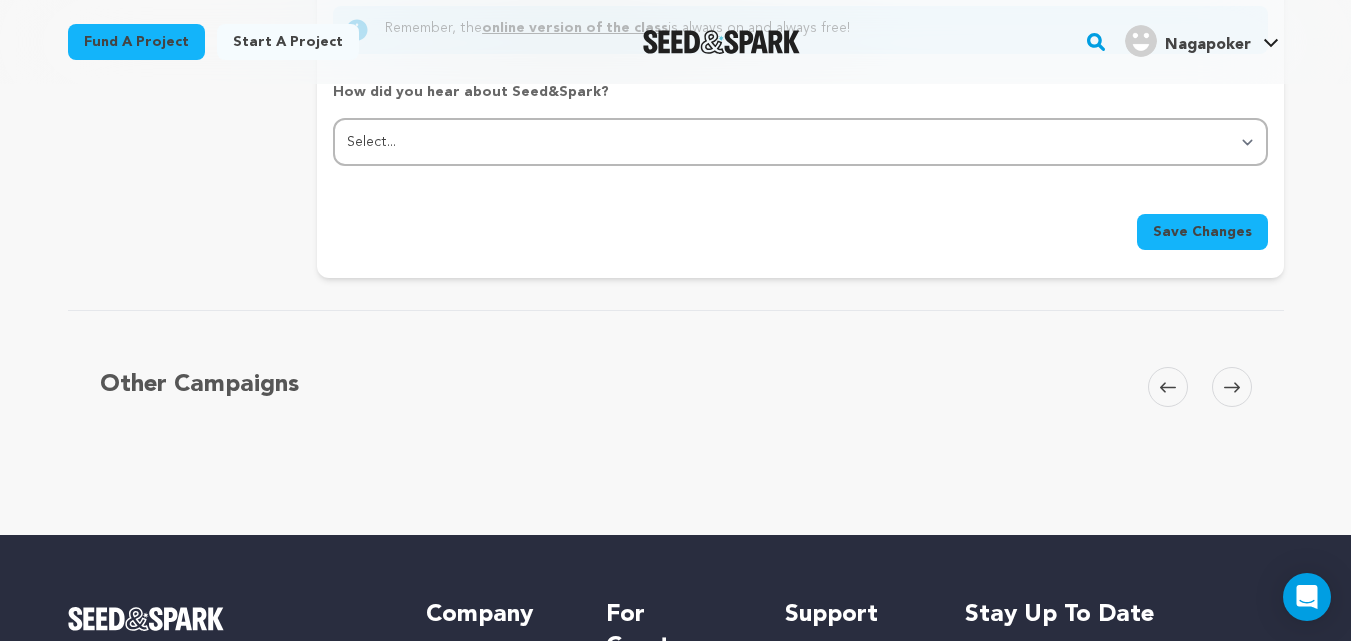 type on "NagaPoker menyediakan berbagai jenis permainan kartu online selain Domino QQ. Nikmati keseruan bermain bersama ribuan pemain lainnya!" 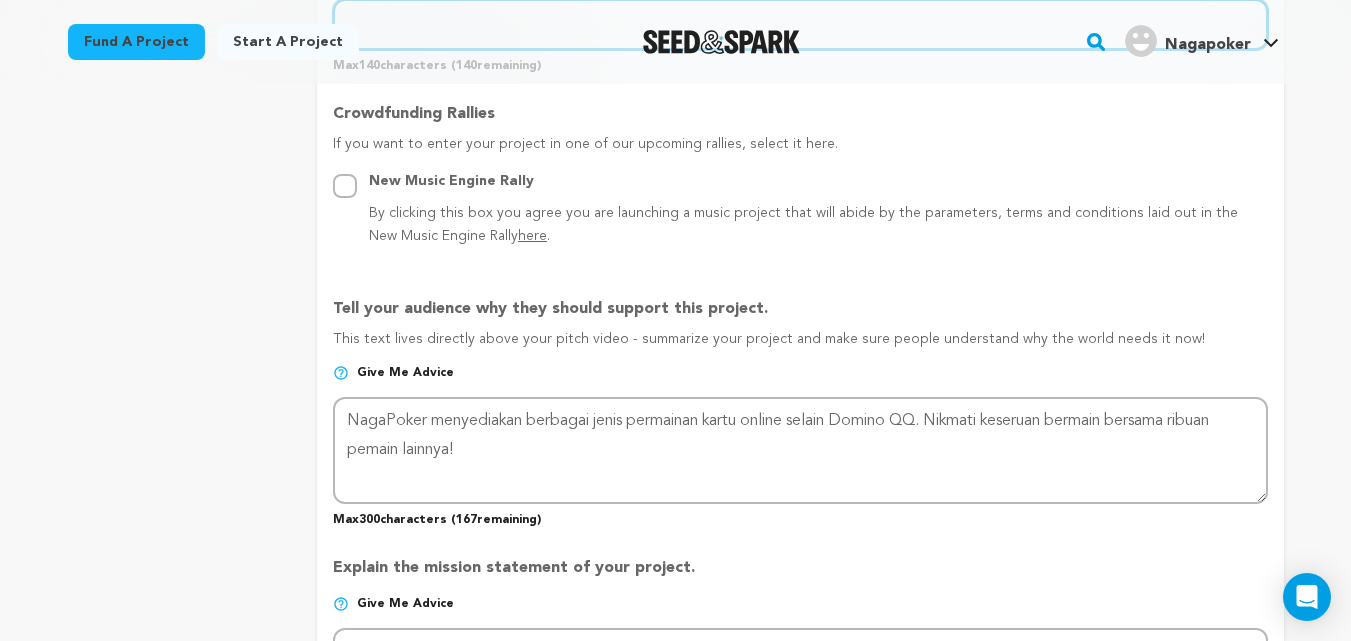 scroll, scrollTop: 686, scrollLeft: 0, axis: vertical 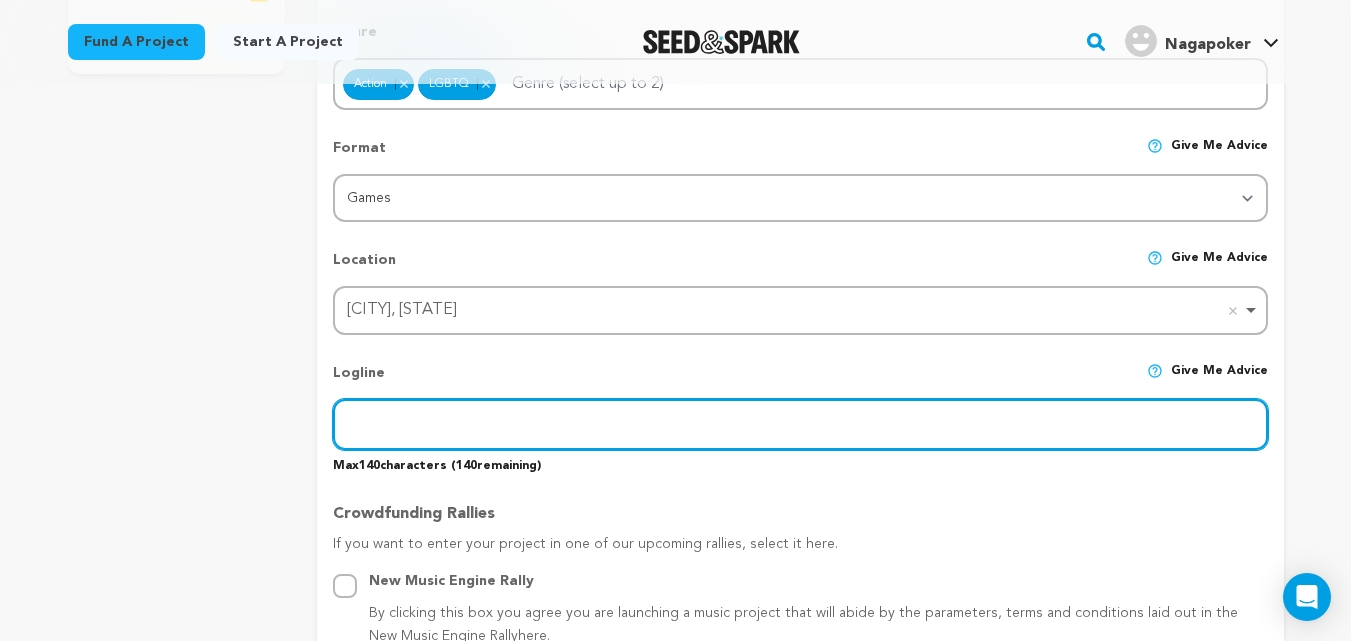click at bounding box center [800, 424] 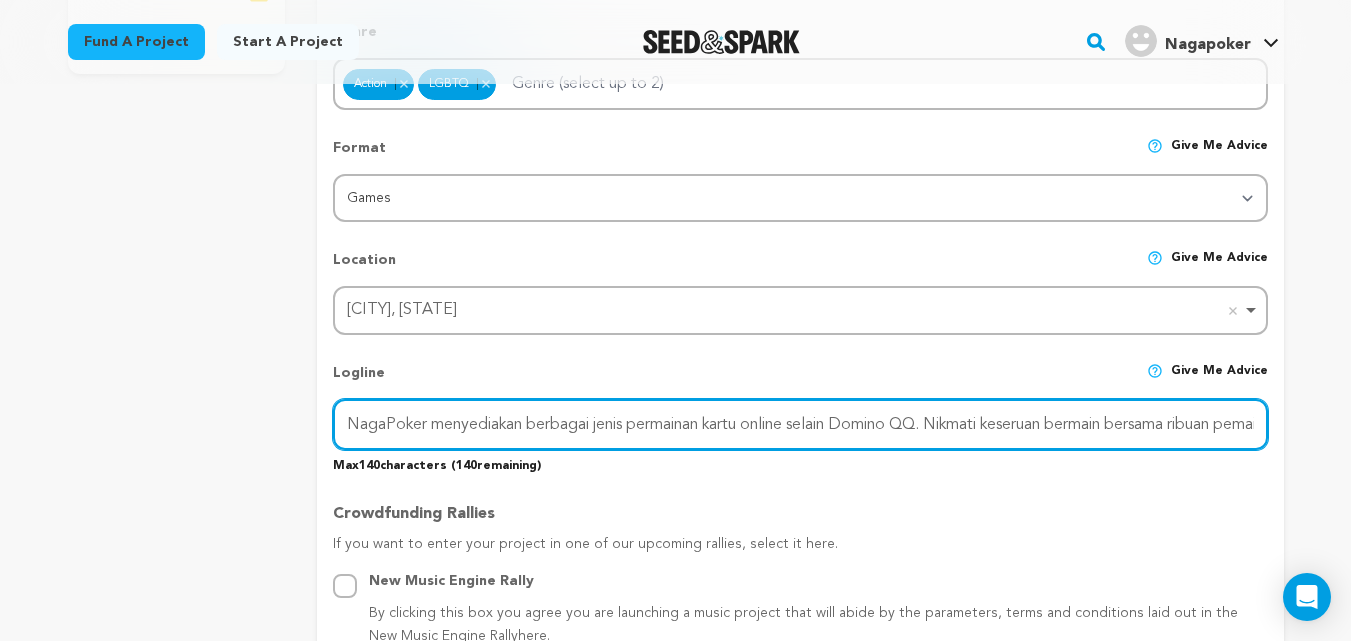 scroll, scrollTop: 0, scrollLeft: 111, axis: horizontal 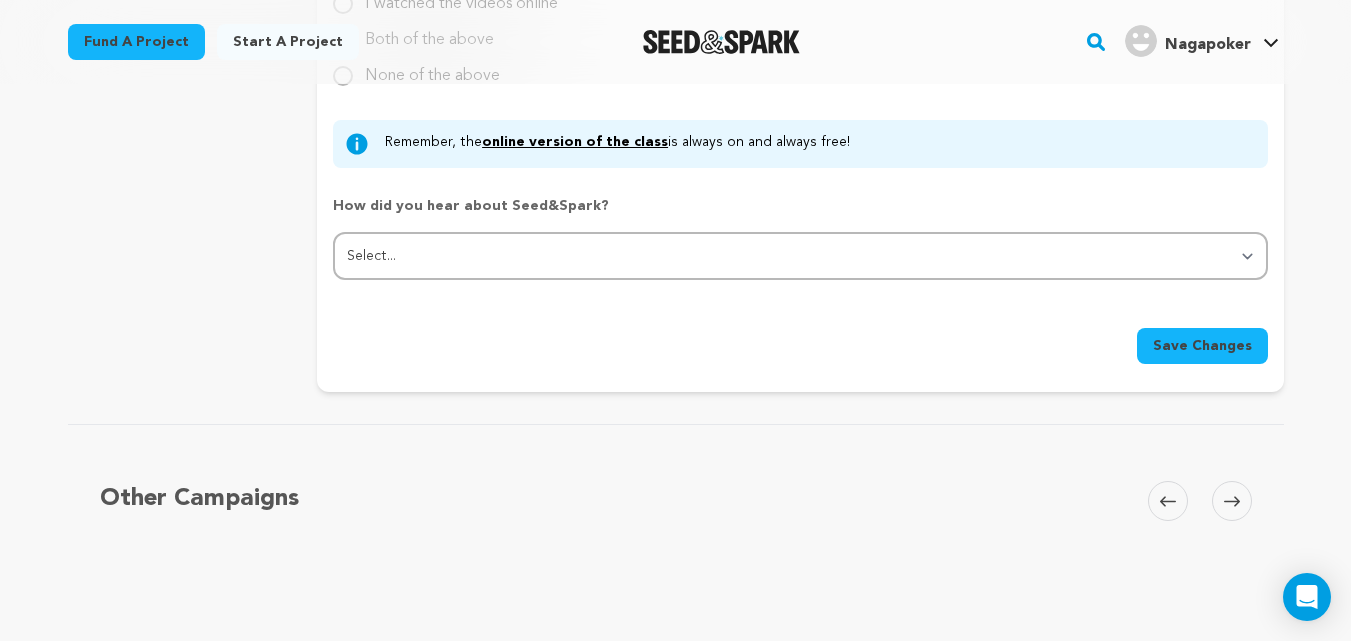type on "NagaPoker menyediakan berbagai jenis permainan kartu online selain Domino QQ. Nikmati keseruan bermain bersama ribuan pemain lainnya!" 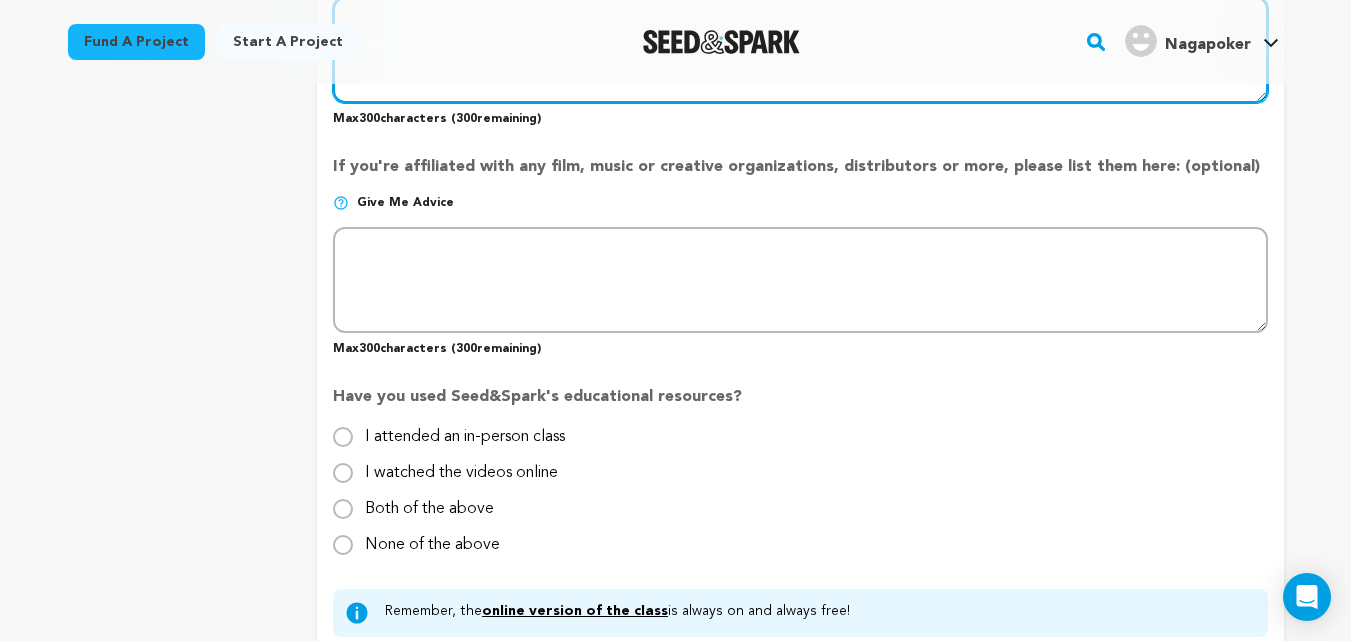scroll, scrollTop: 1517, scrollLeft: 0, axis: vertical 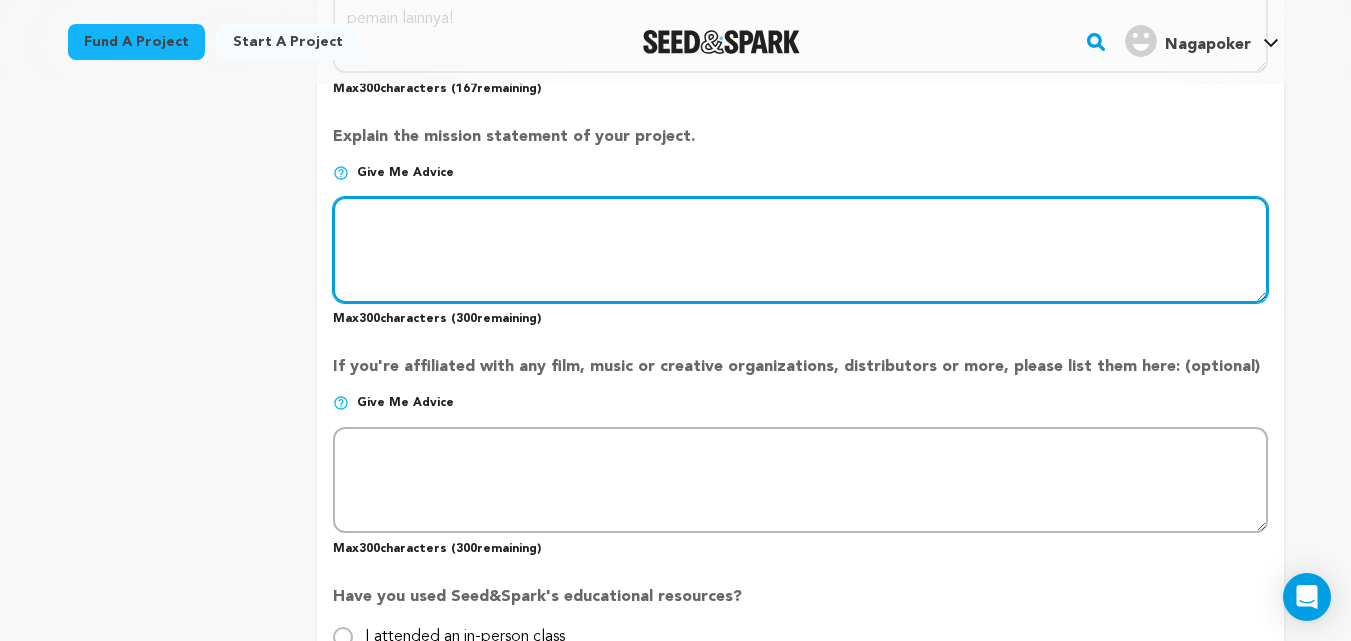 paste on "NagaPoker menyediakan berbagai jenis permainan kartu online selain Domino QQ. Nikmati keseruan bermain bersama ribuan pemain lainnya!" 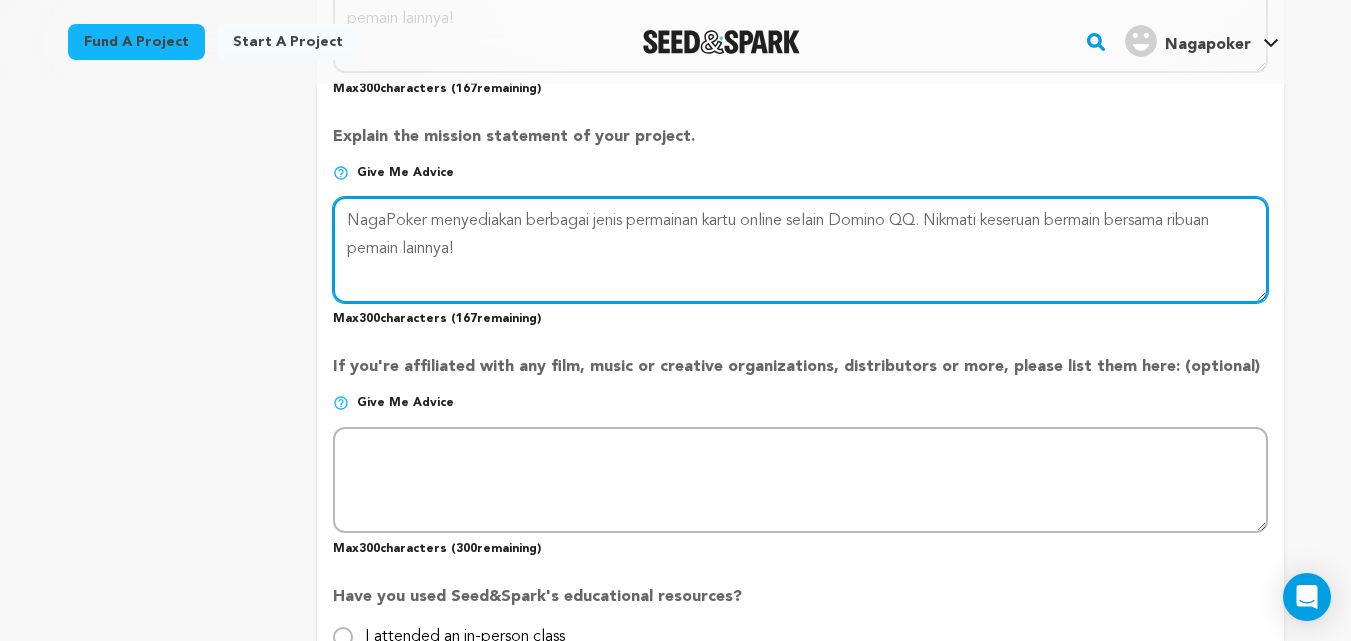 type on "NagaPoker menyediakan berbagai jenis permainan kartu online selain Domino QQ. Nikmati keseruan bermain bersama ribuan pemain lainnya!" 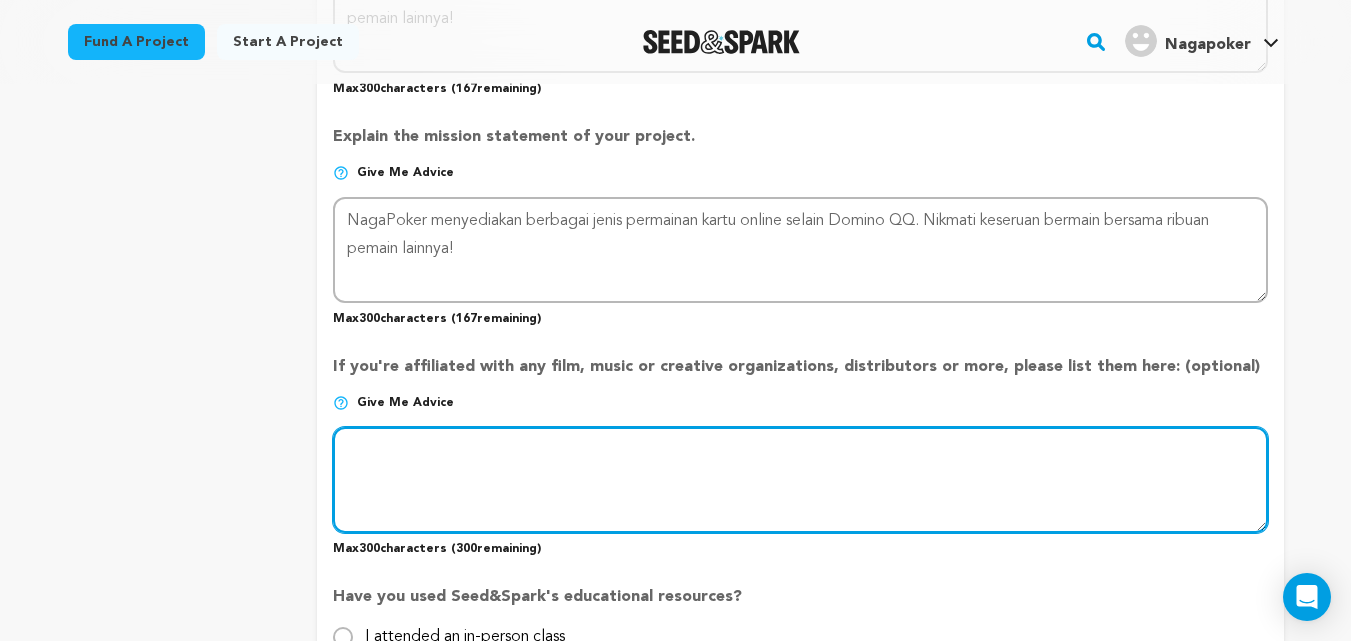 paste on "NagaPoker menyediakan berbagai jenis permainan kartu online selain Domino QQ. Nikmati keseruan bermain bersama ribuan pemain lainnya!" 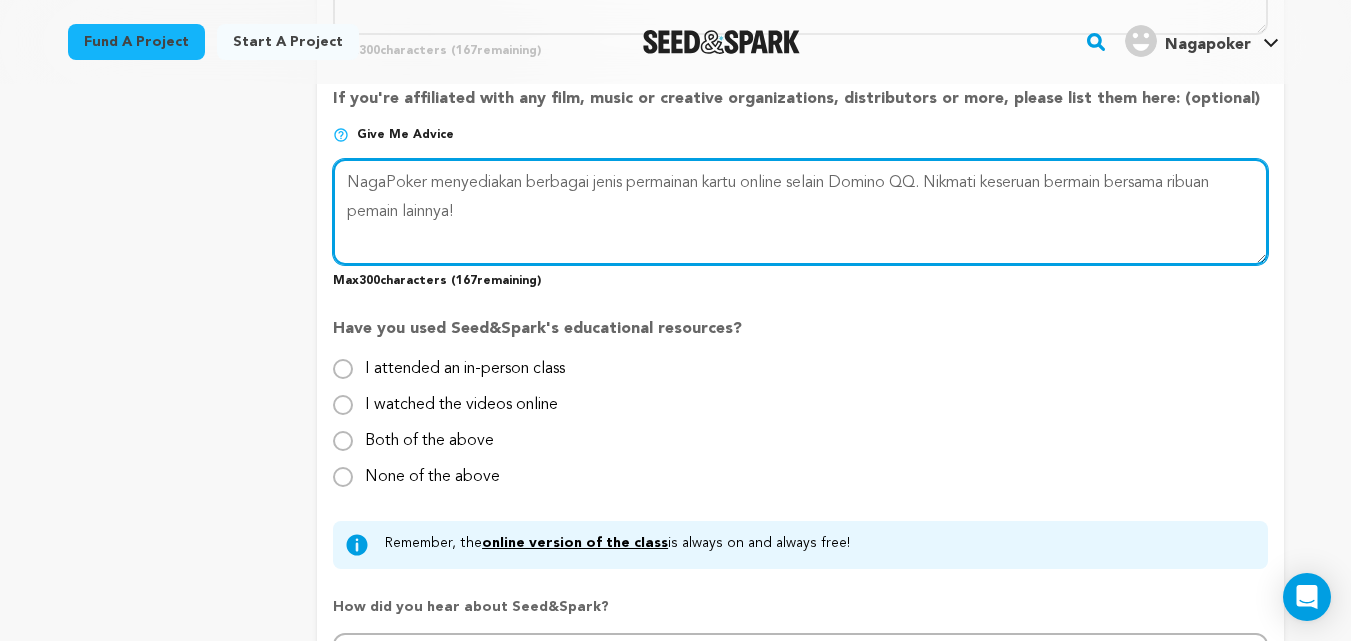 scroll, scrollTop: 2317, scrollLeft: 0, axis: vertical 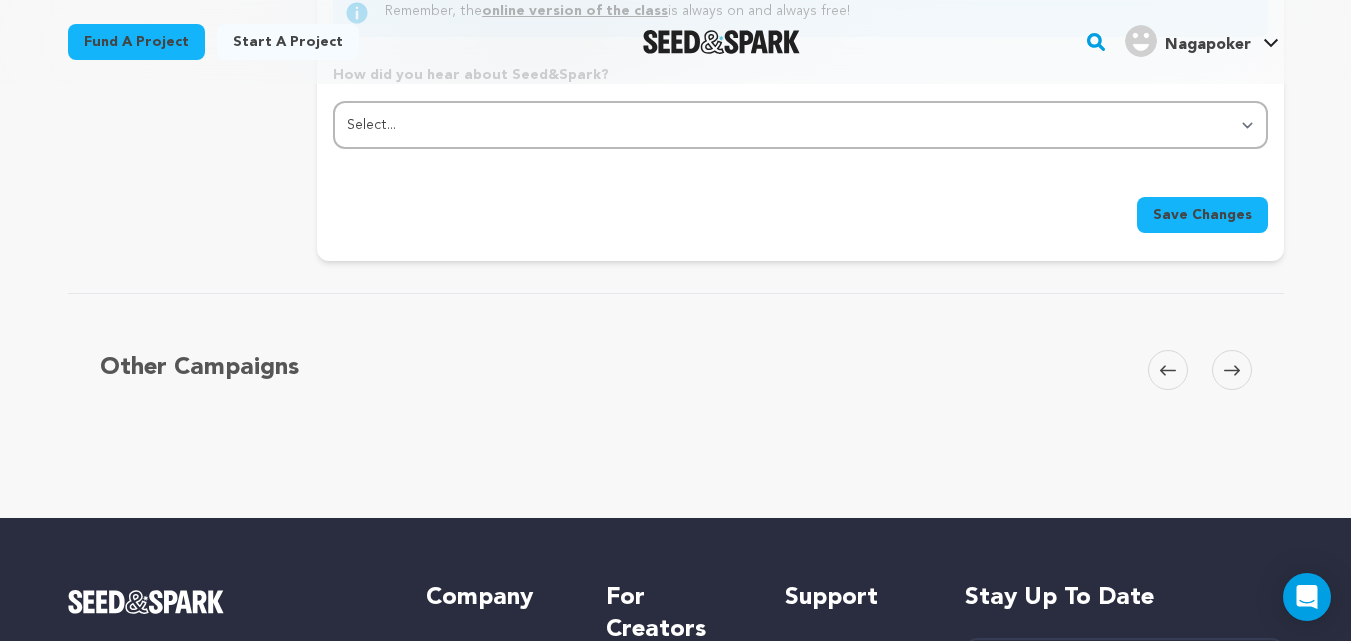 type on "NagaPoker menyediakan berbagai jenis permainan kartu online selain Domino QQ. Nikmati keseruan bermain bersama ribuan pemain lainnya!" 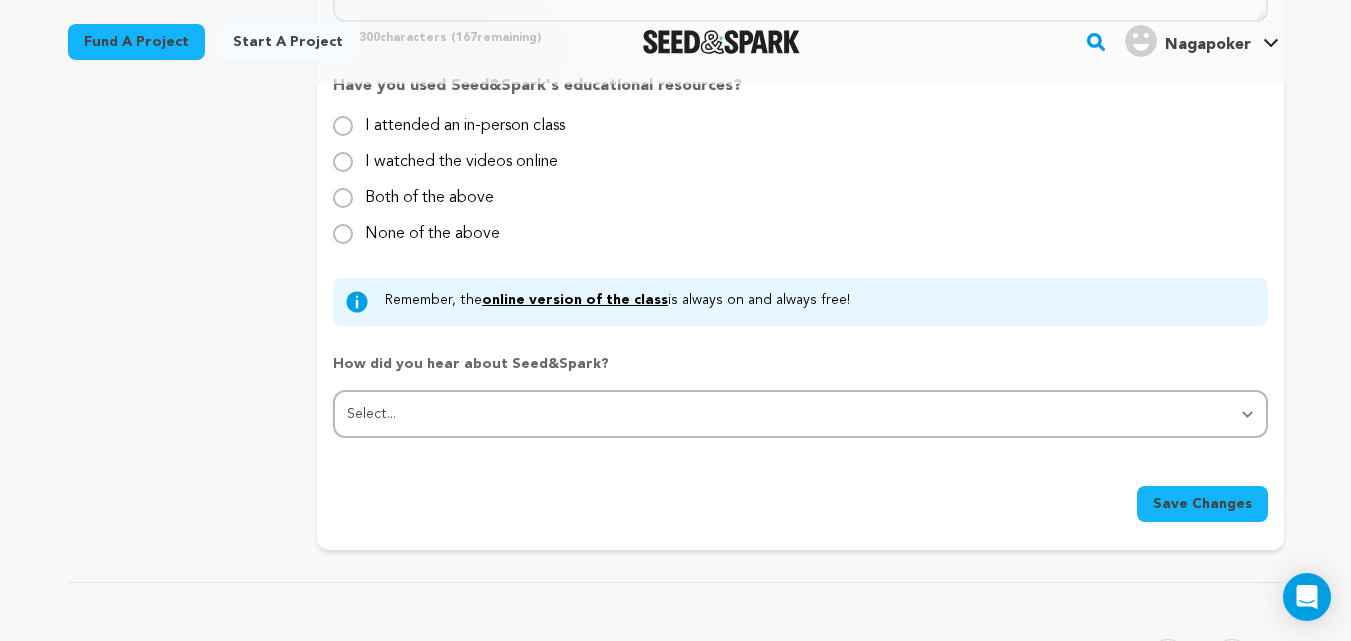 scroll, scrollTop: 2017, scrollLeft: 0, axis: vertical 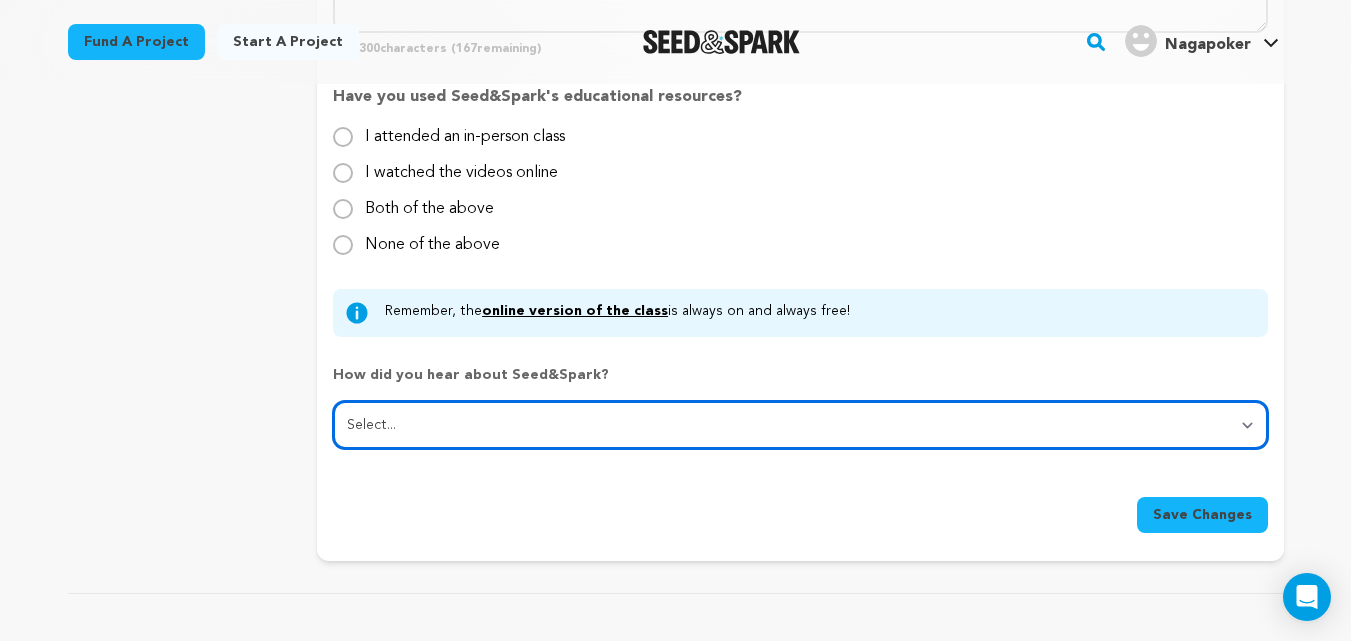 click on "Select...
From a friend Social media Film festival or film organization Took an in-person class Online search Article or podcast Email Other" at bounding box center [800, 425] 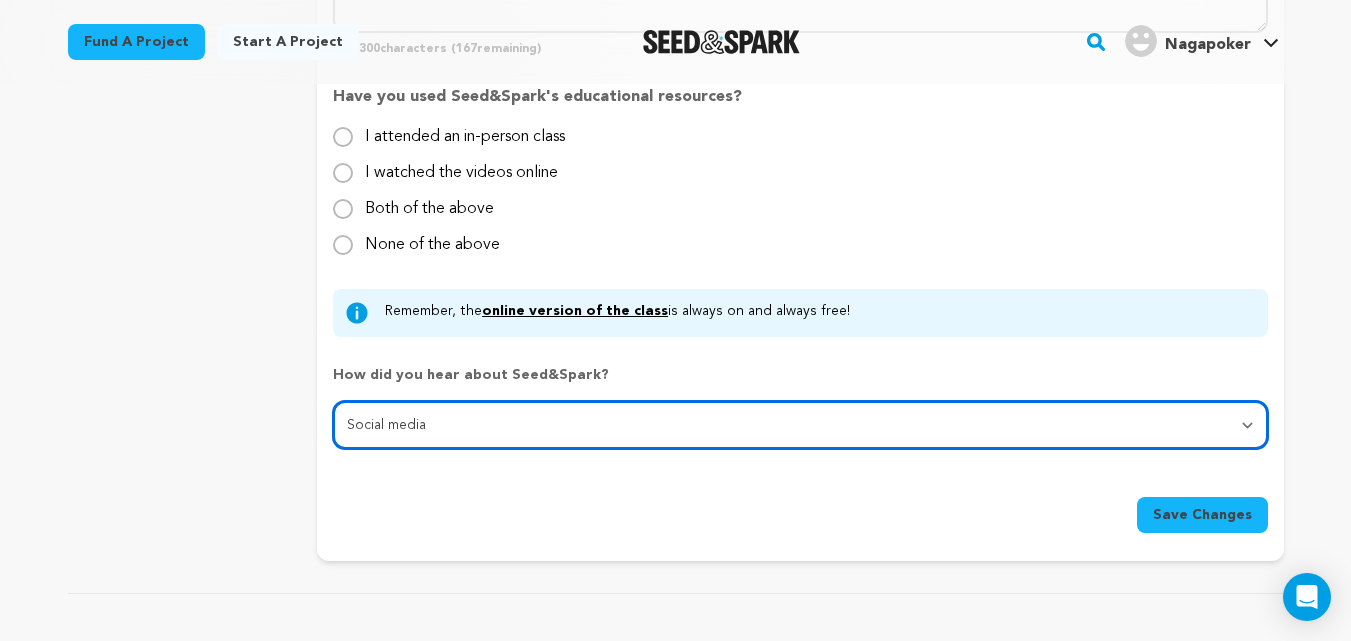 click on "Select...
From a friend Social media Film festival or film organization Took an in-person class Online search Article or podcast Email Other" at bounding box center [800, 425] 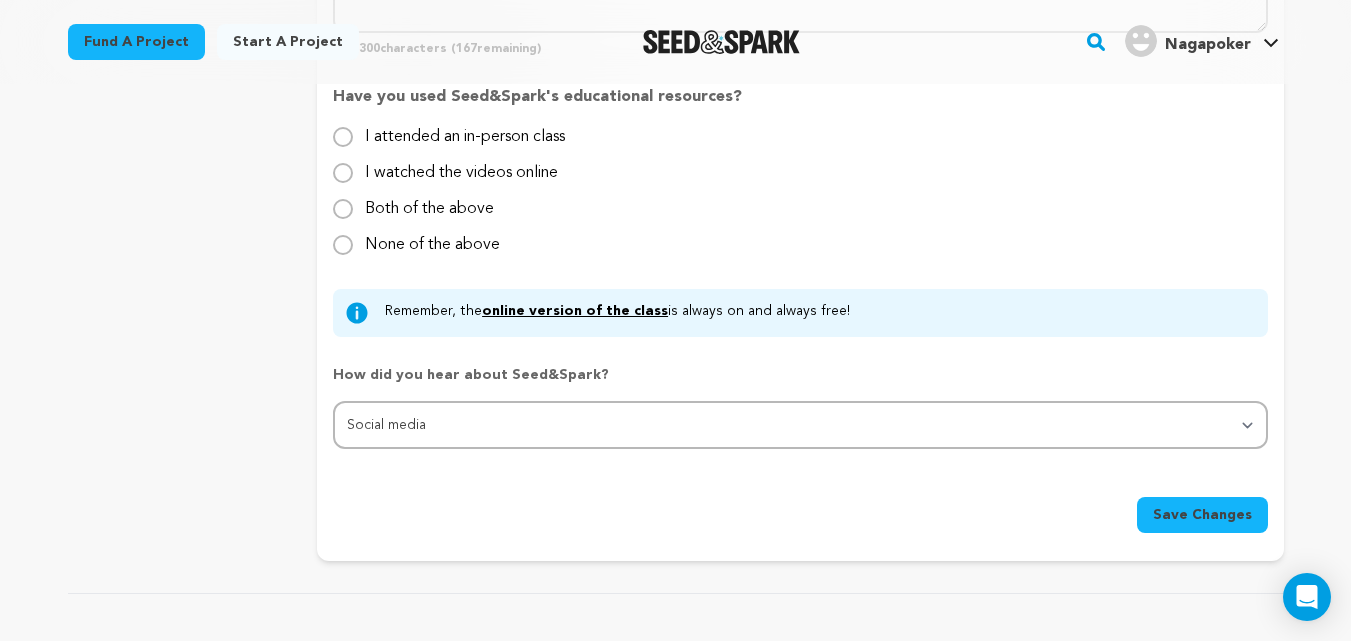 click on "Save Changes" at bounding box center (1202, 515) 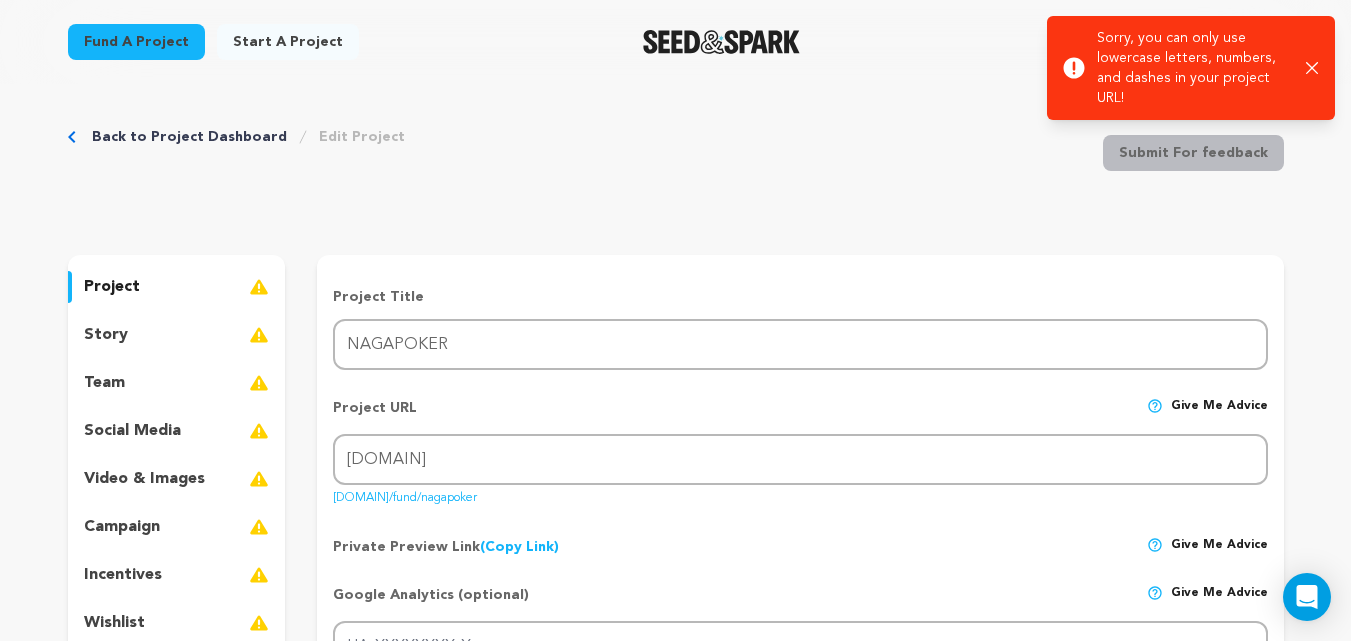 scroll, scrollTop: 0, scrollLeft: 0, axis: both 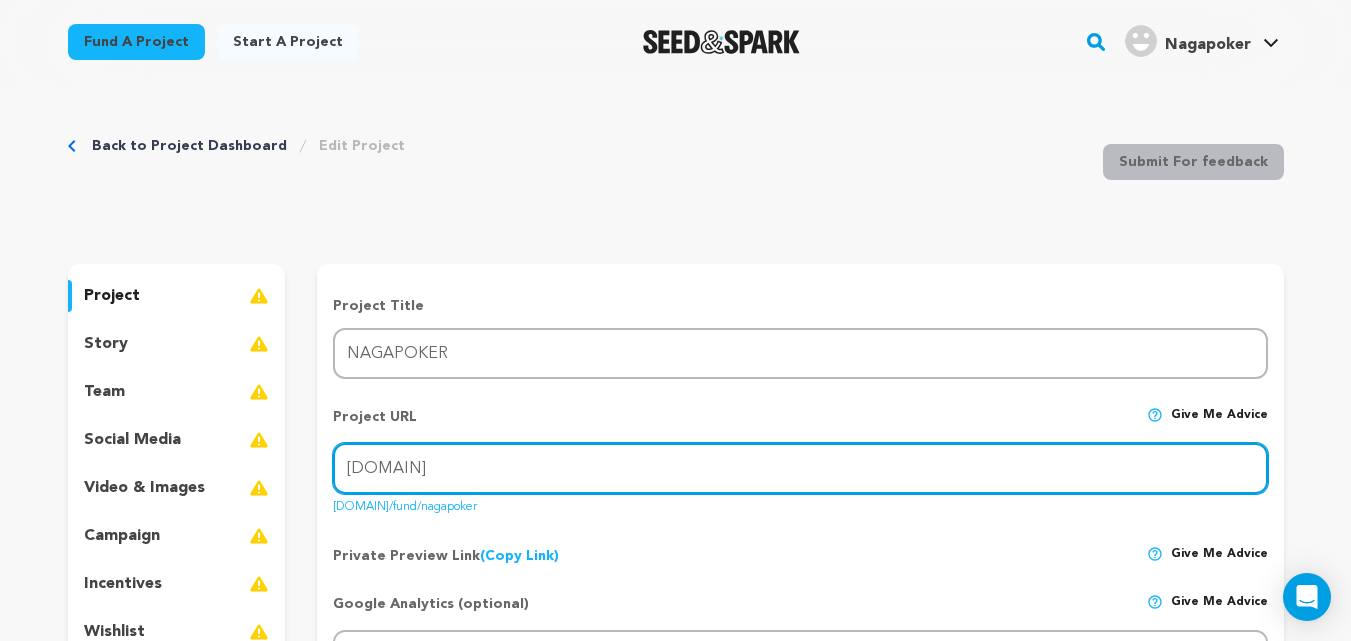 click on "[DOMAIN]" at bounding box center [800, 468] 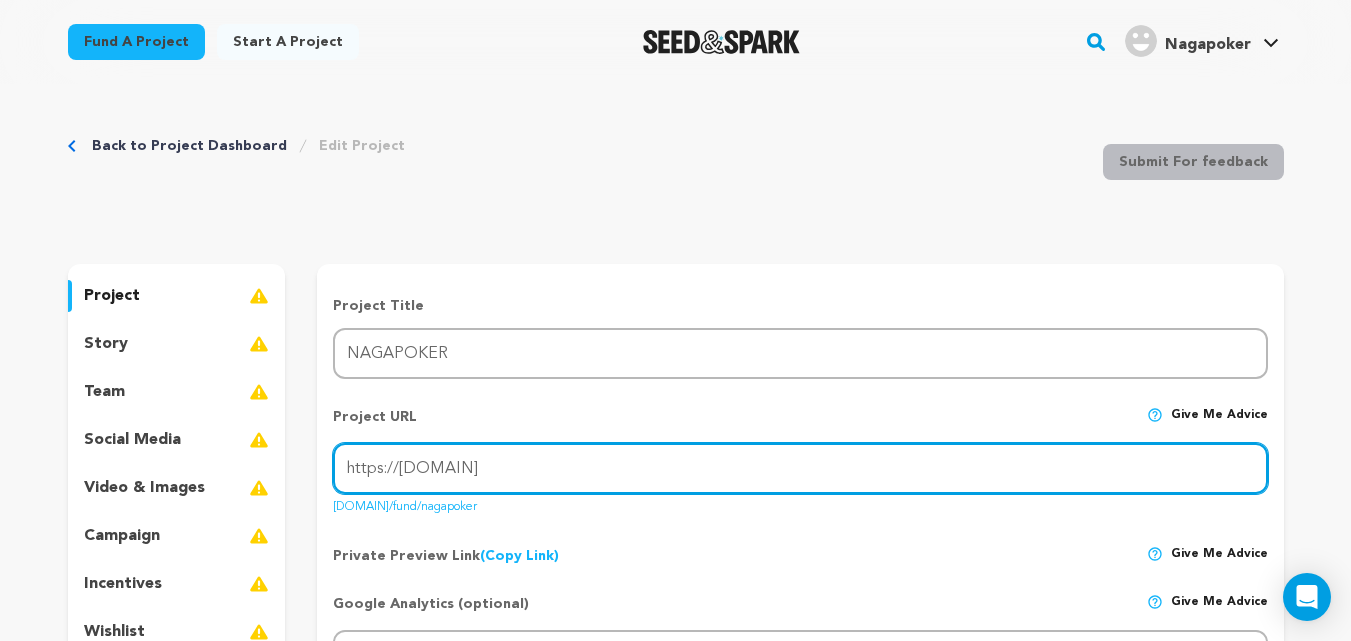 type on "https://[DOMAIN]" 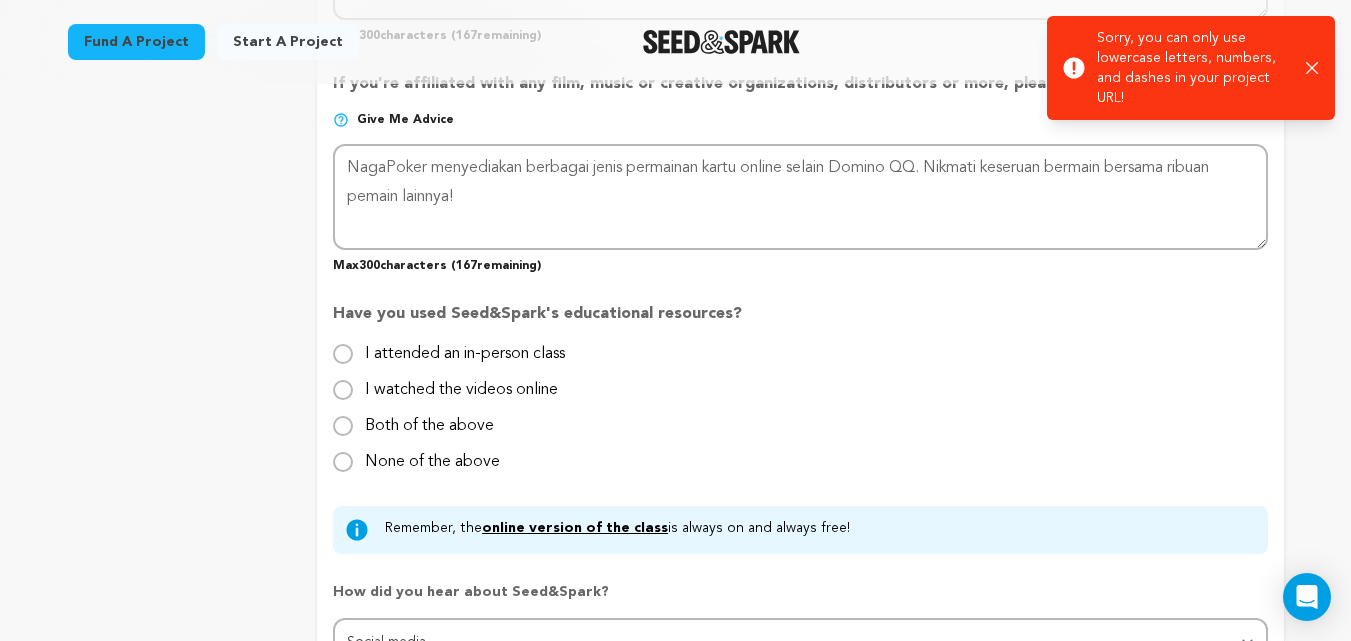 scroll, scrollTop: 2300, scrollLeft: 0, axis: vertical 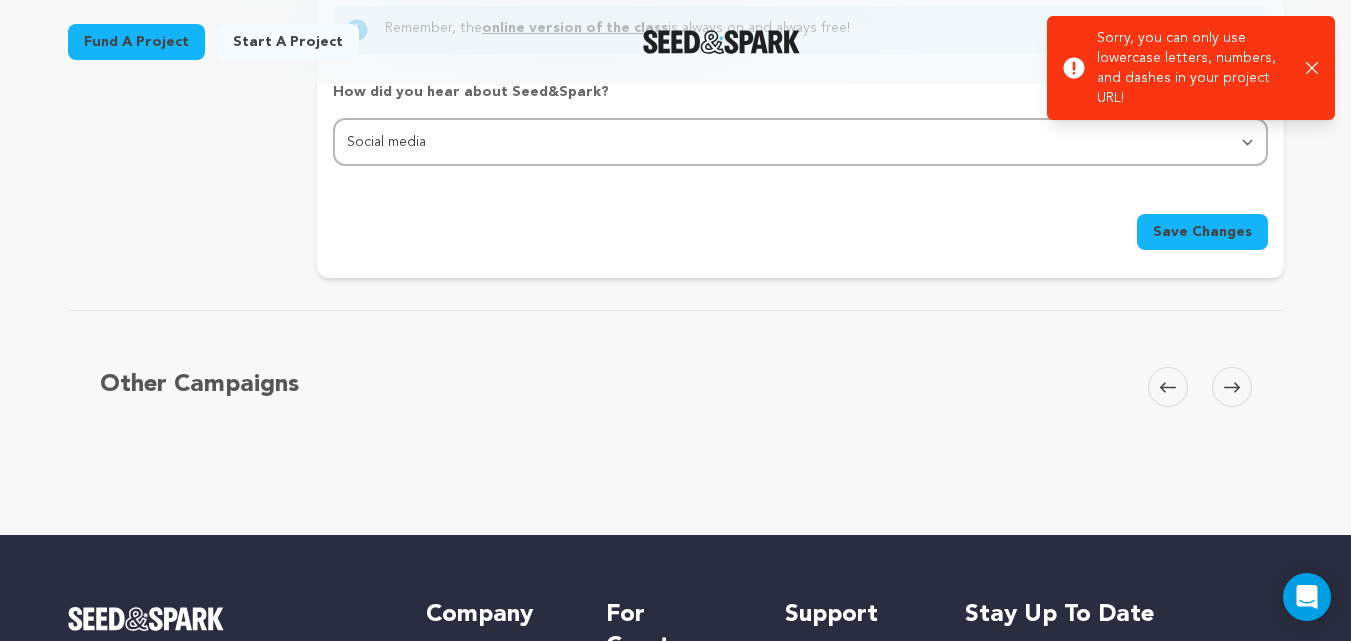 click on "Save Changes" at bounding box center (1202, 232) 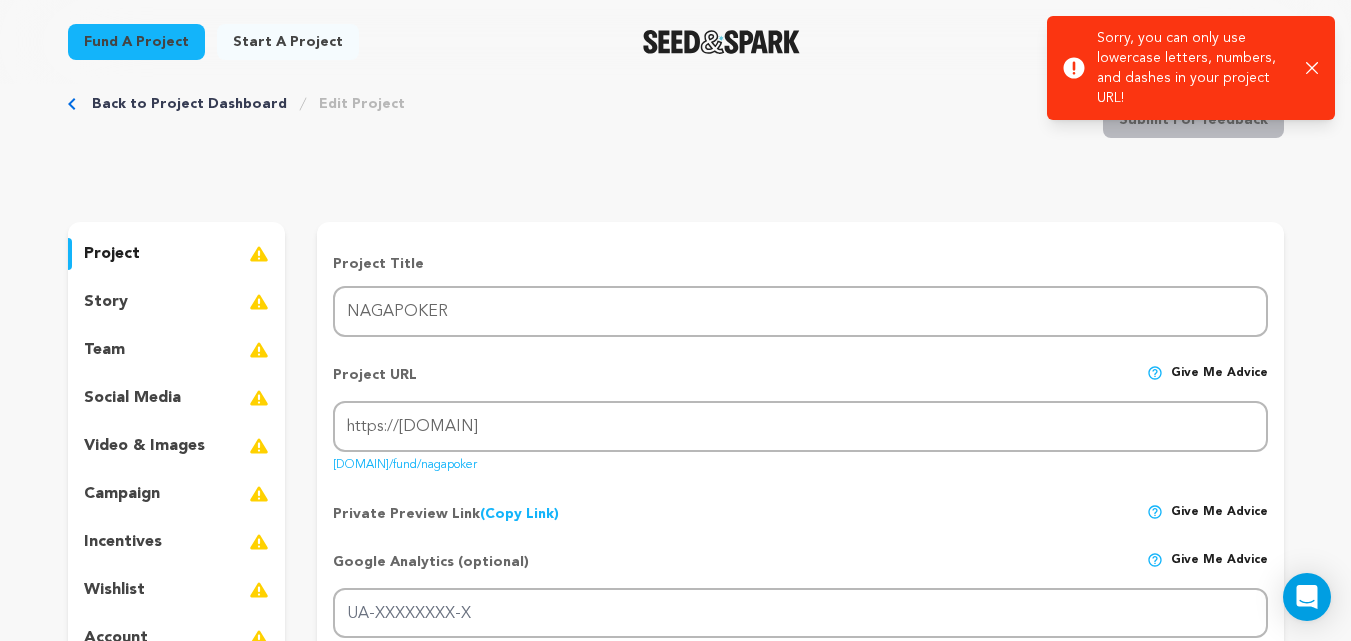 scroll, scrollTop: 0, scrollLeft: 0, axis: both 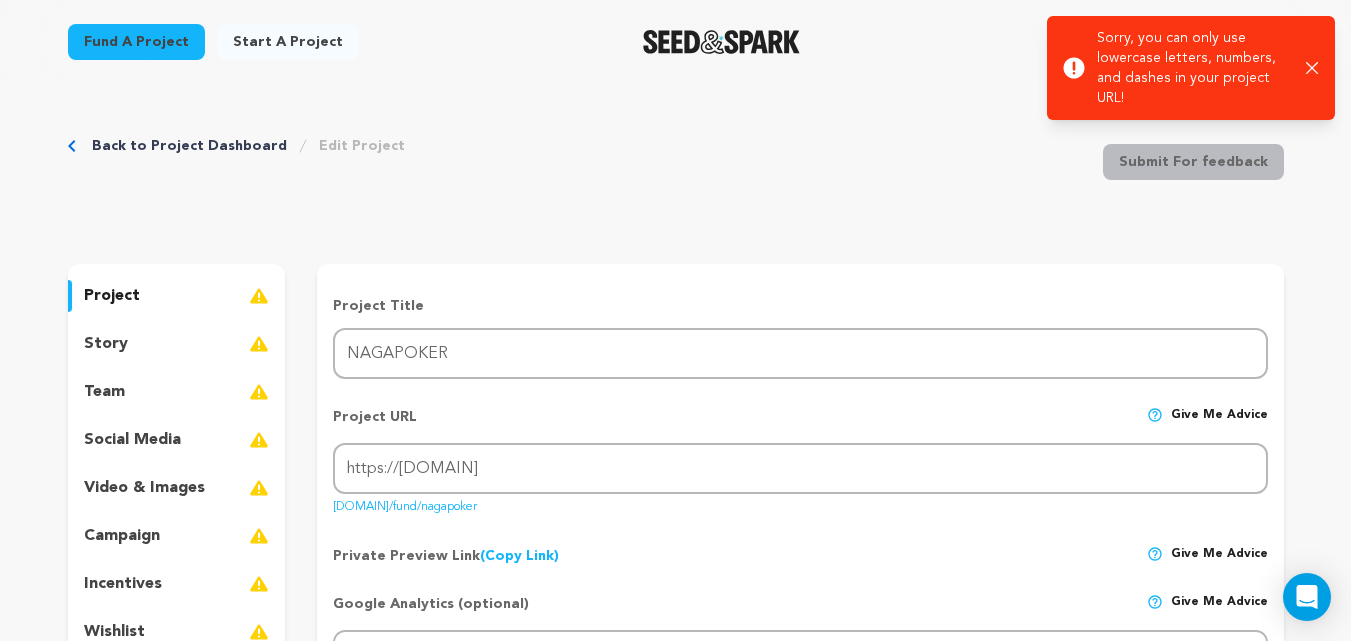 type 